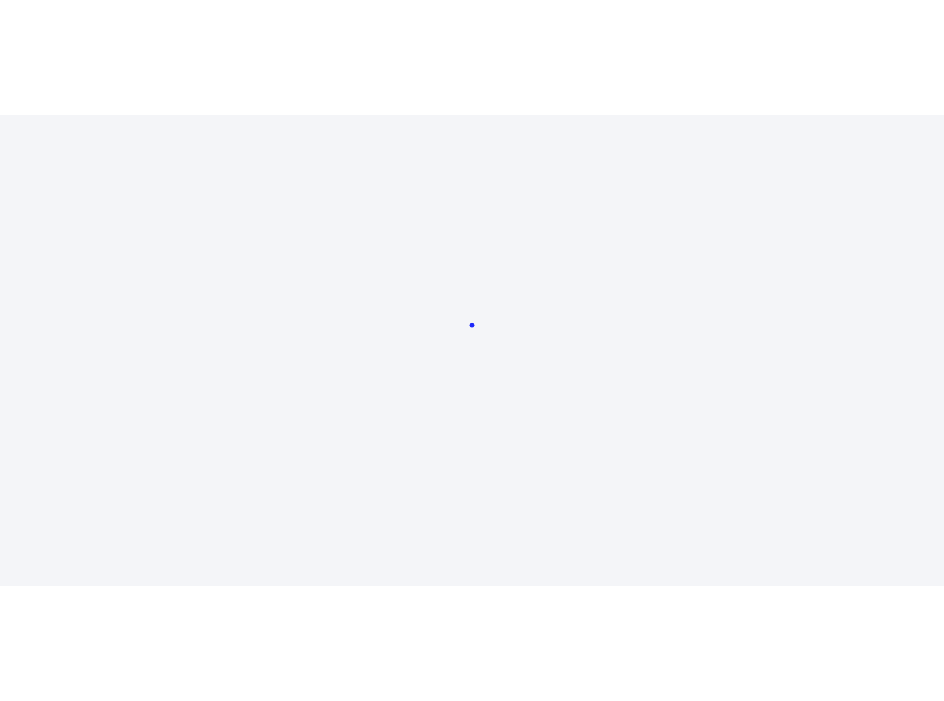 scroll, scrollTop: 0, scrollLeft: 0, axis: both 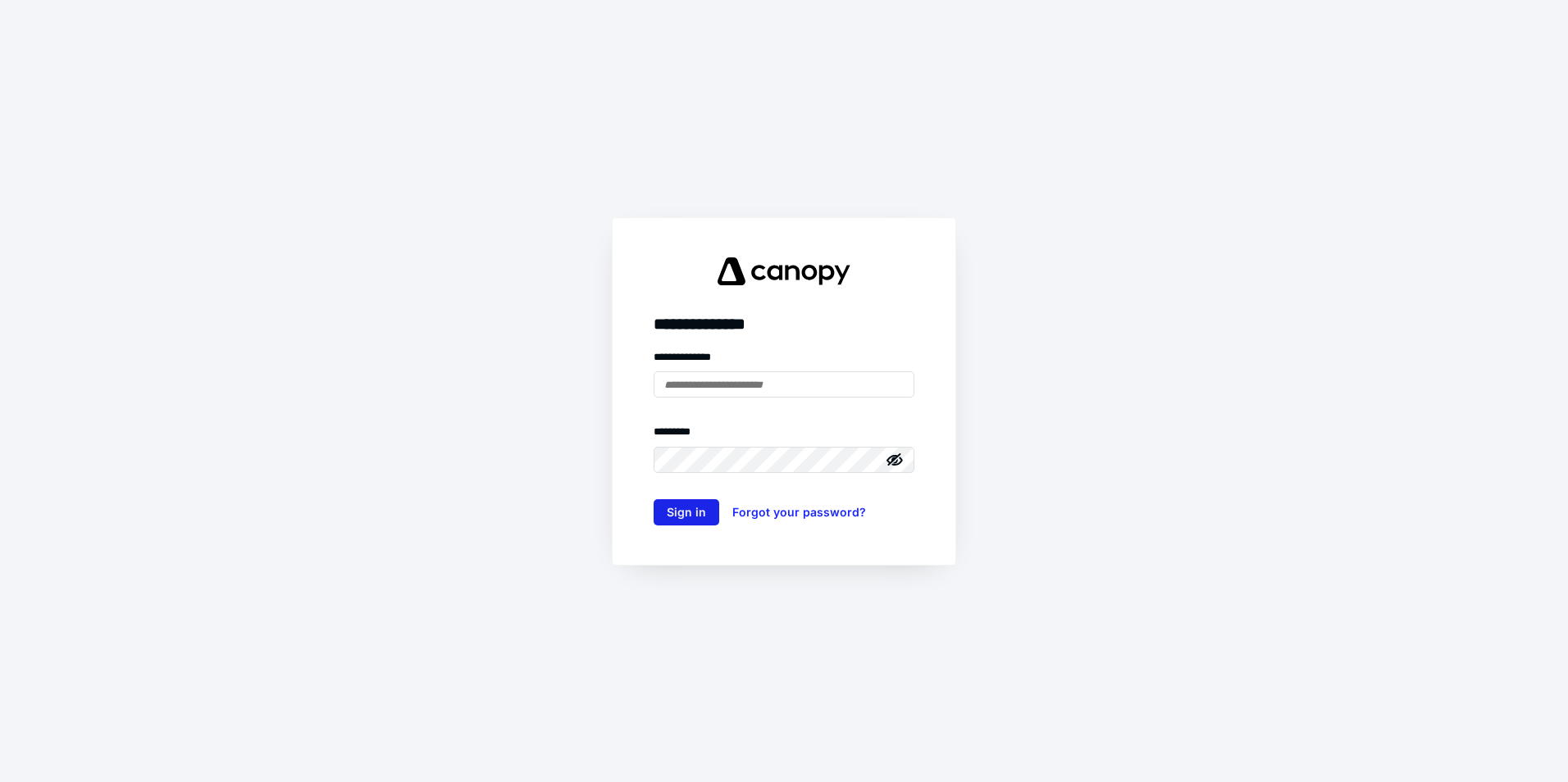 type on "**********" 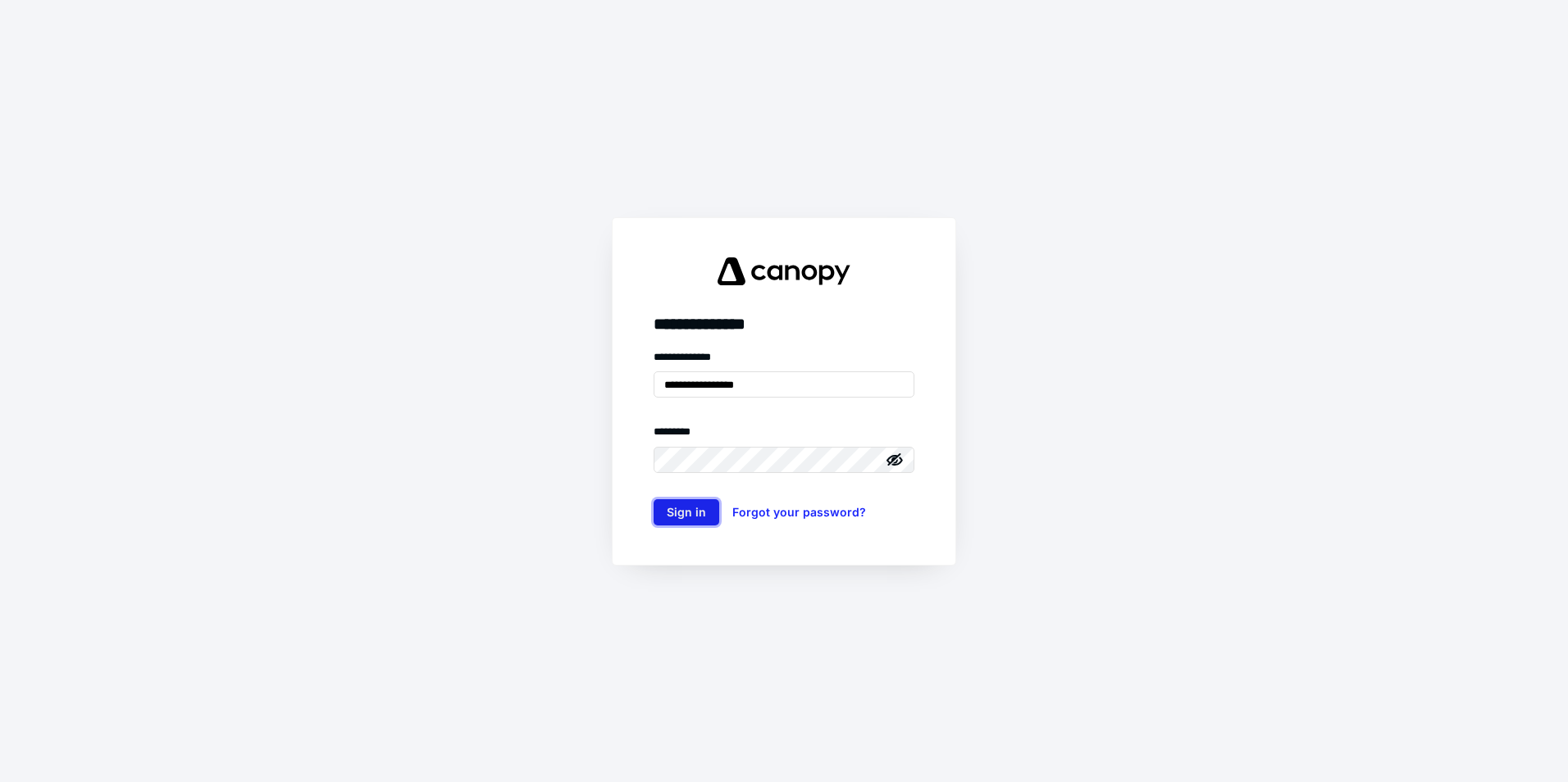click on "Sign in" at bounding box center (686, 512) 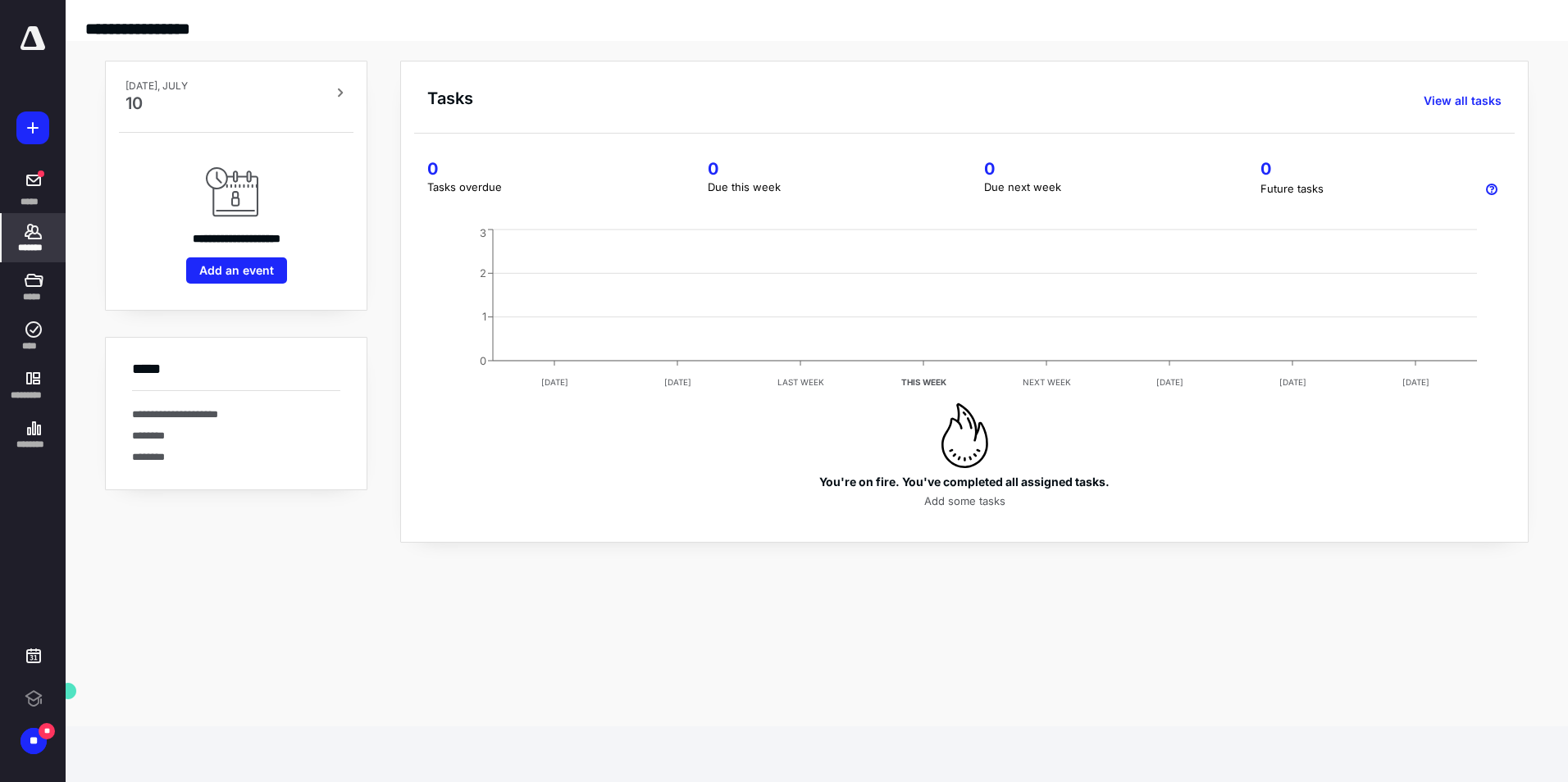 scroll, scrollTop: 0, scrollLeft: 0, axis: both 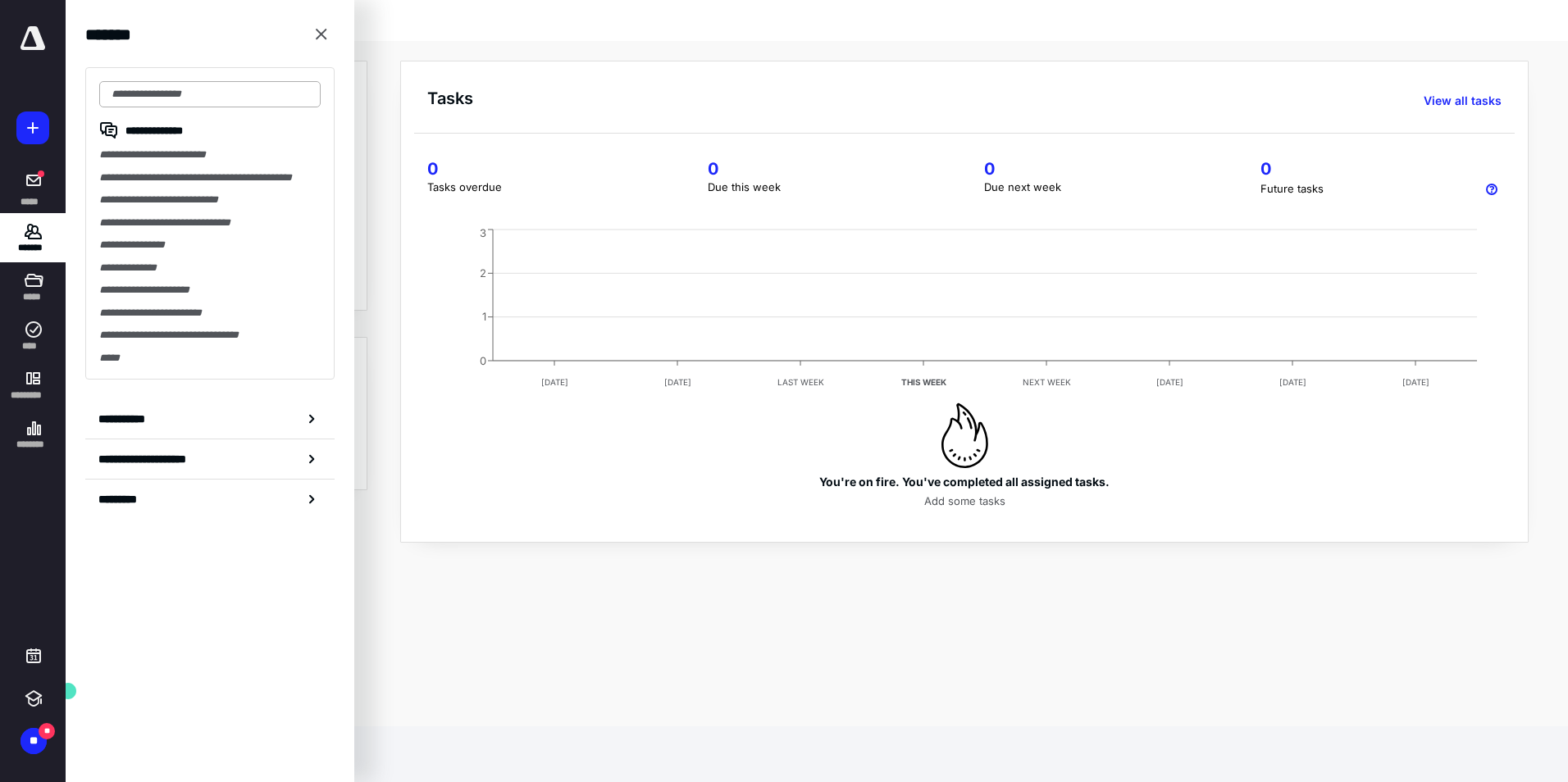 click at bounding box center [210, 94] 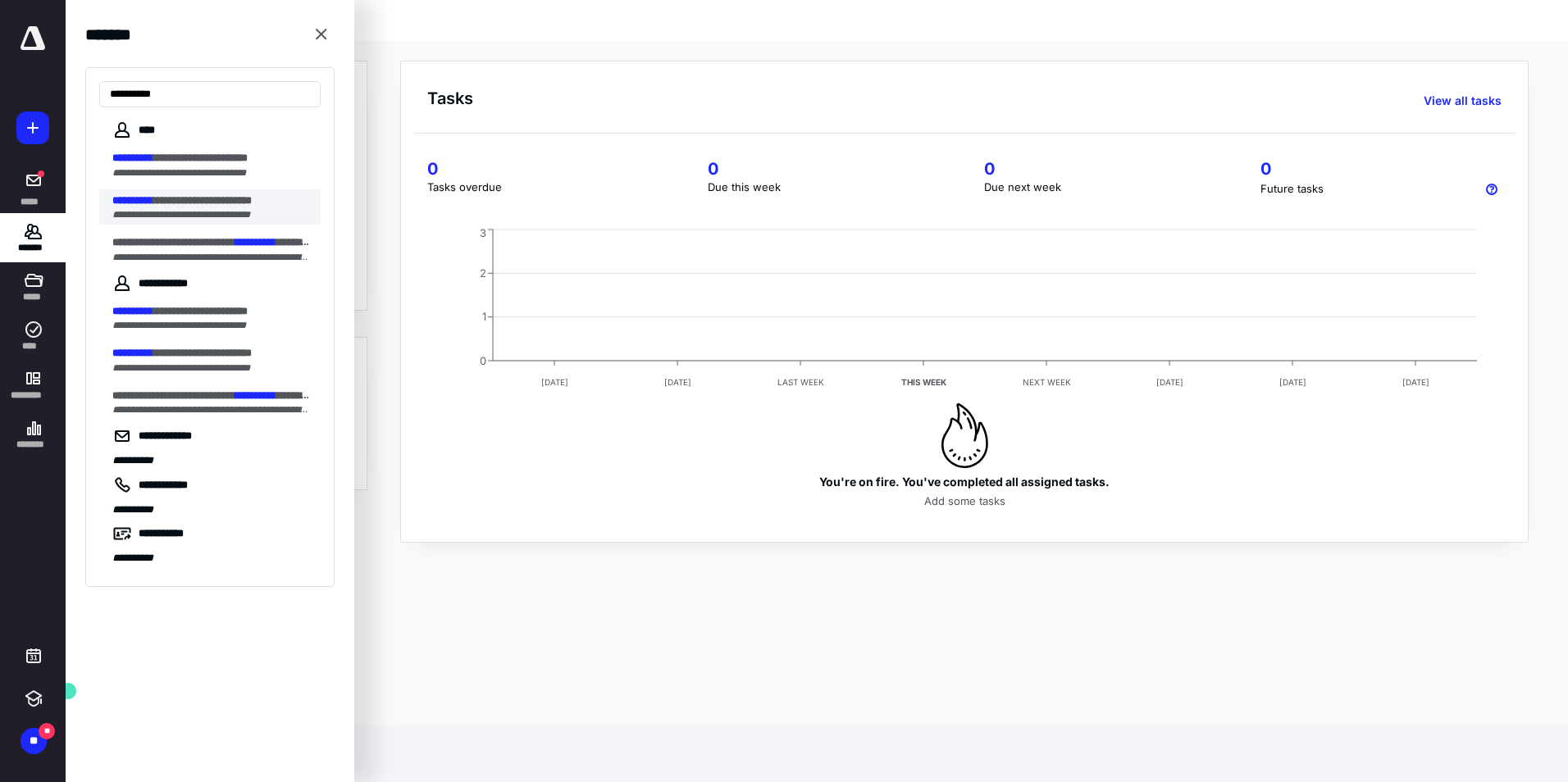 type on "**********" 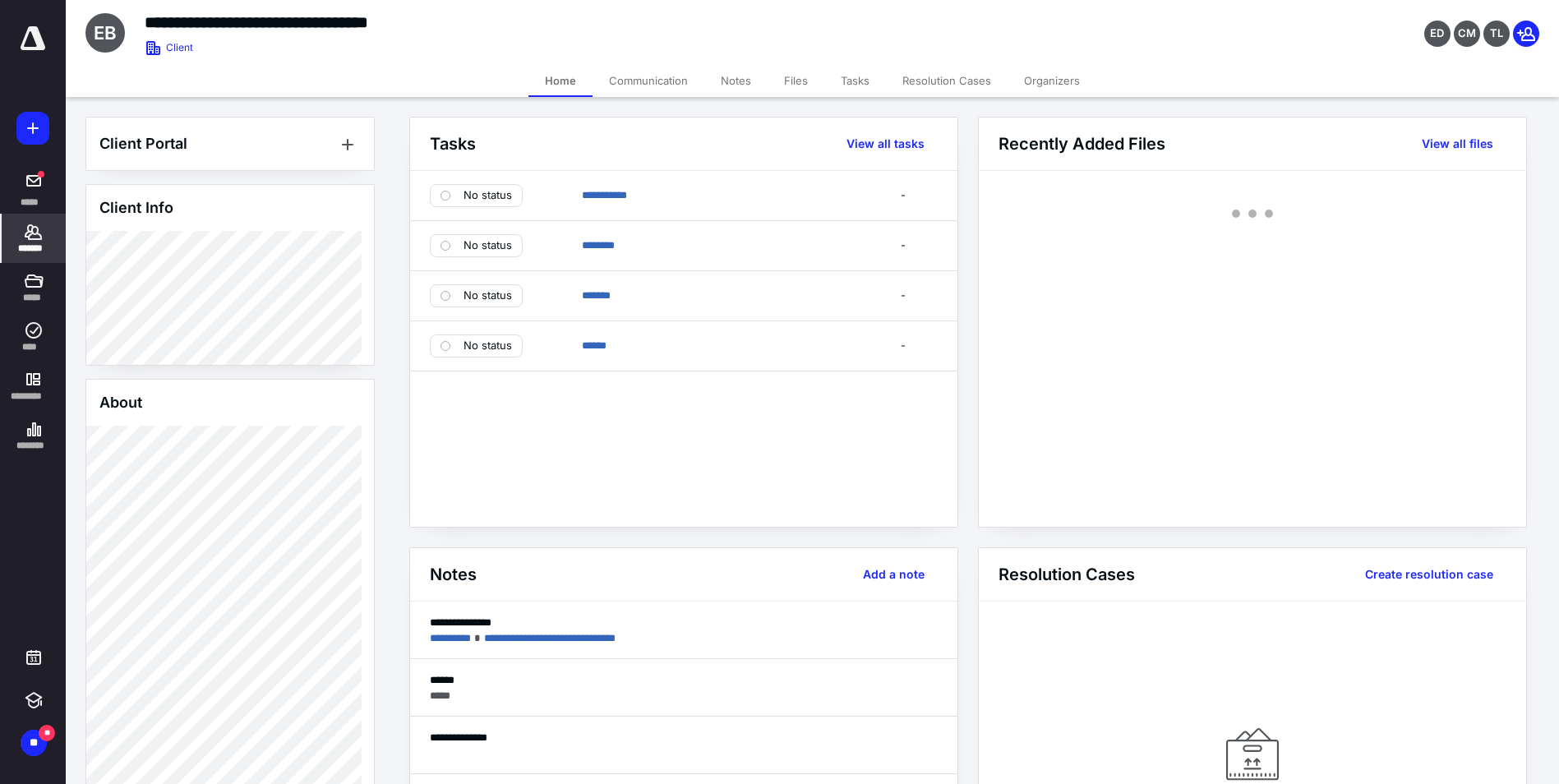 drag, startPoint x: 748, startPoint y: 79, endPoint x: 939, endPoint y: 191, distance: 221.4159 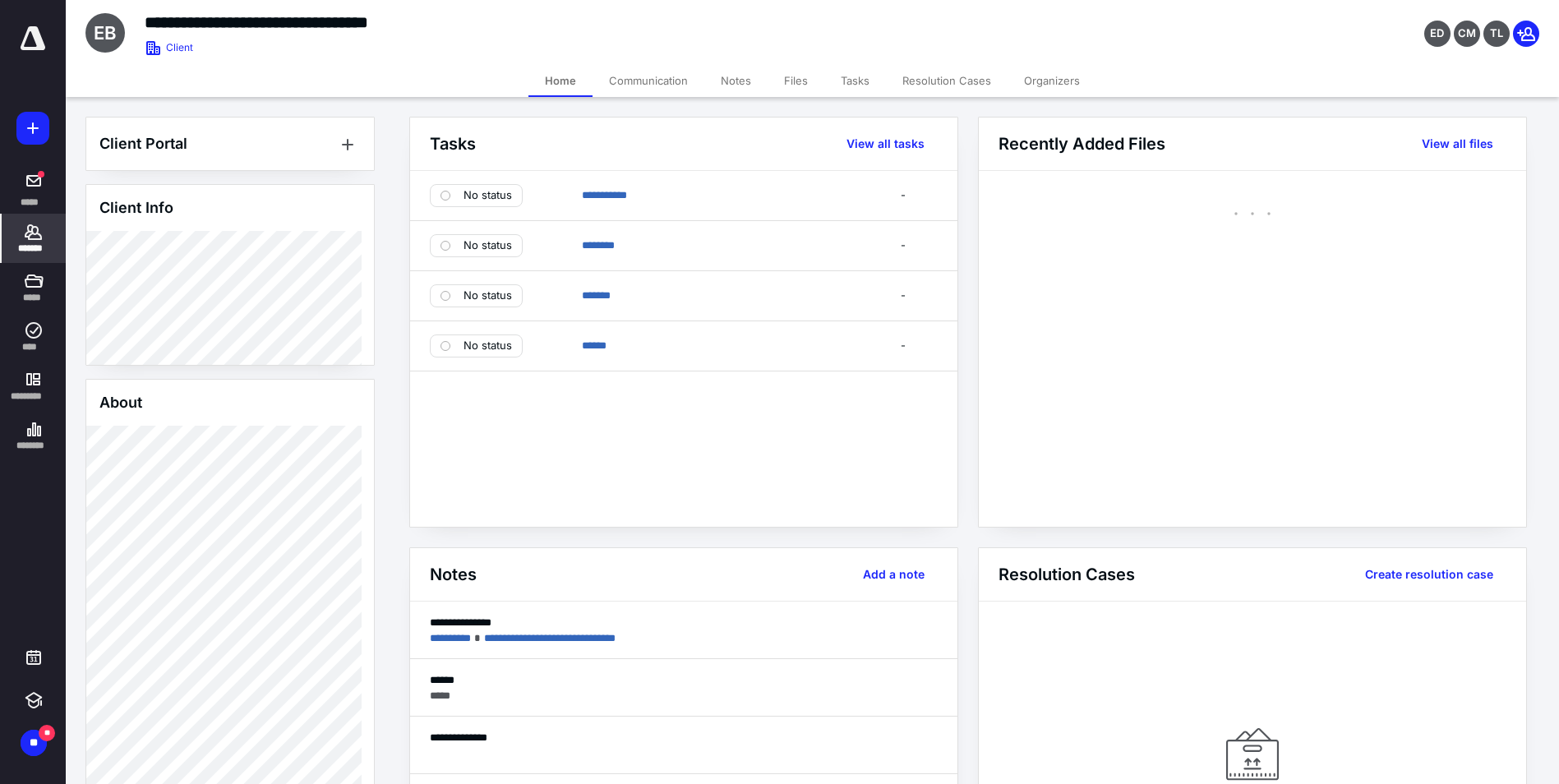 click on "Notes" at bounding box center [736, 81] 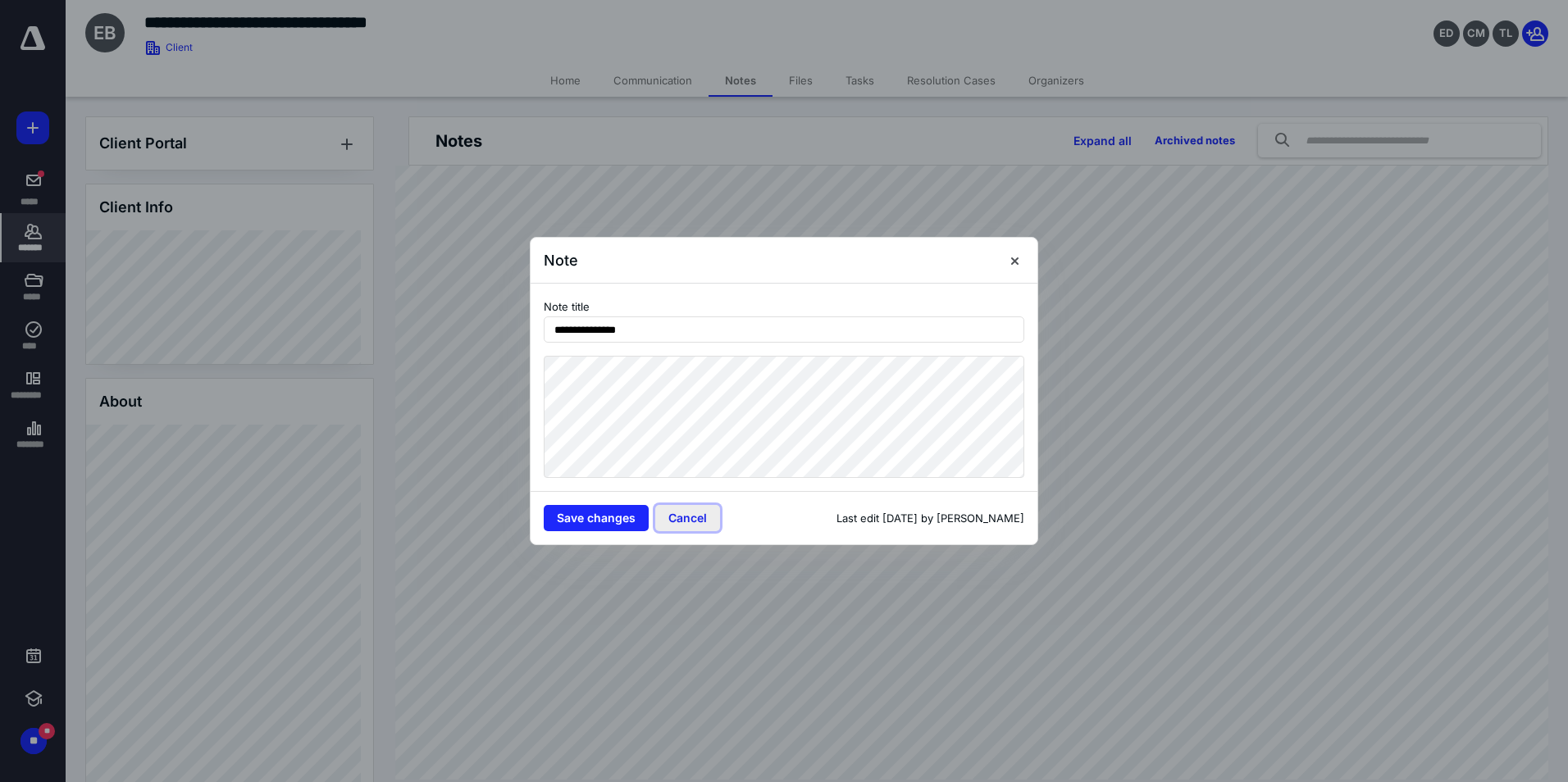 click on "Cancel" at bounding box center [687, 518] 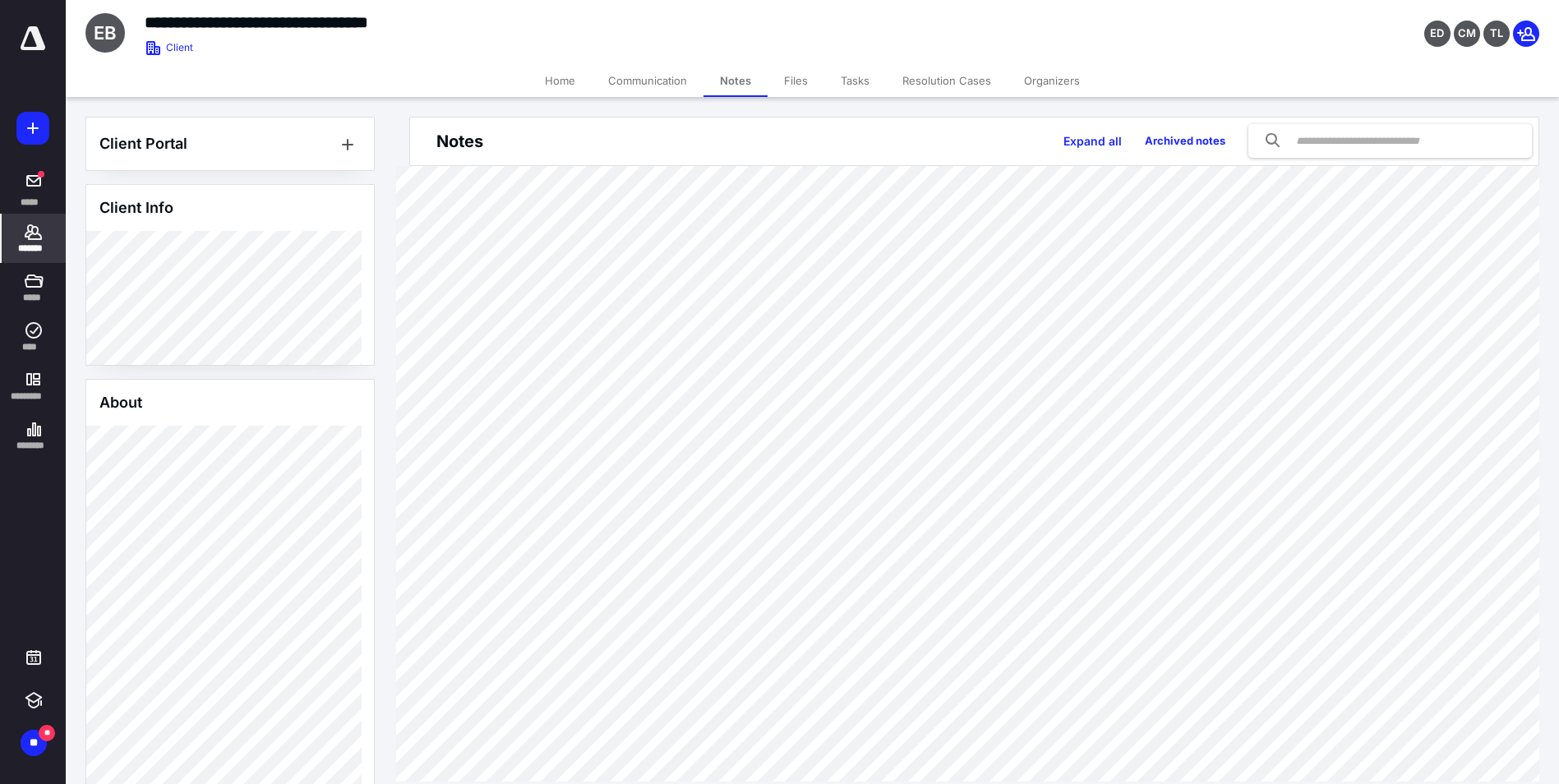 click 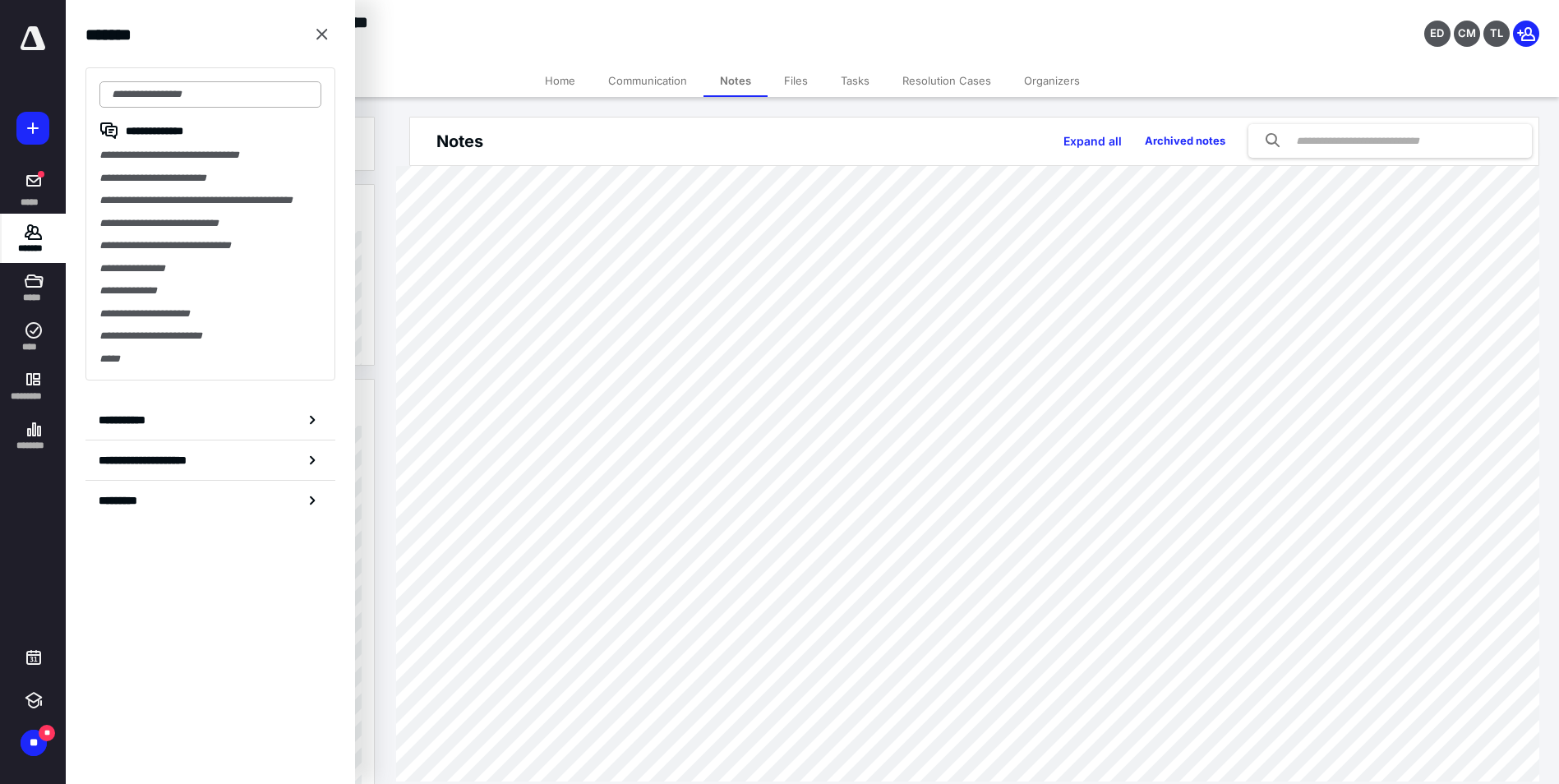click at bounding box center [210, 95] 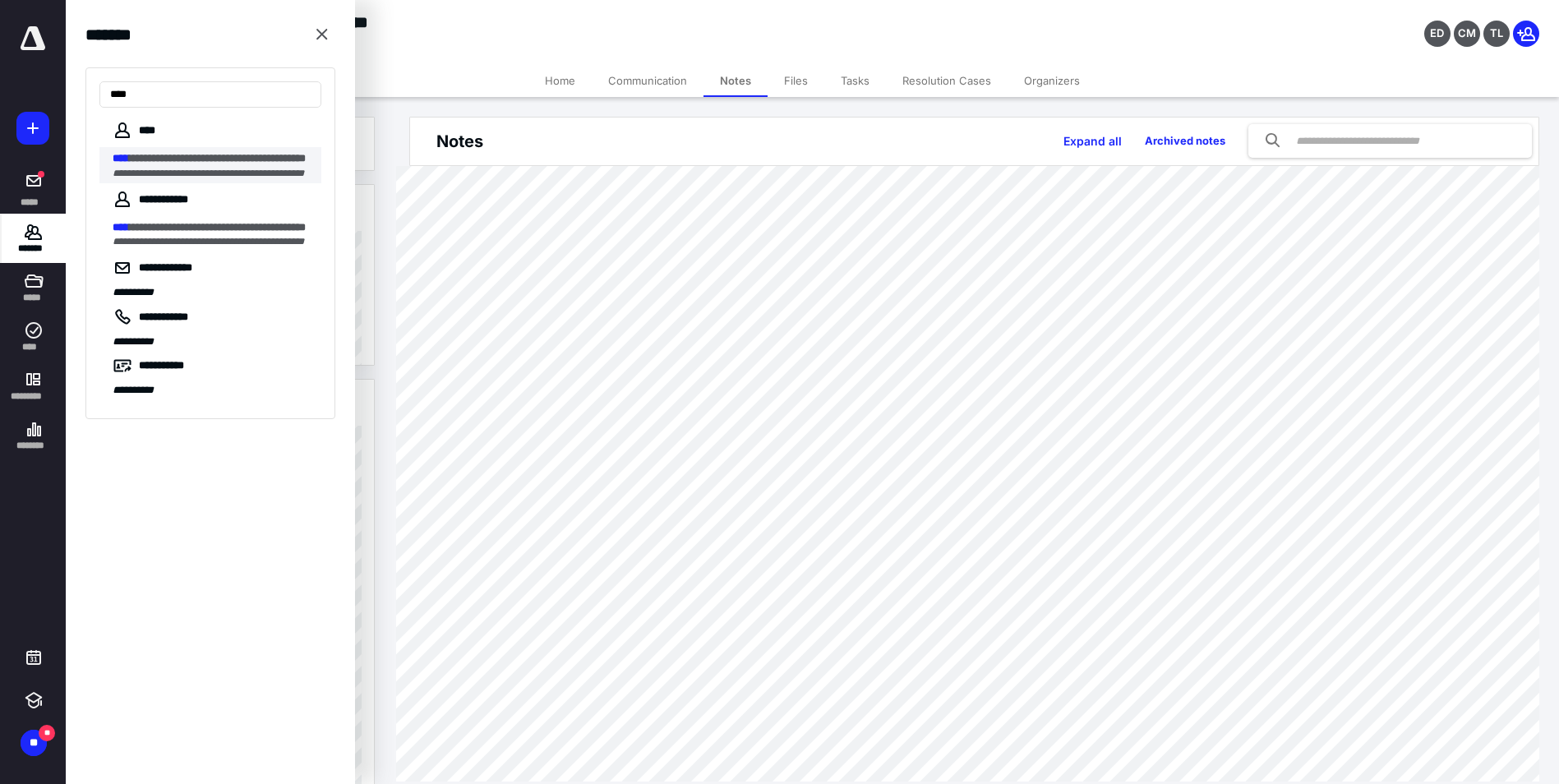 type on "****" 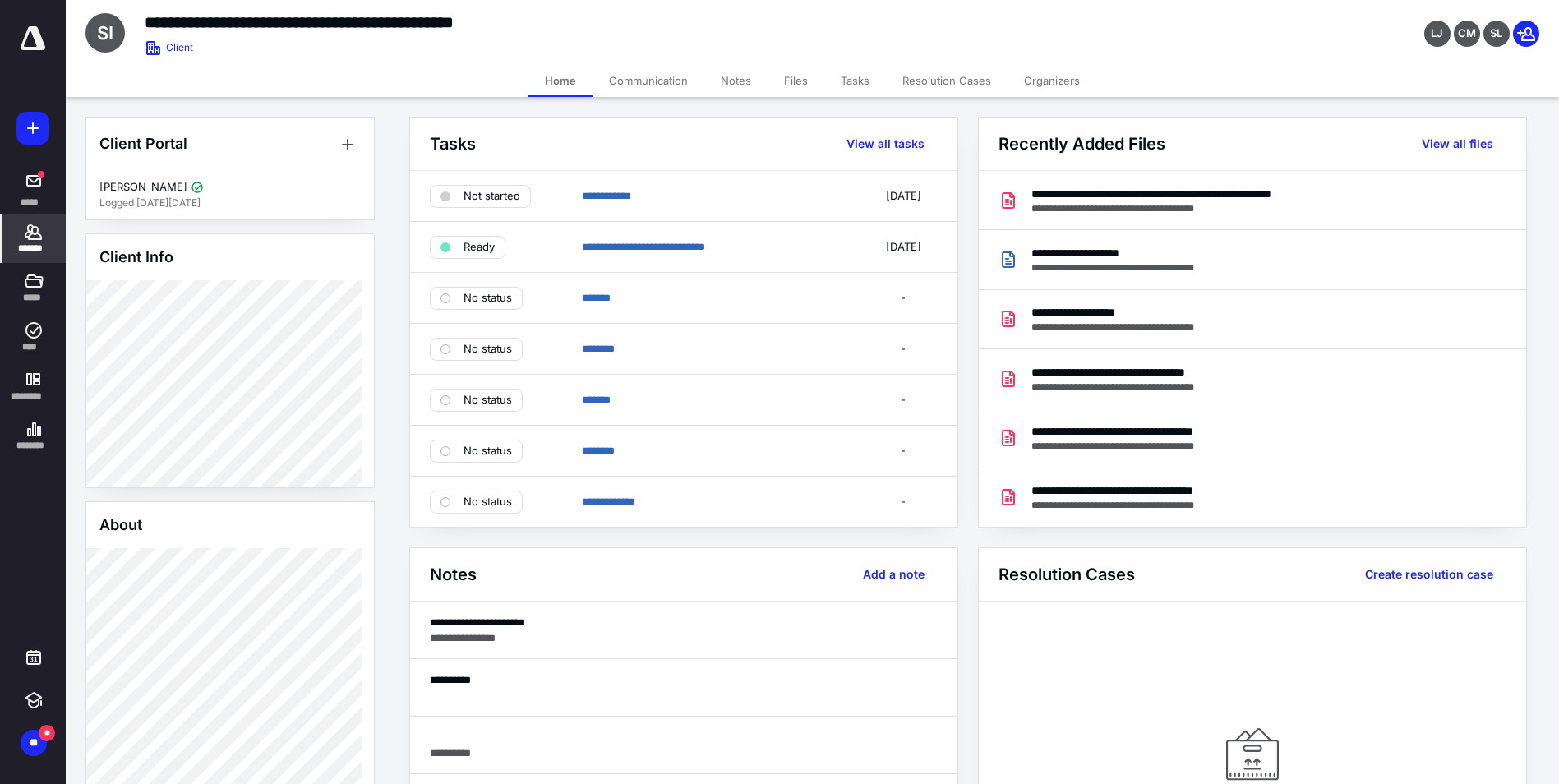 click on "Files" at bounding box center [796, 81] 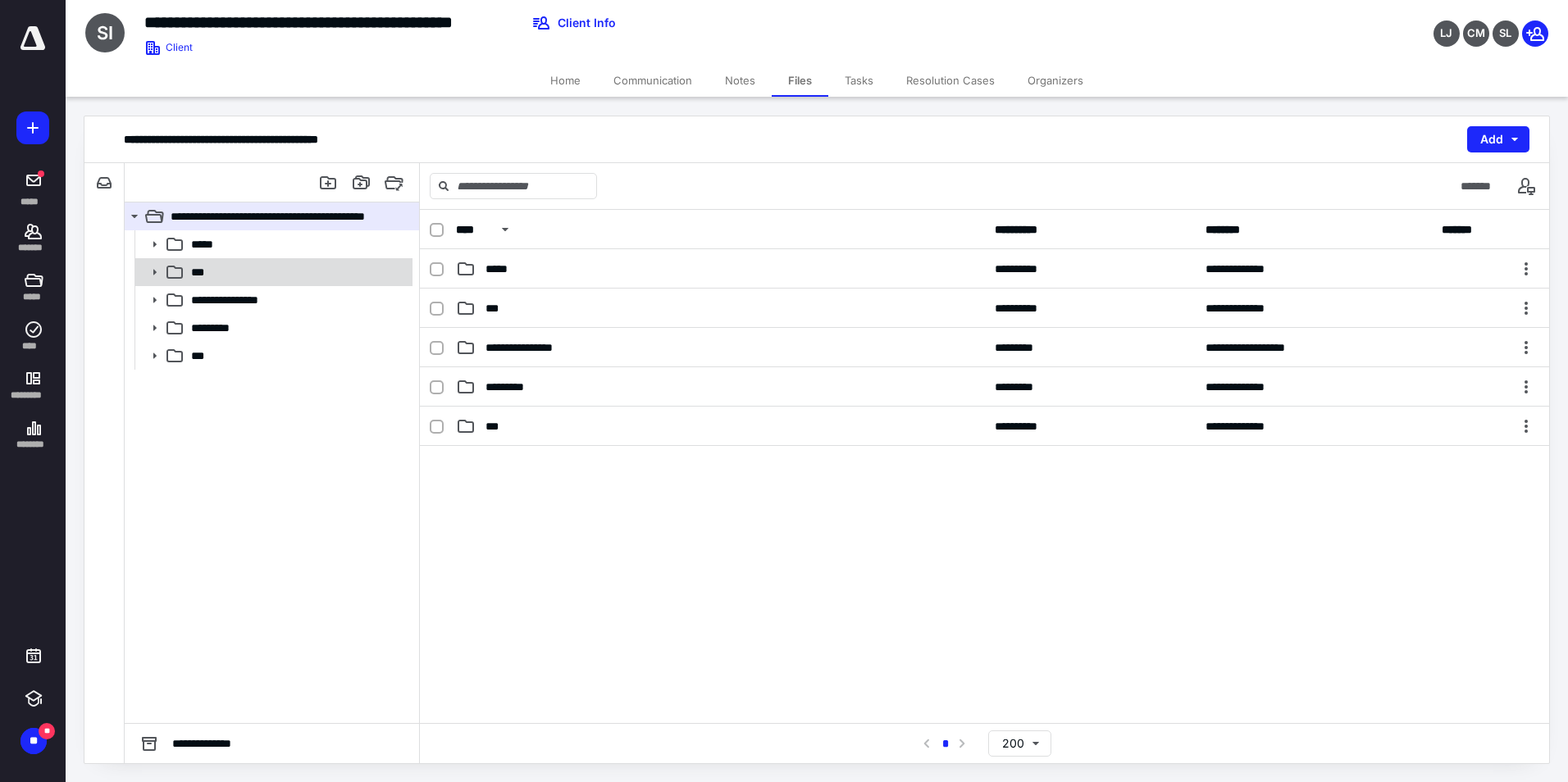 click 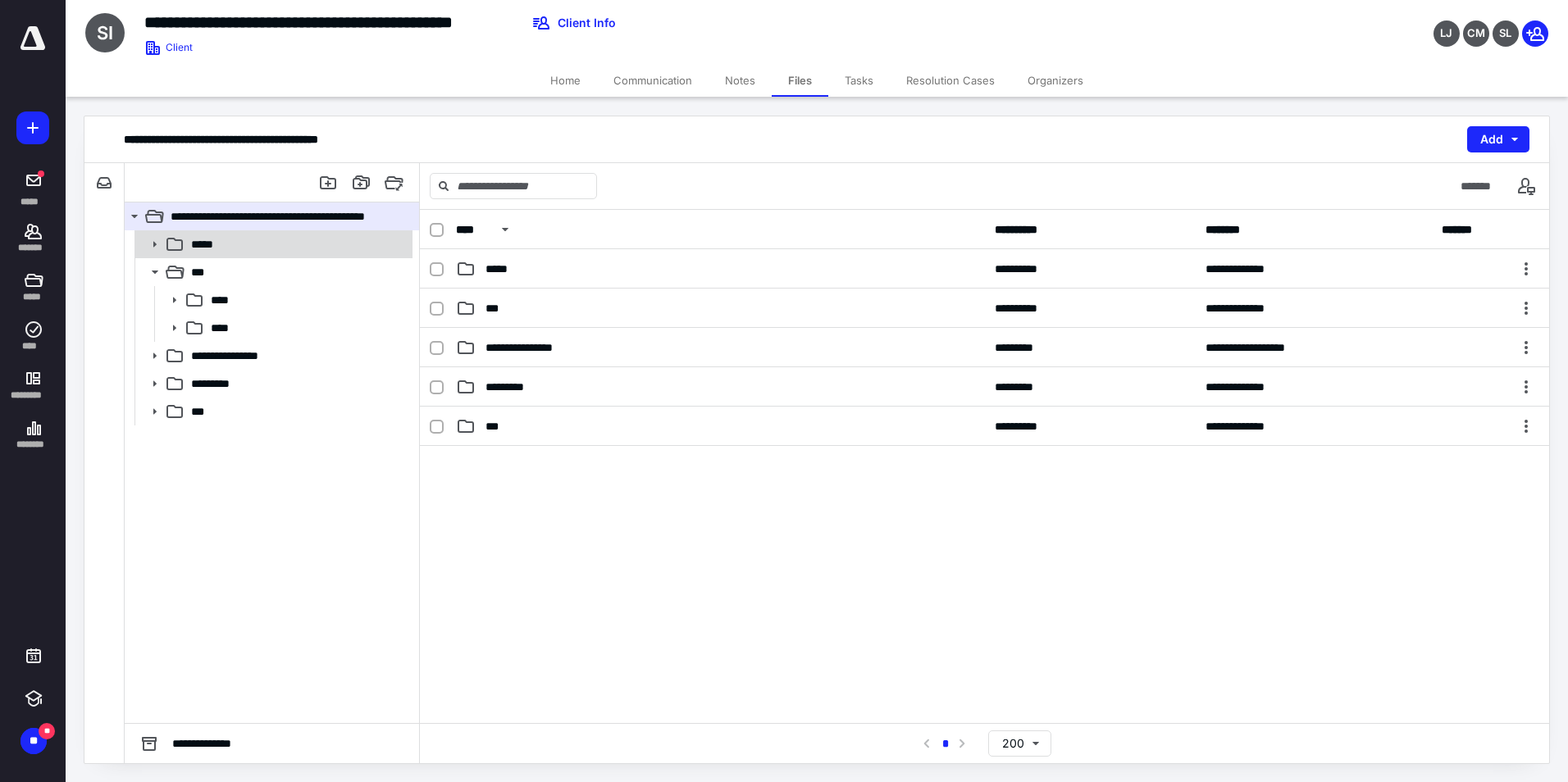 click 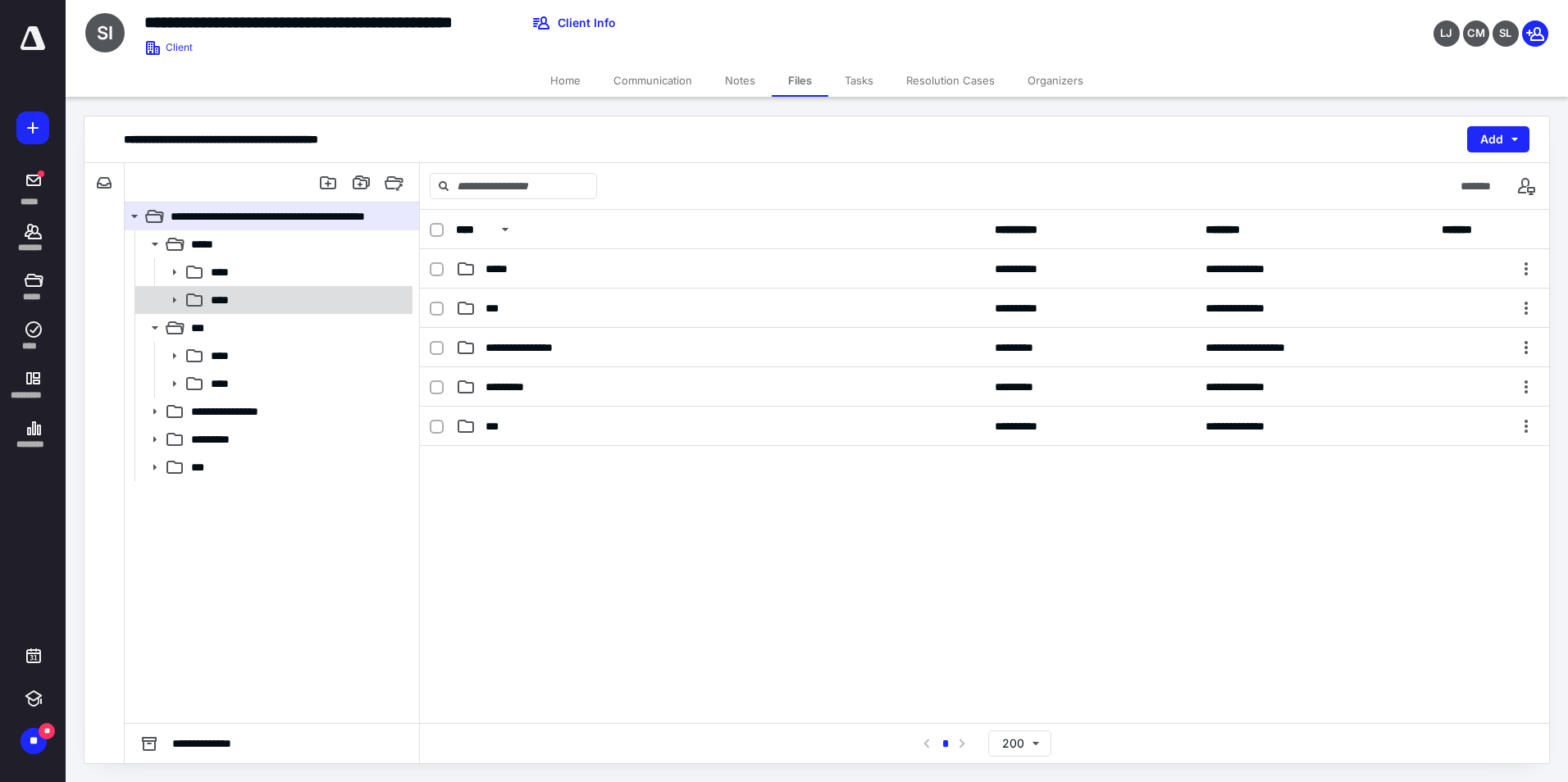 click 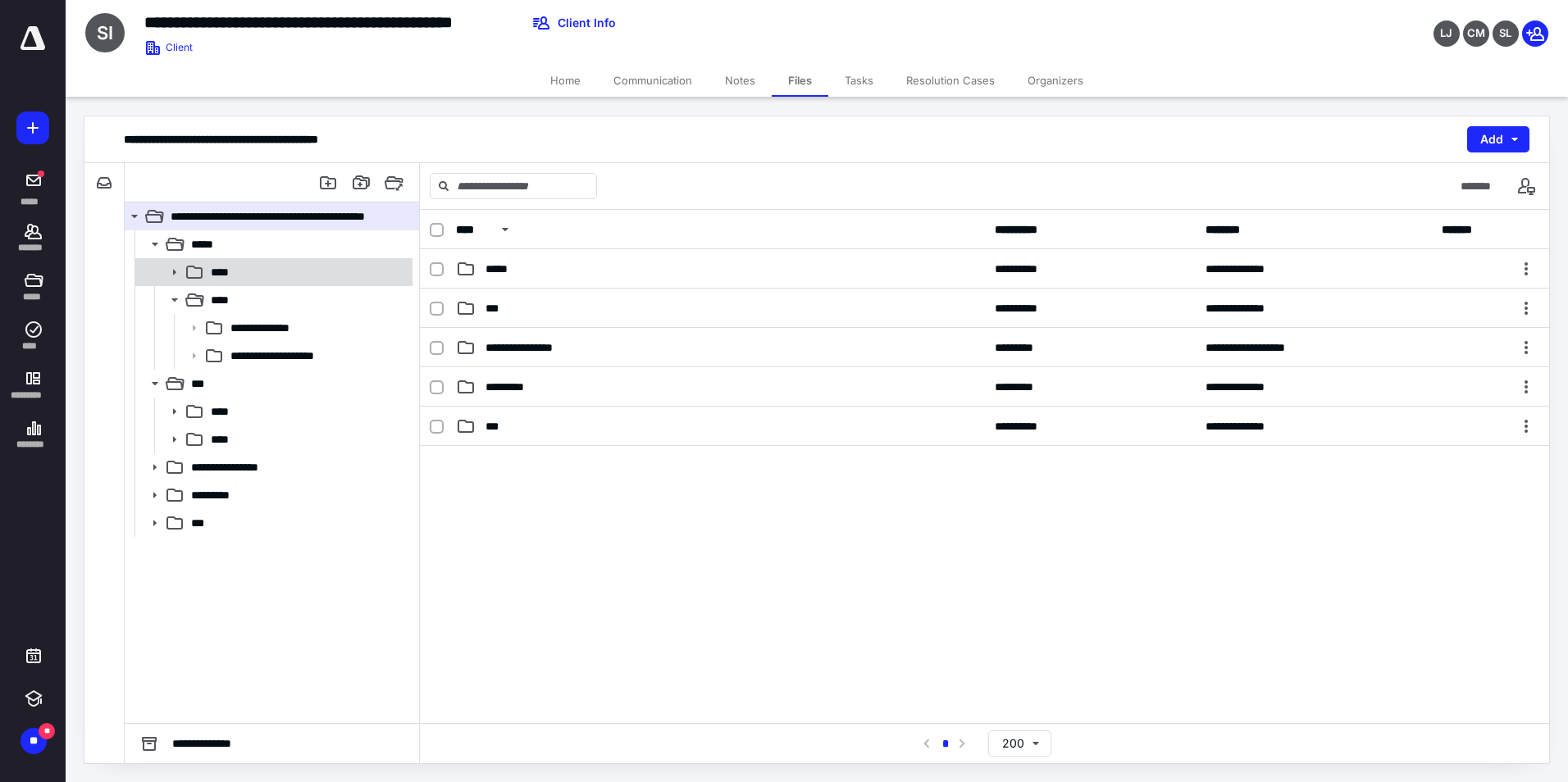 click 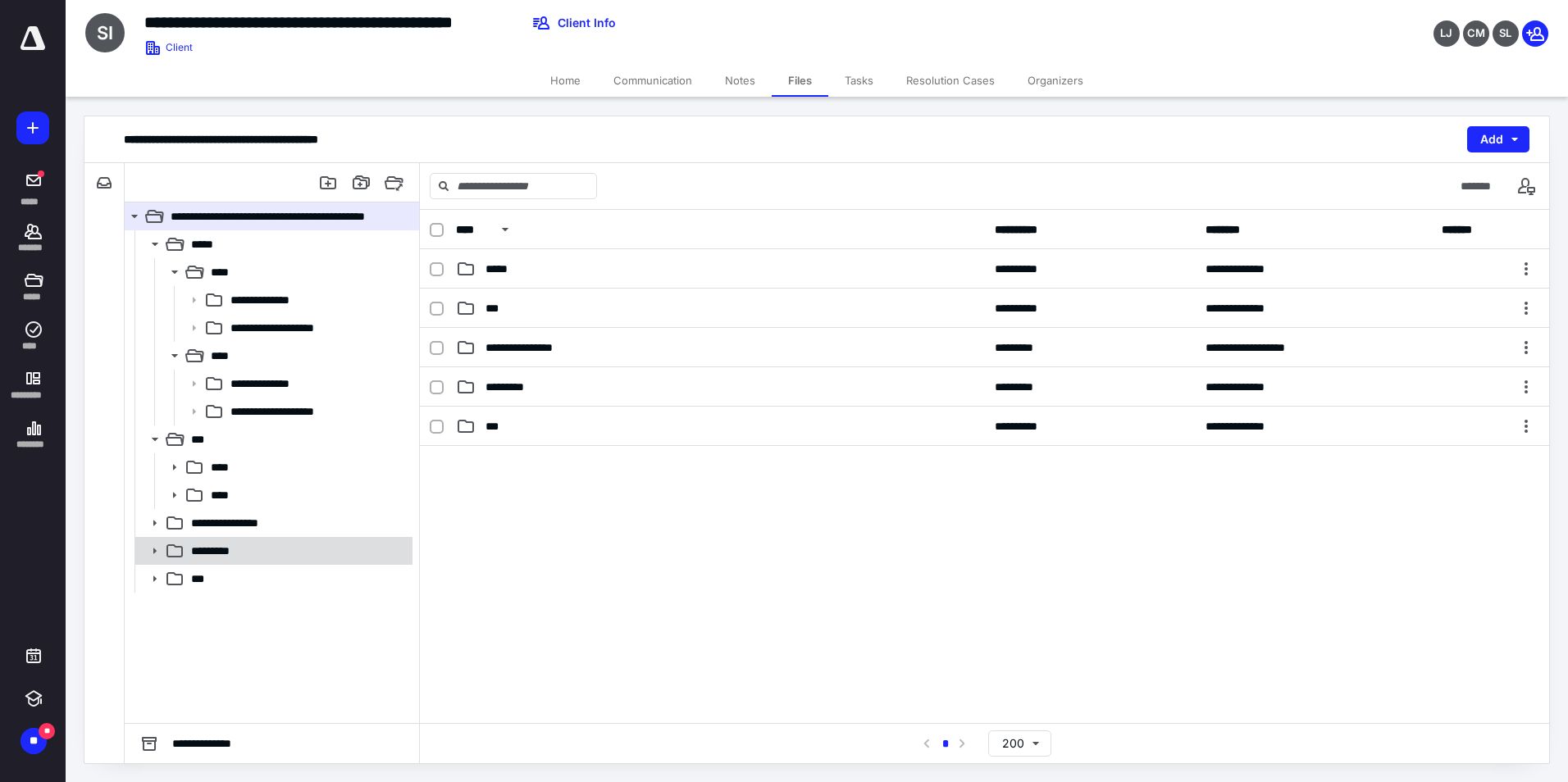 click 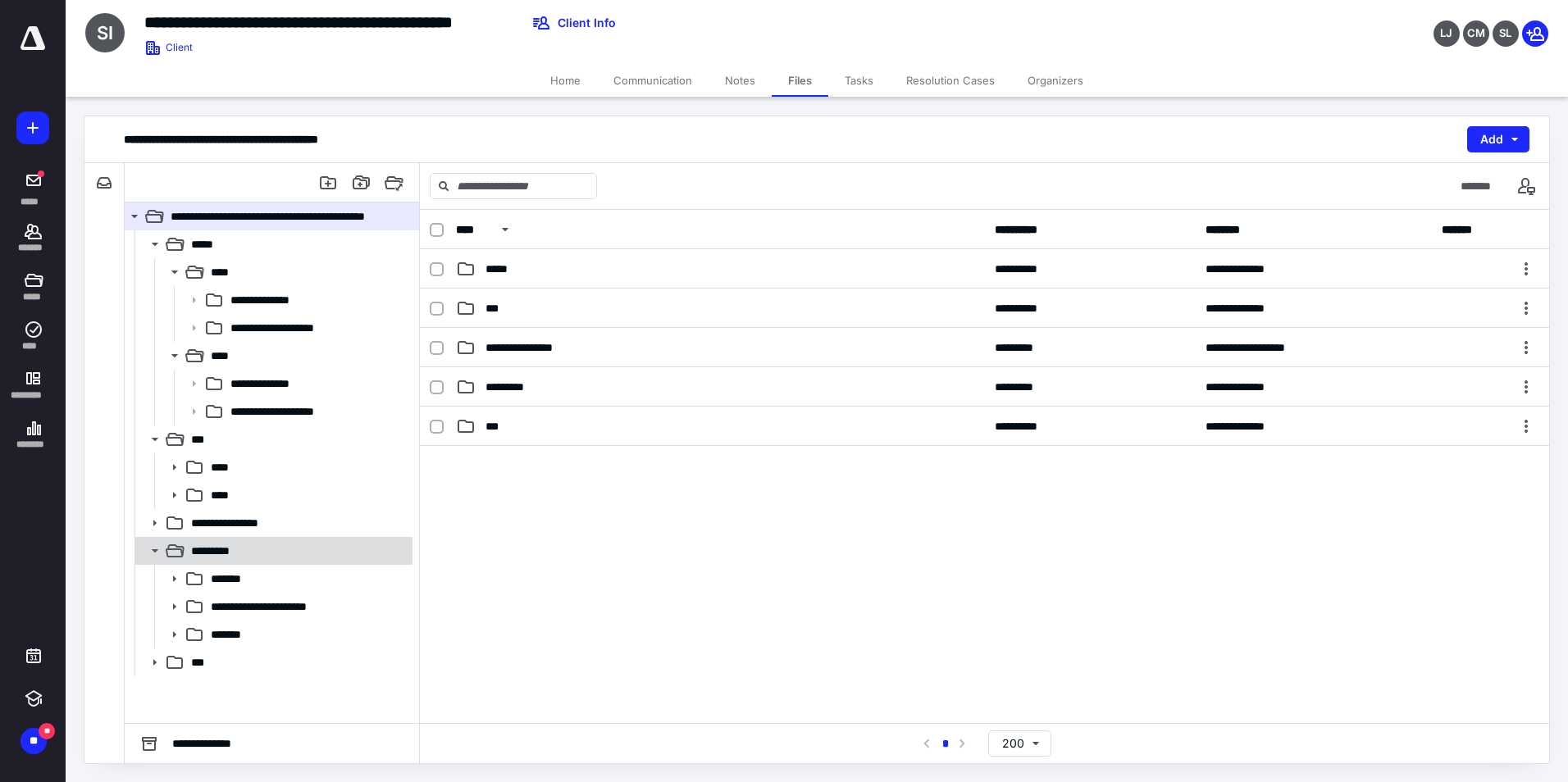 click 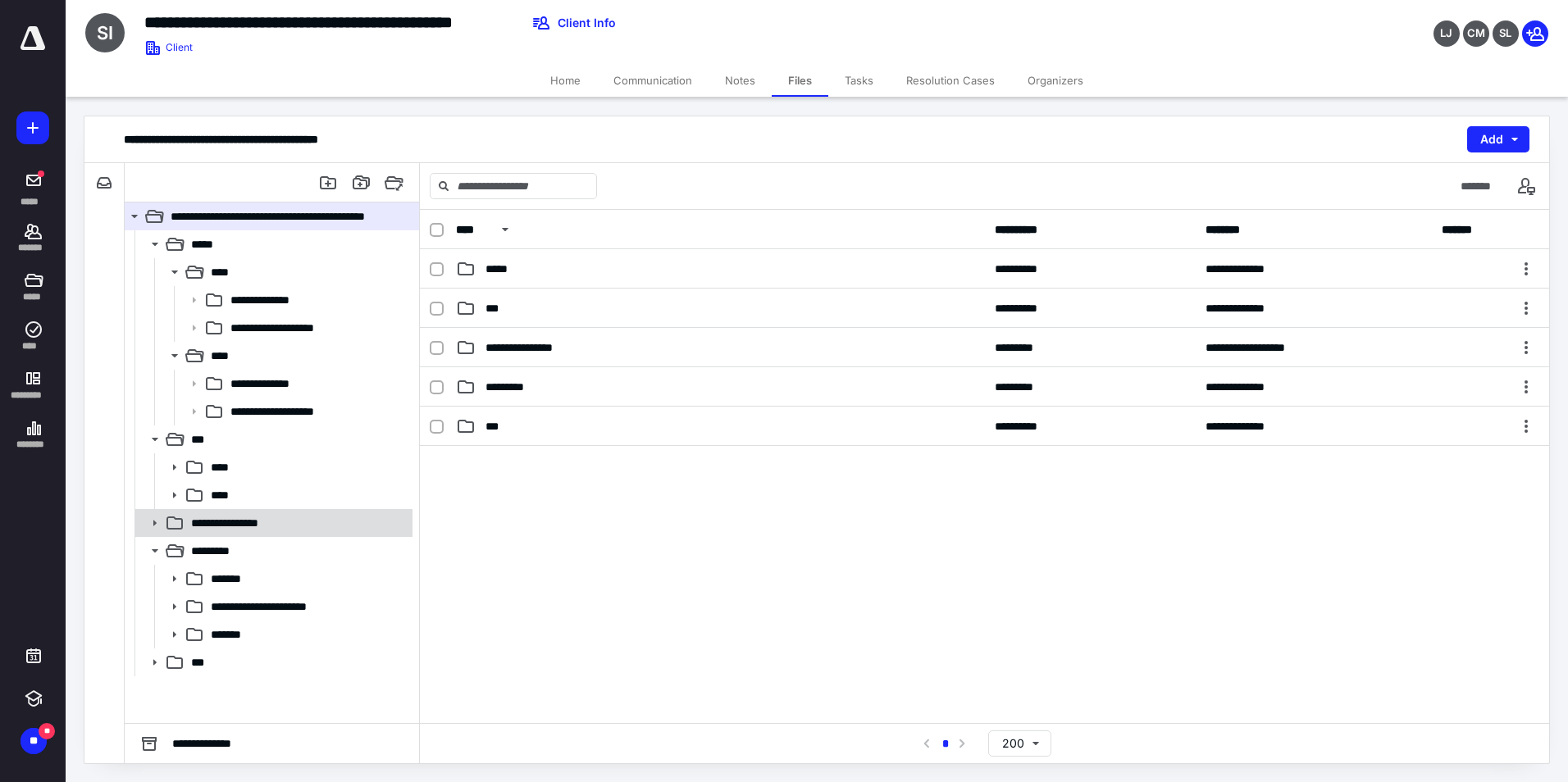 click 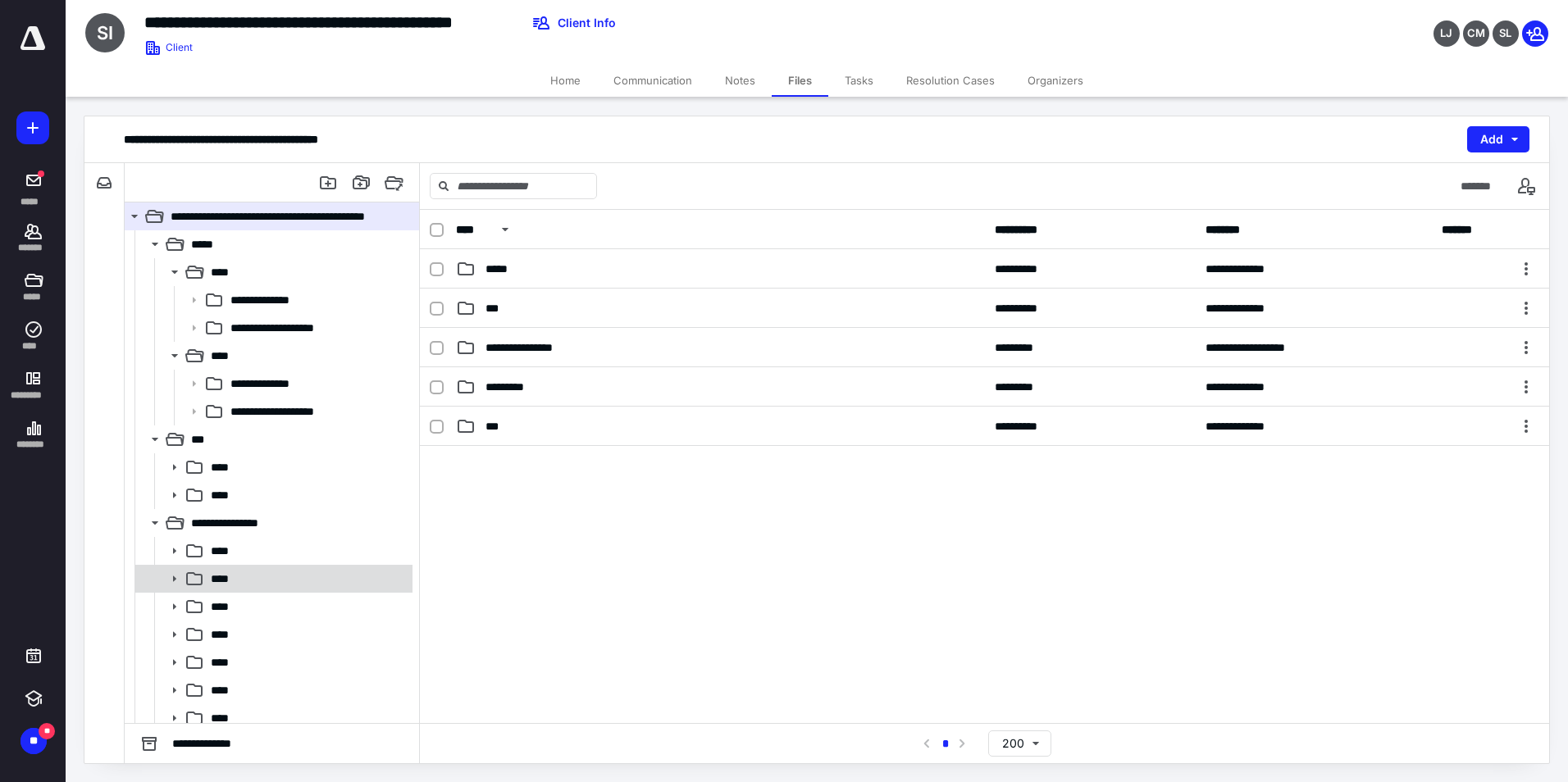 scroll, scrollTop: 246, scrollLeft: 0, axis: vertical 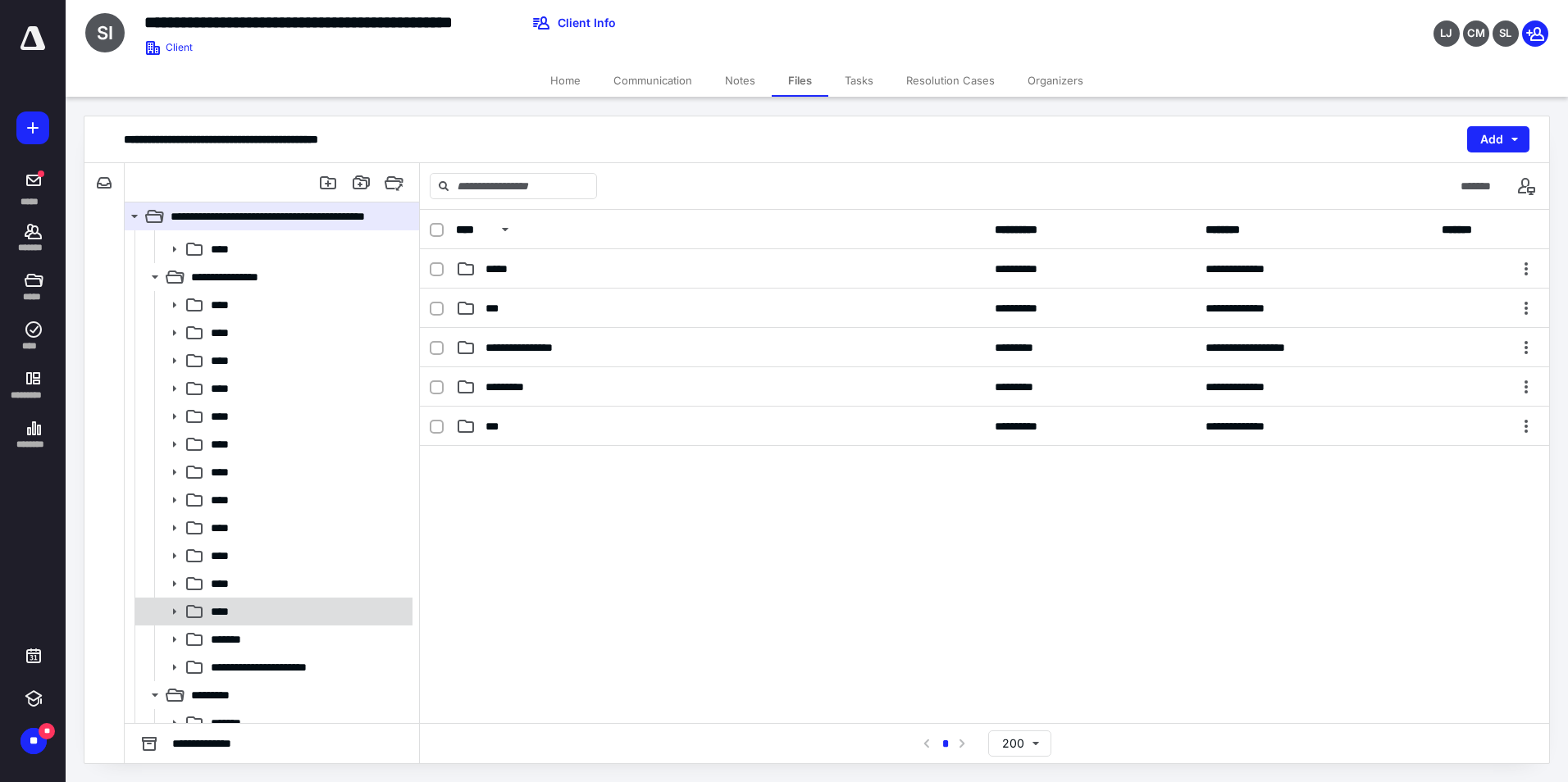 click 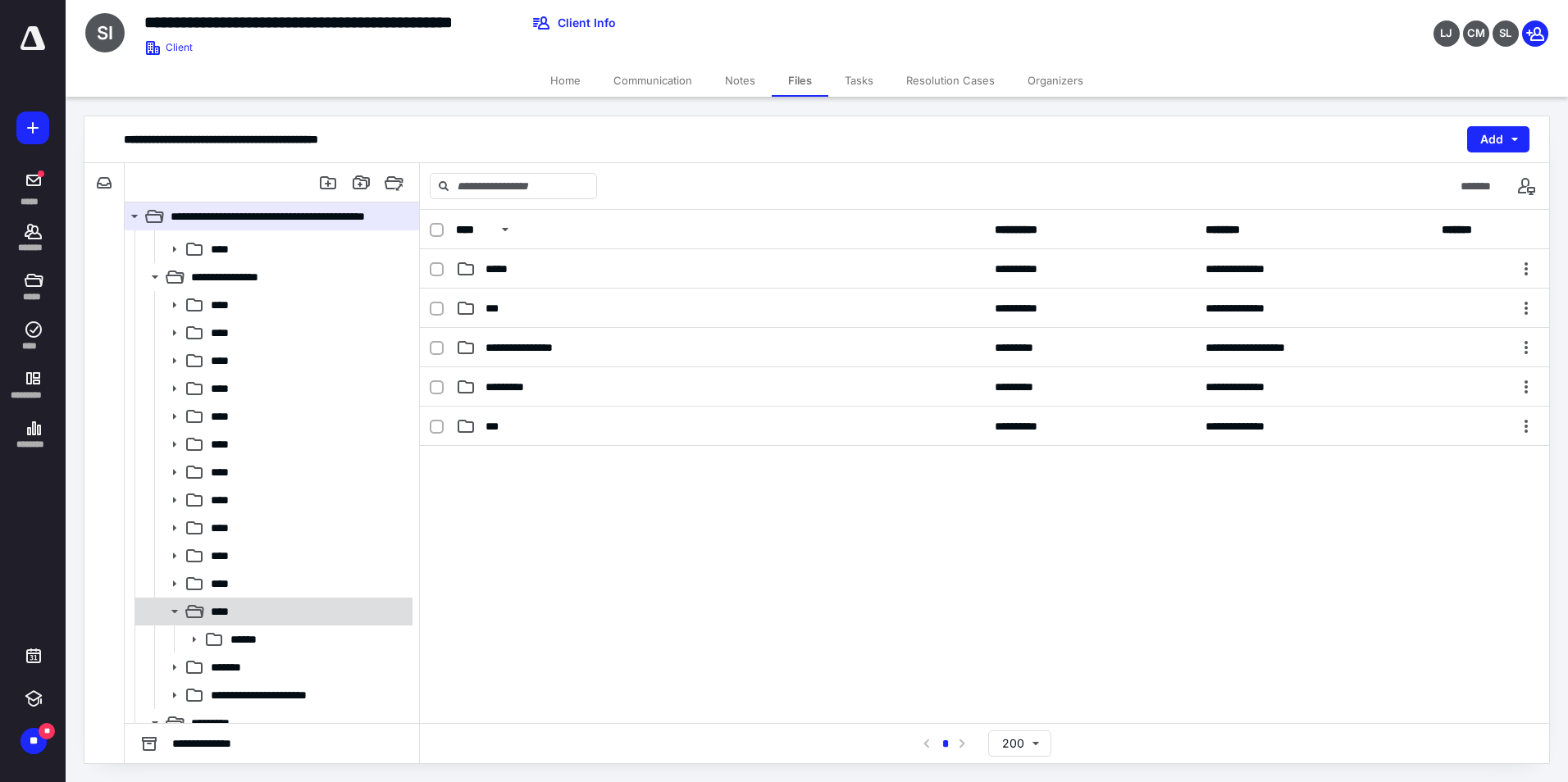 click 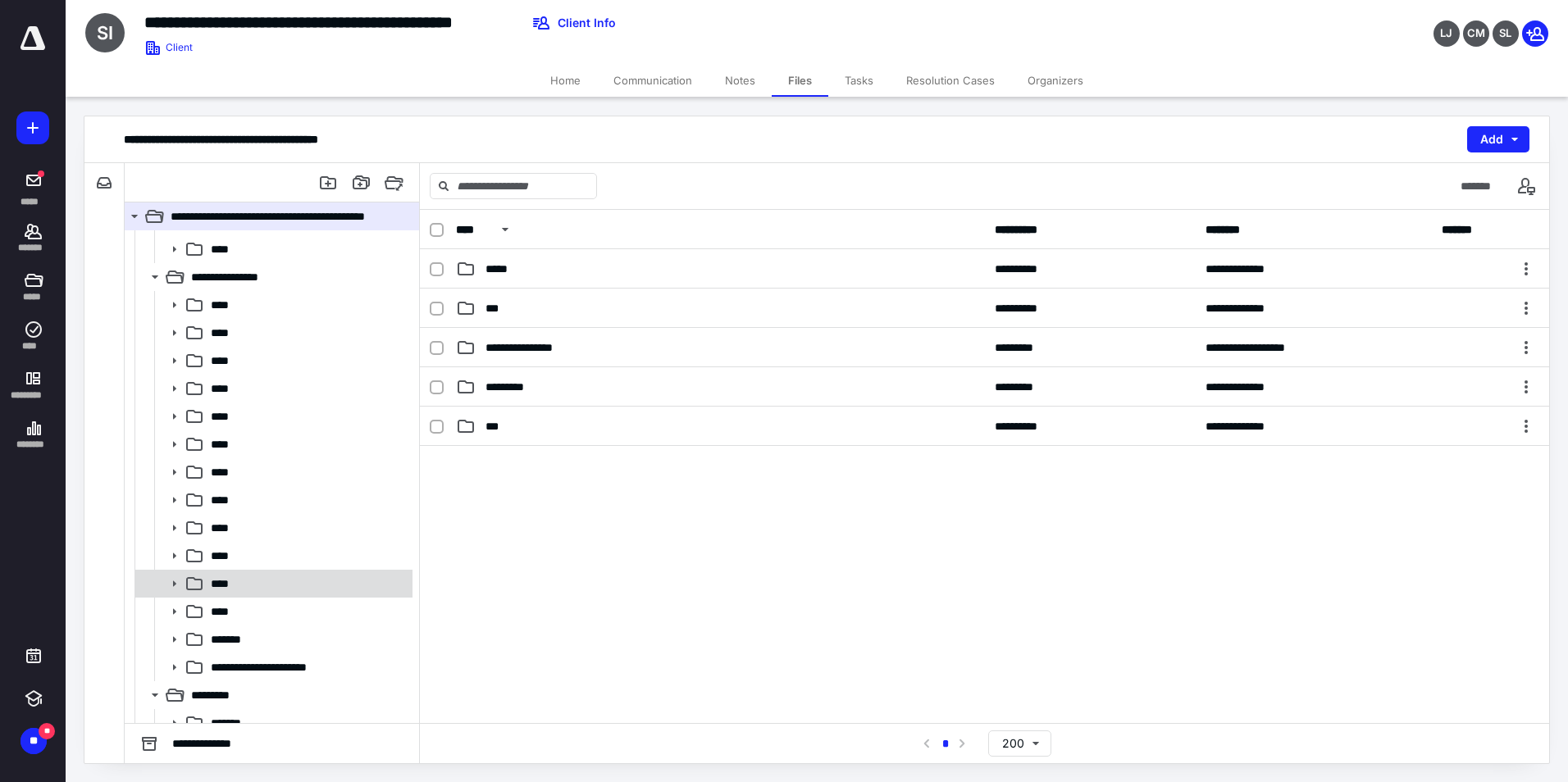 click 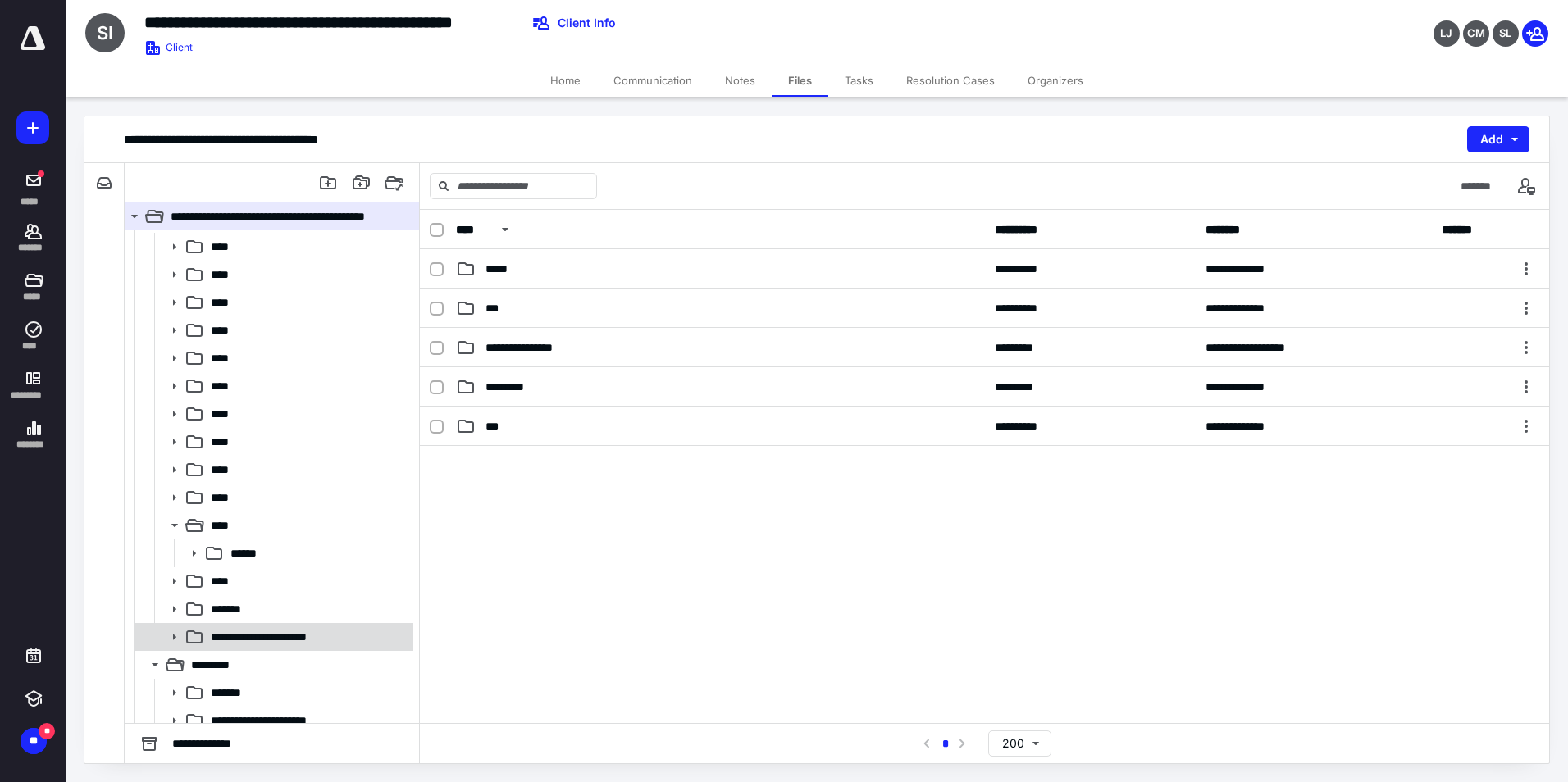 scroll, scrollTop: 371, scrollLeft: 0, axis: vertical 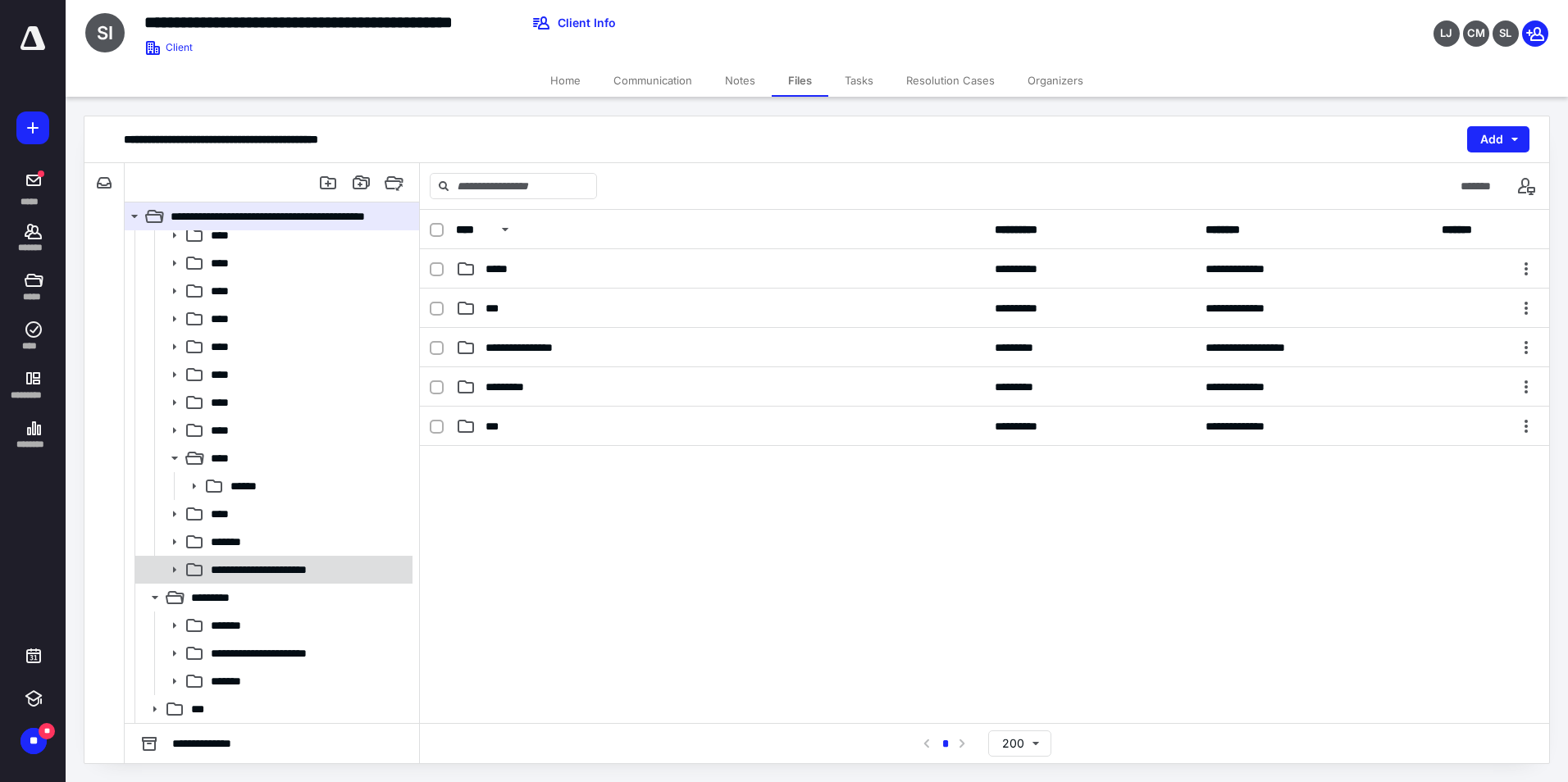 click 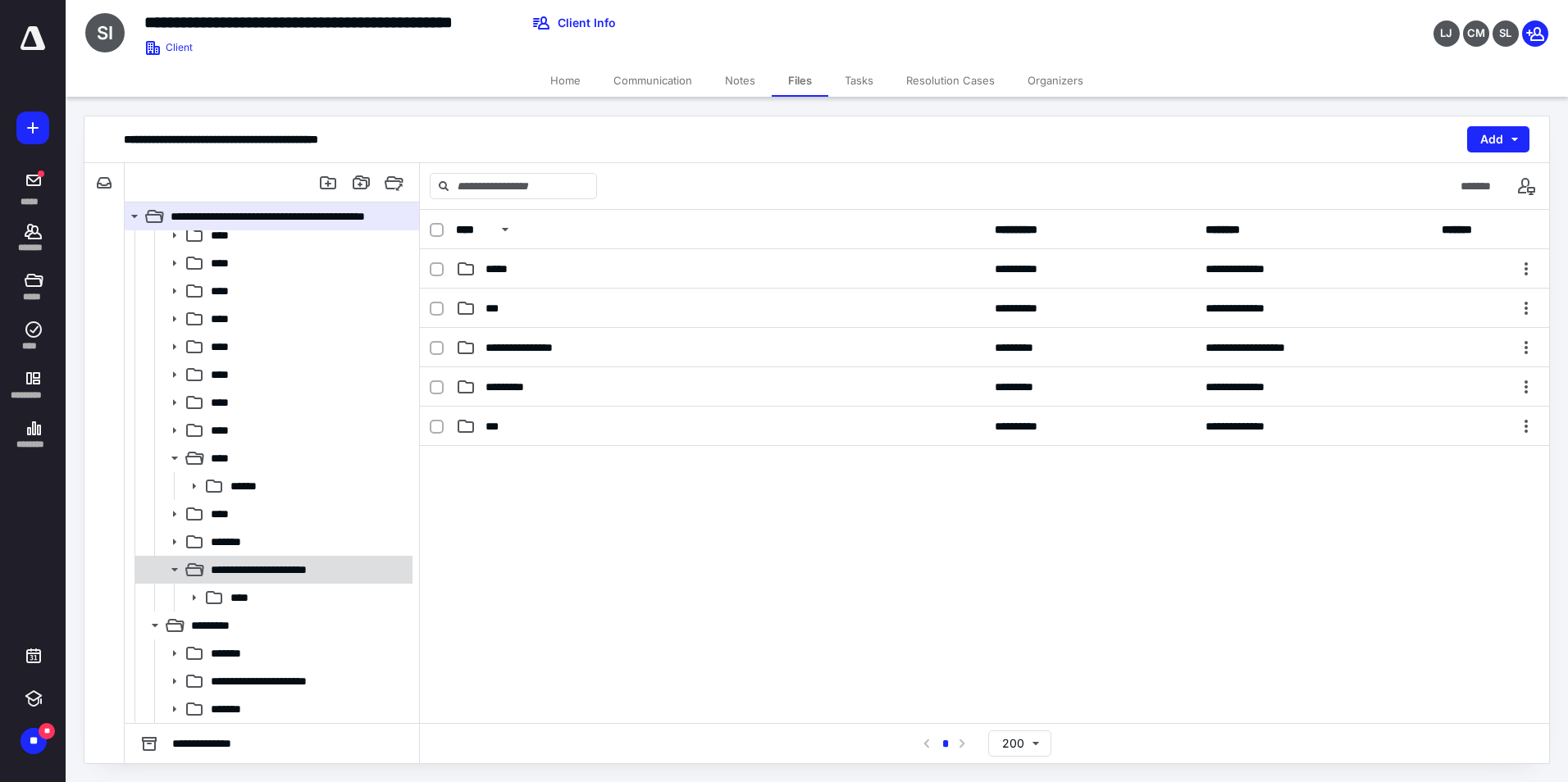 click 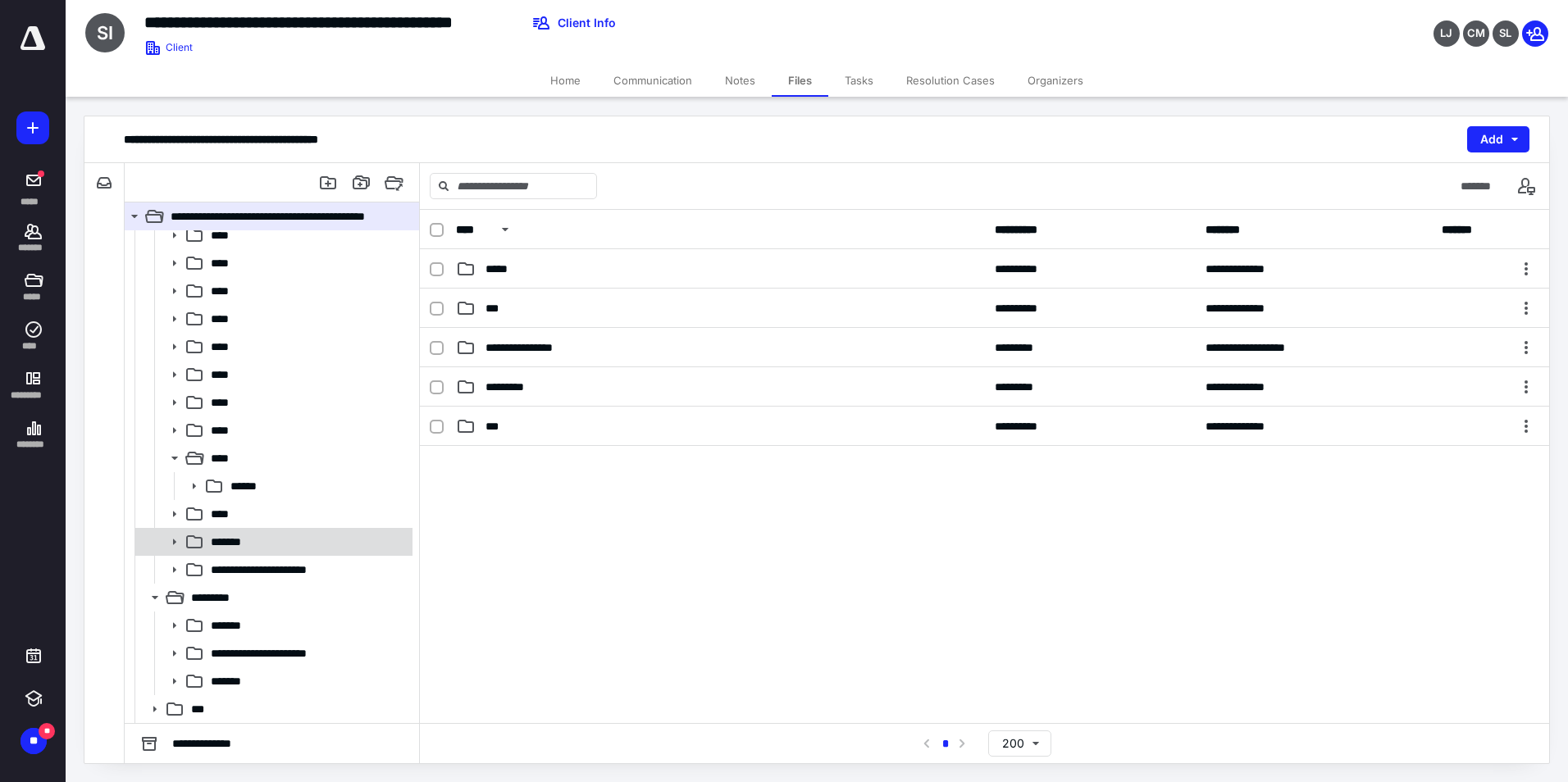 click 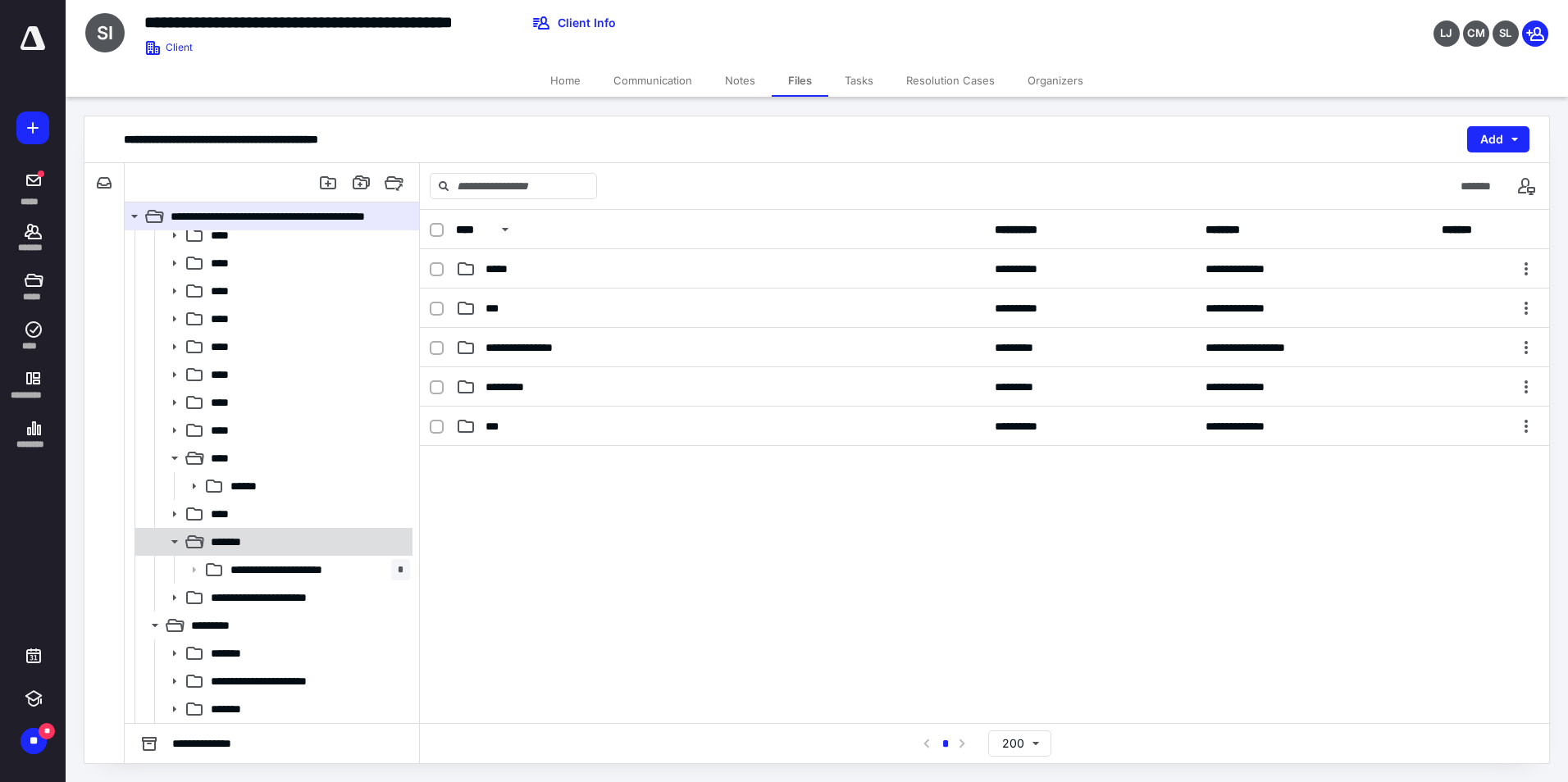 click 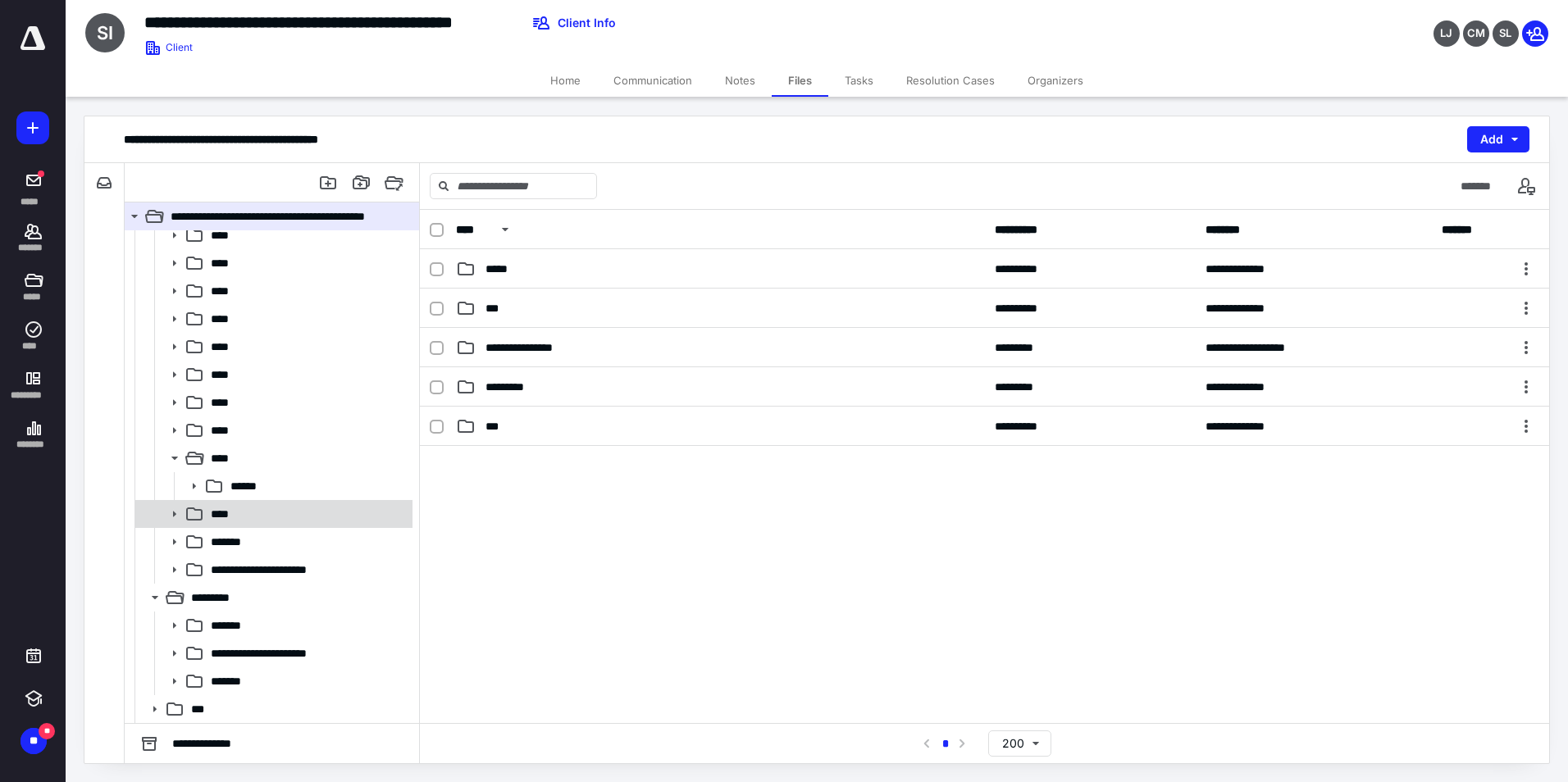 click 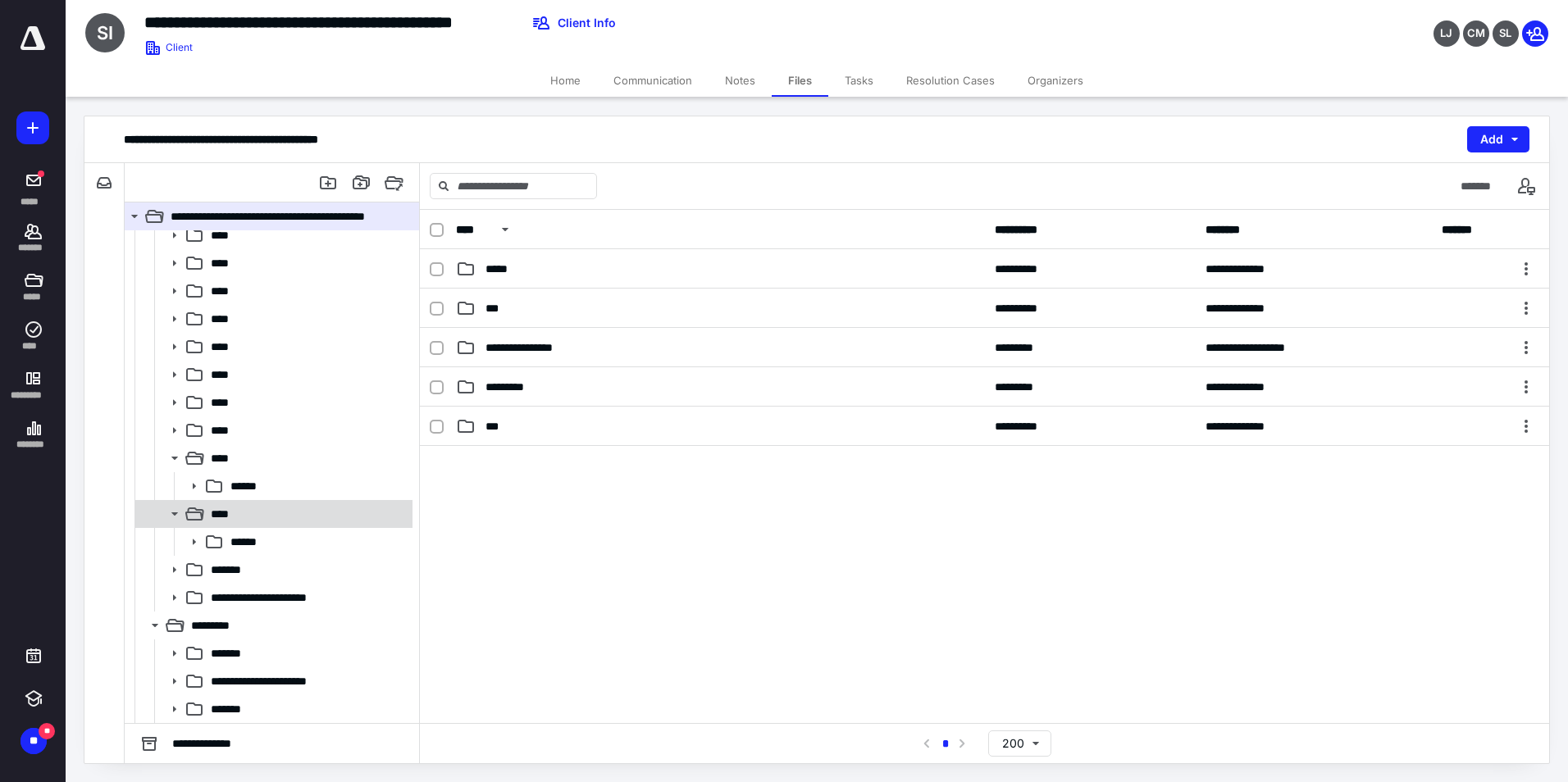 click 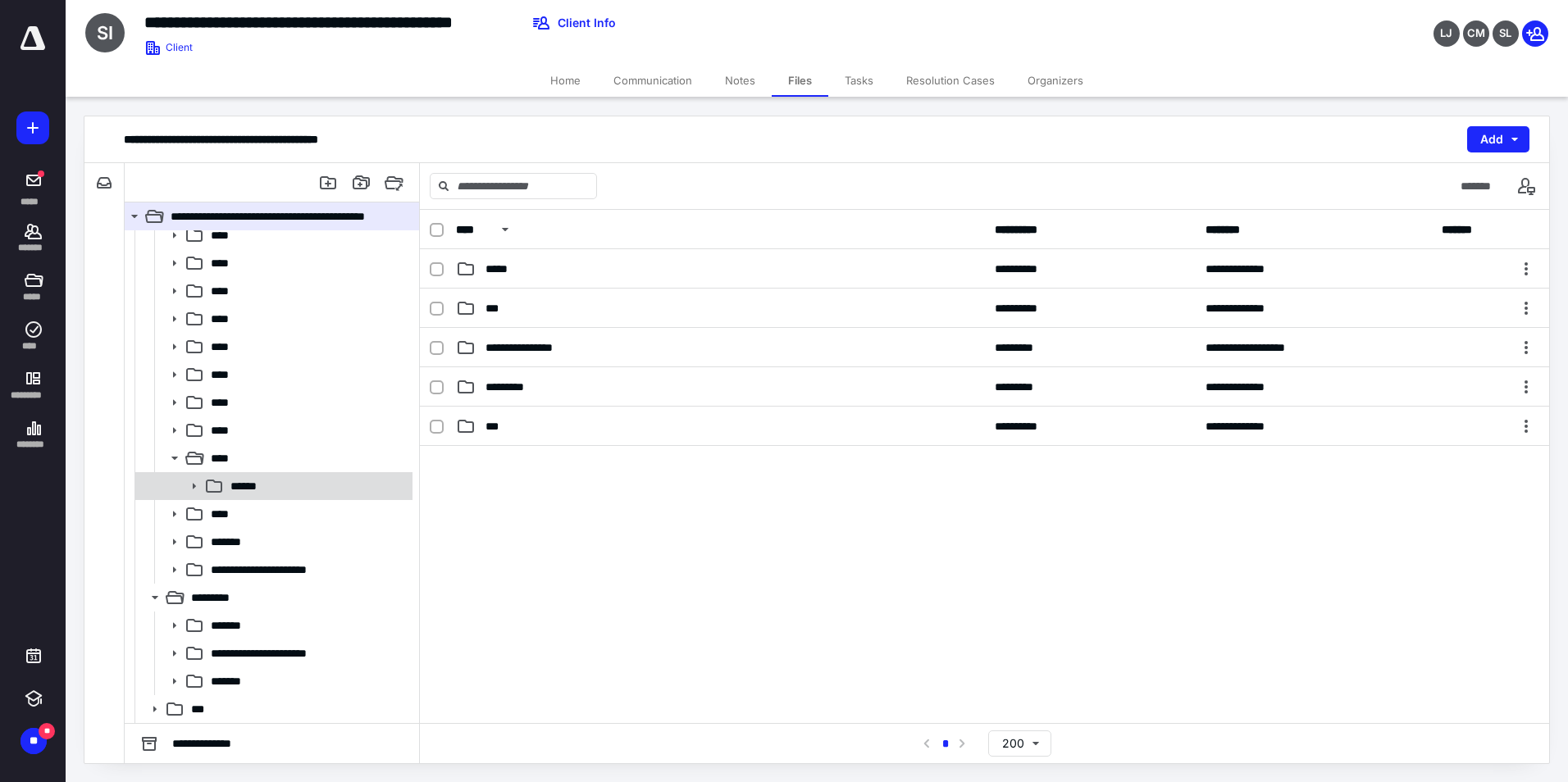 click 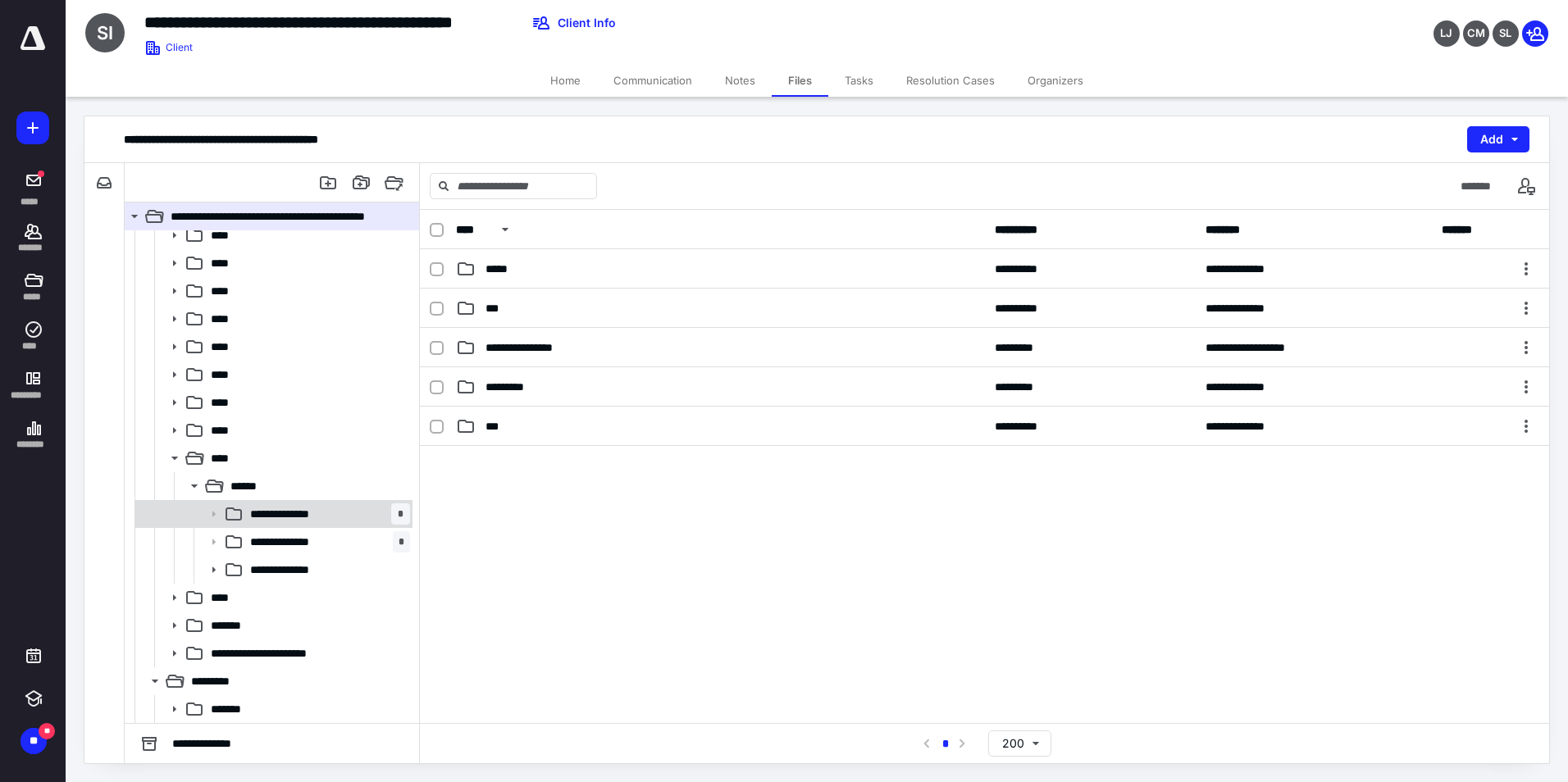 click on "**********" at bounding box center [289, 514] 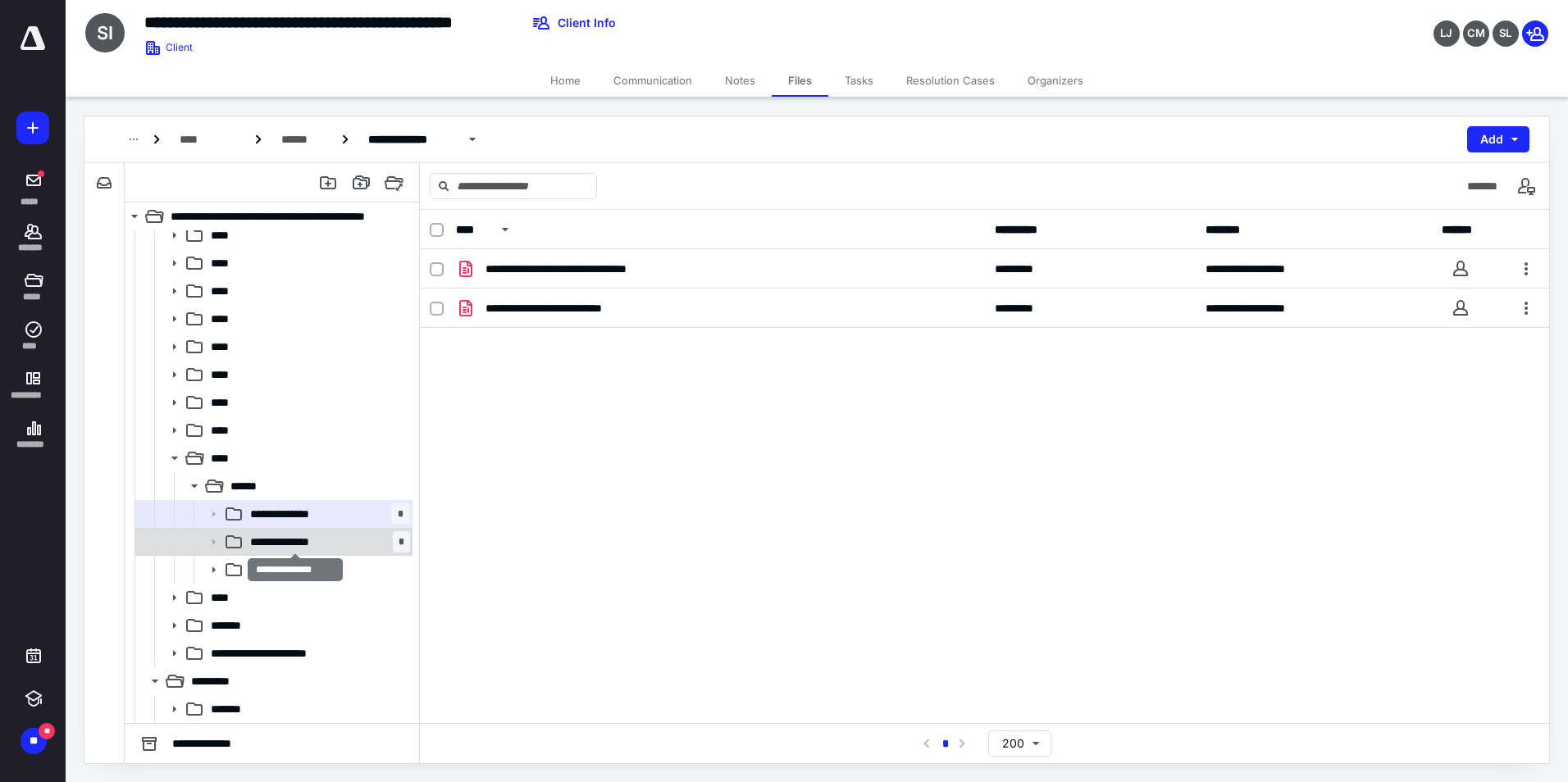 click on "**********" at bounding box center (295, 542) 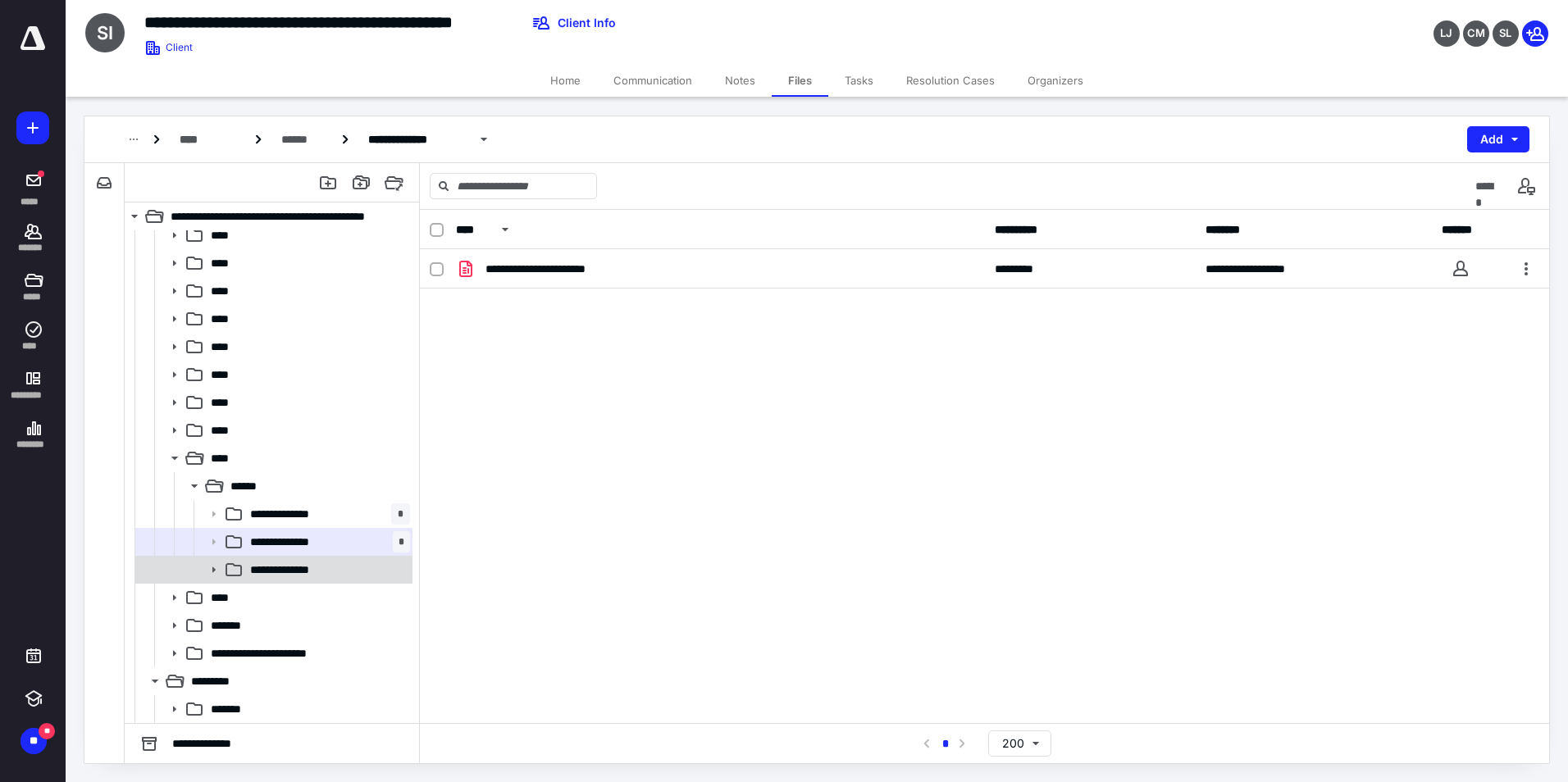click 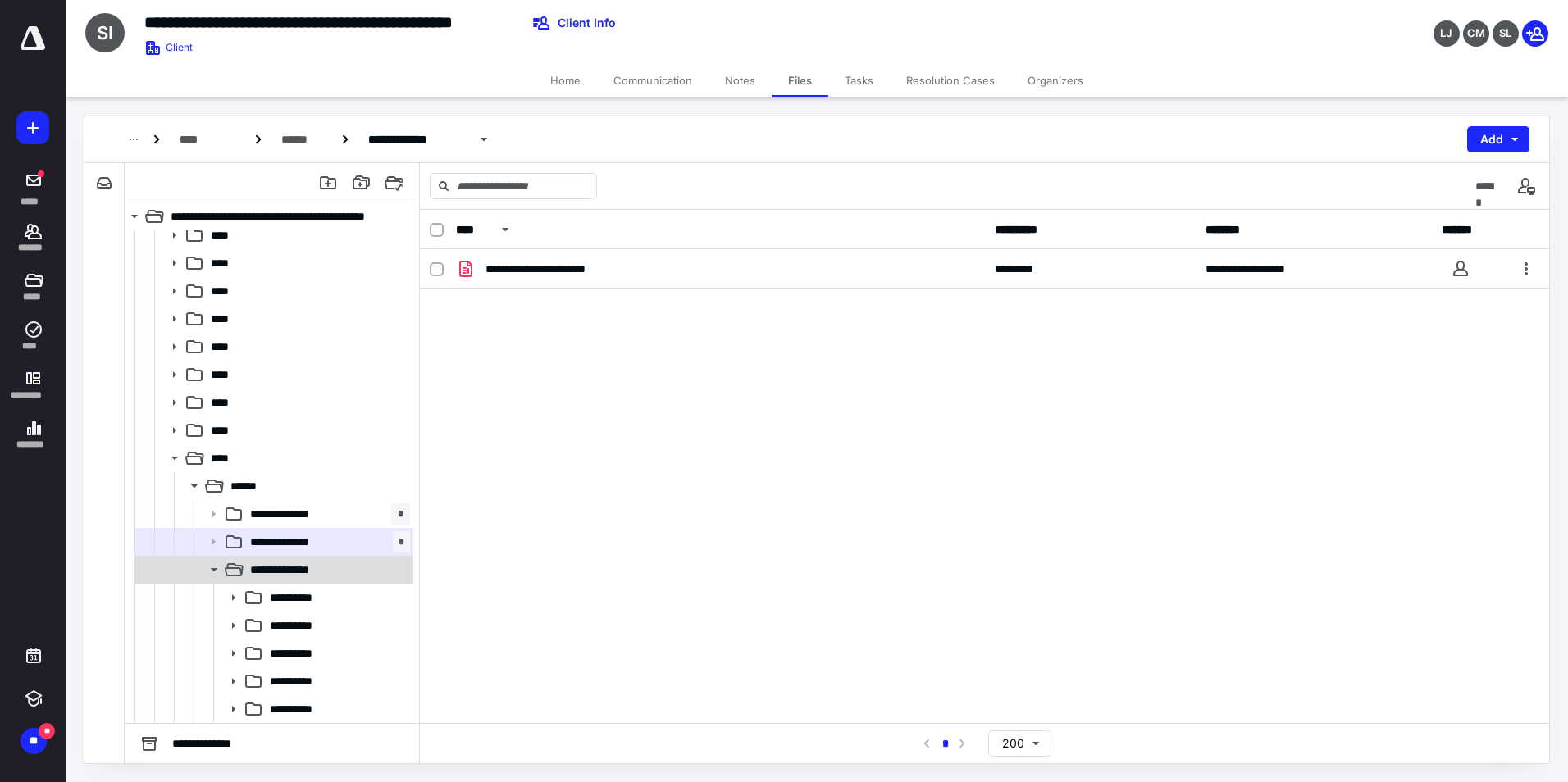 scroll, scrollTop: 535, scrollLeft: 0, axis: vertical 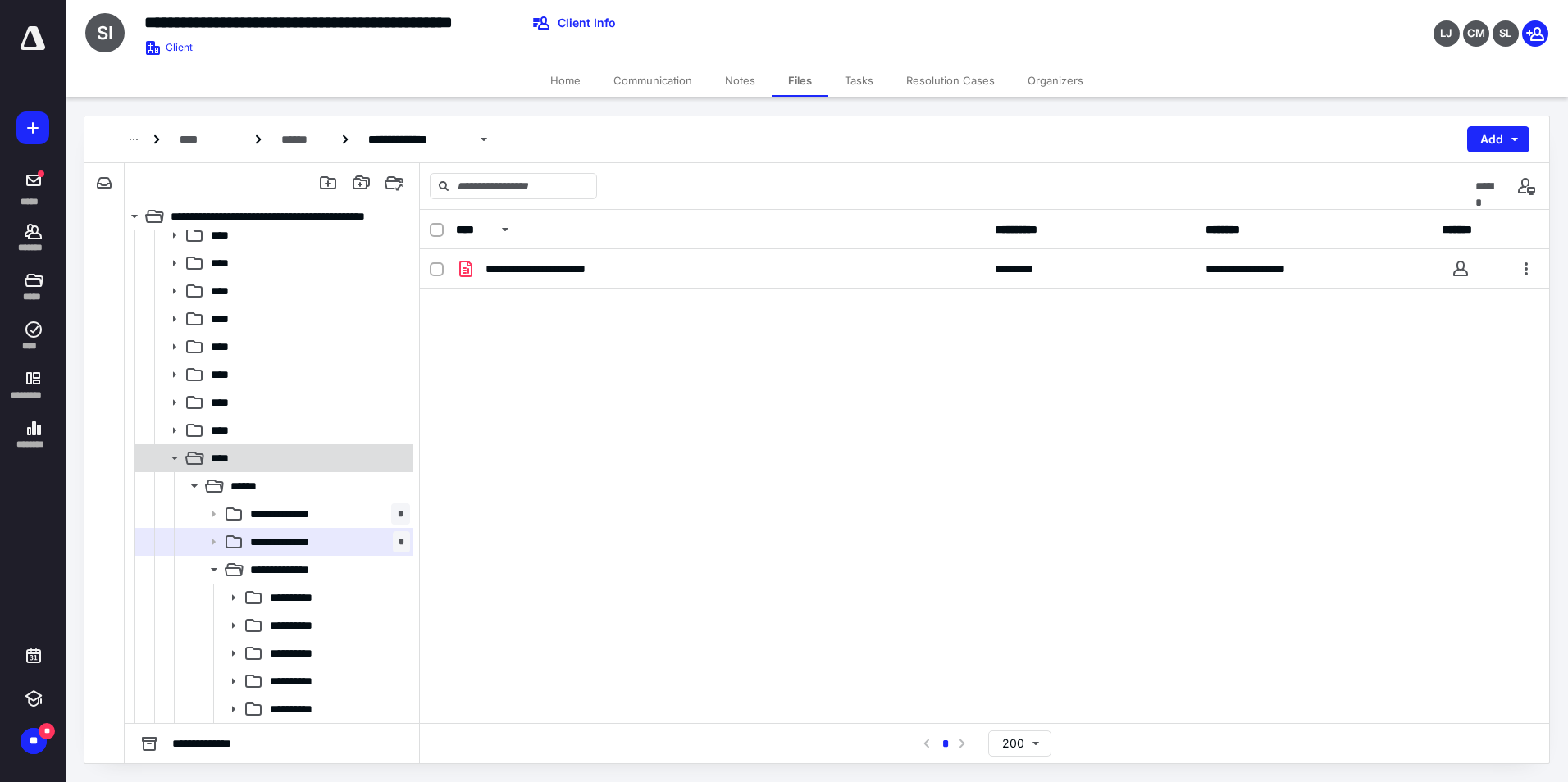 click 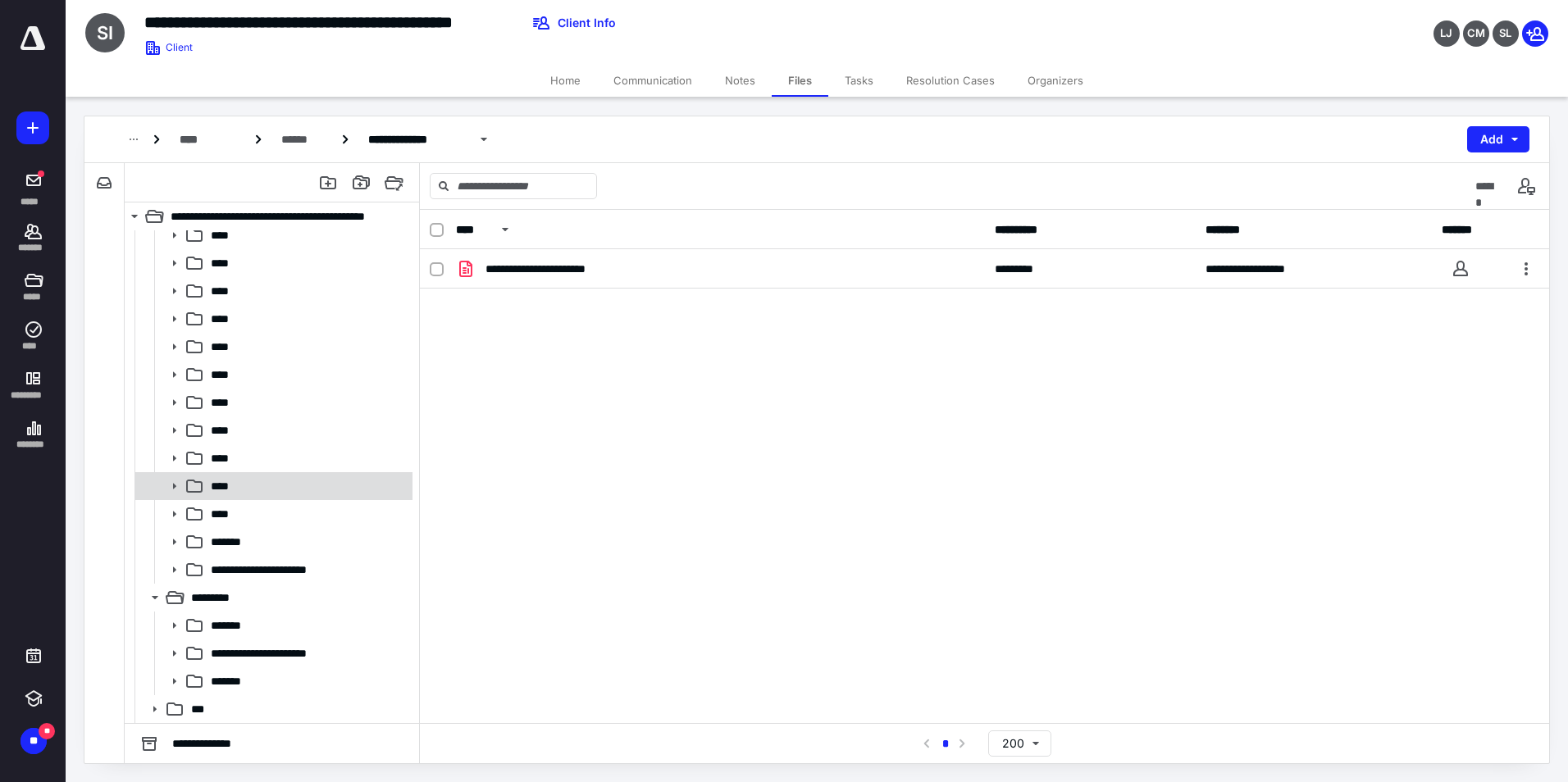 click 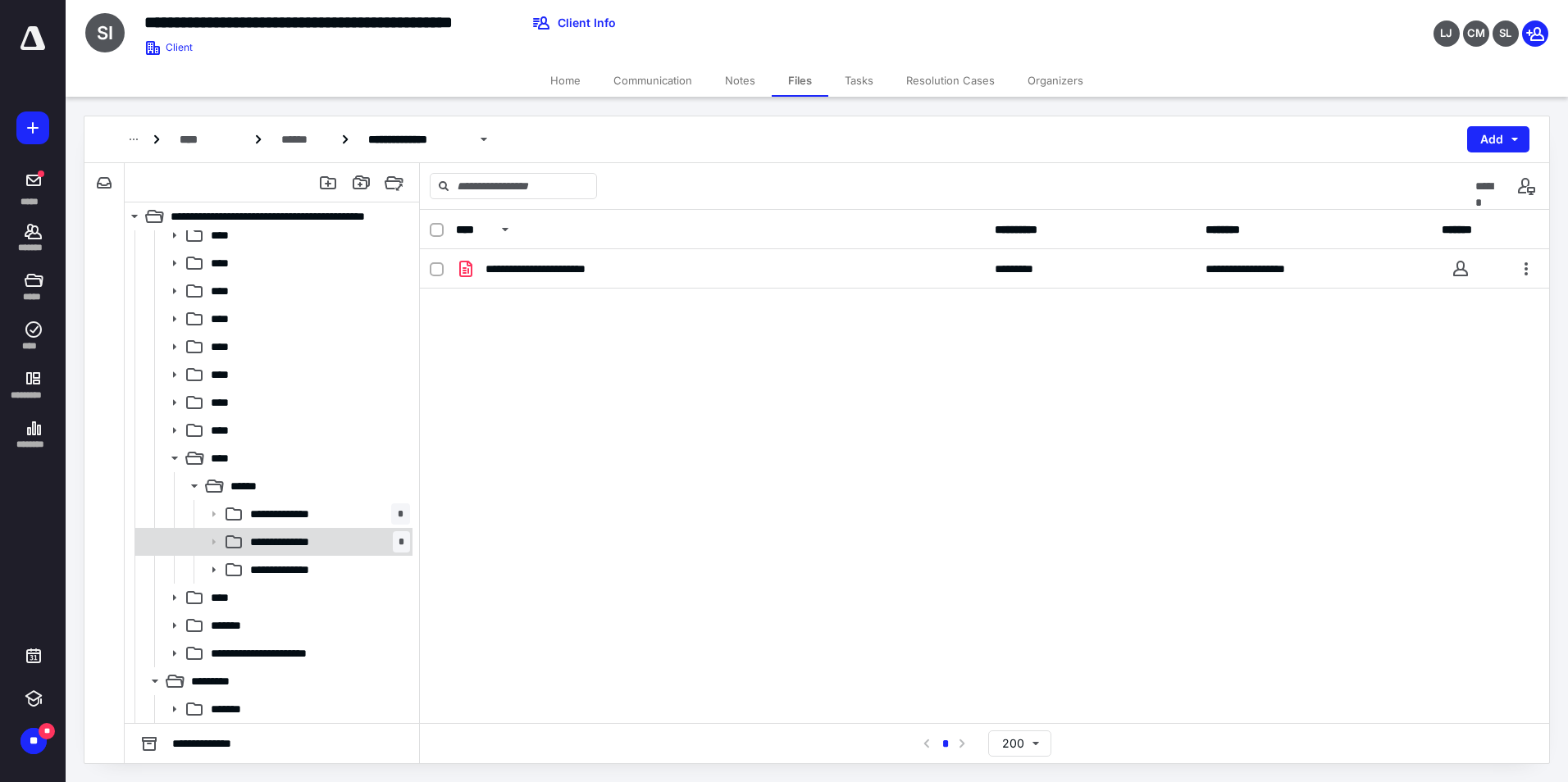 click on "**********" at bounding box center (295, 542) 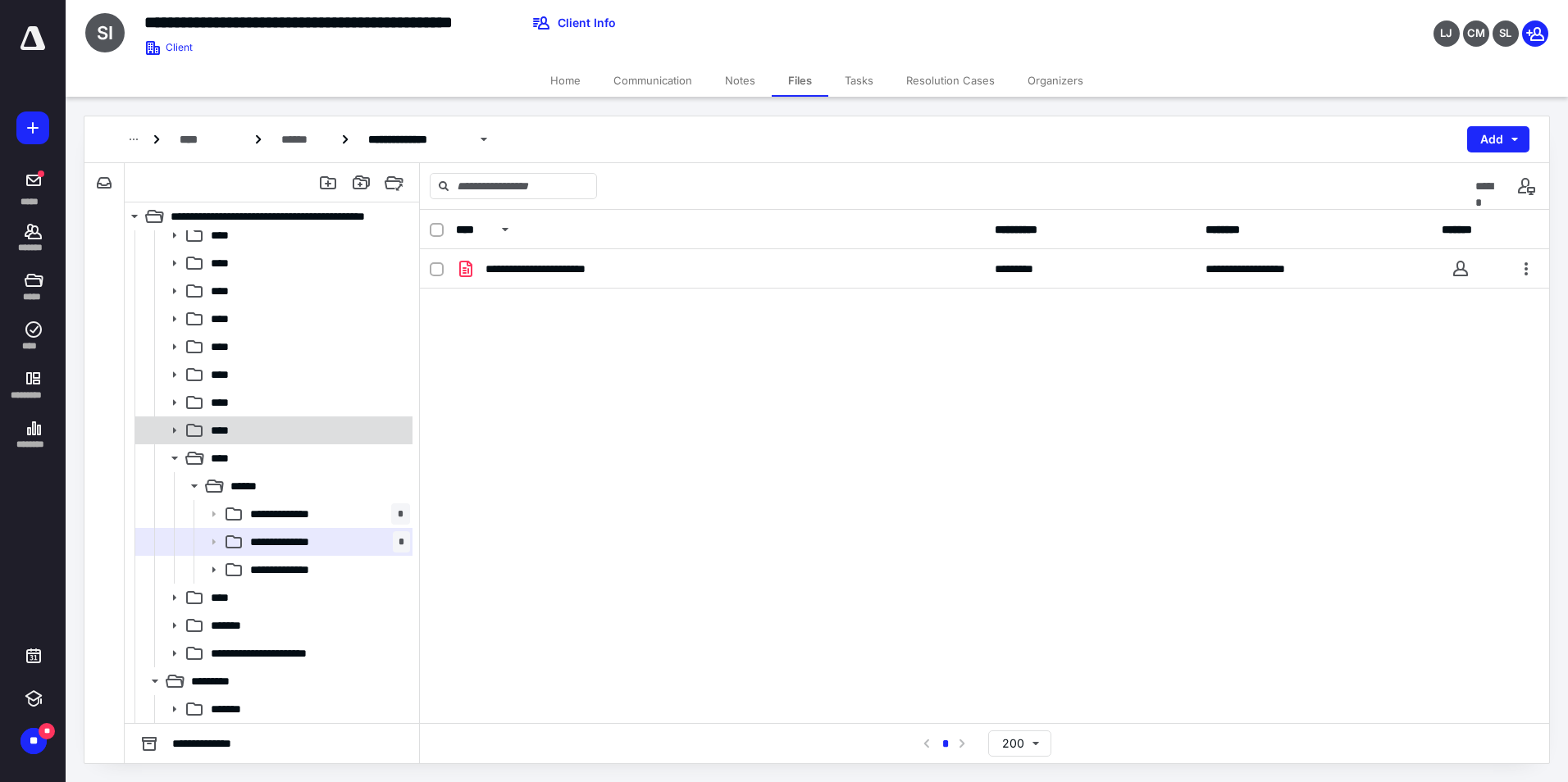 click 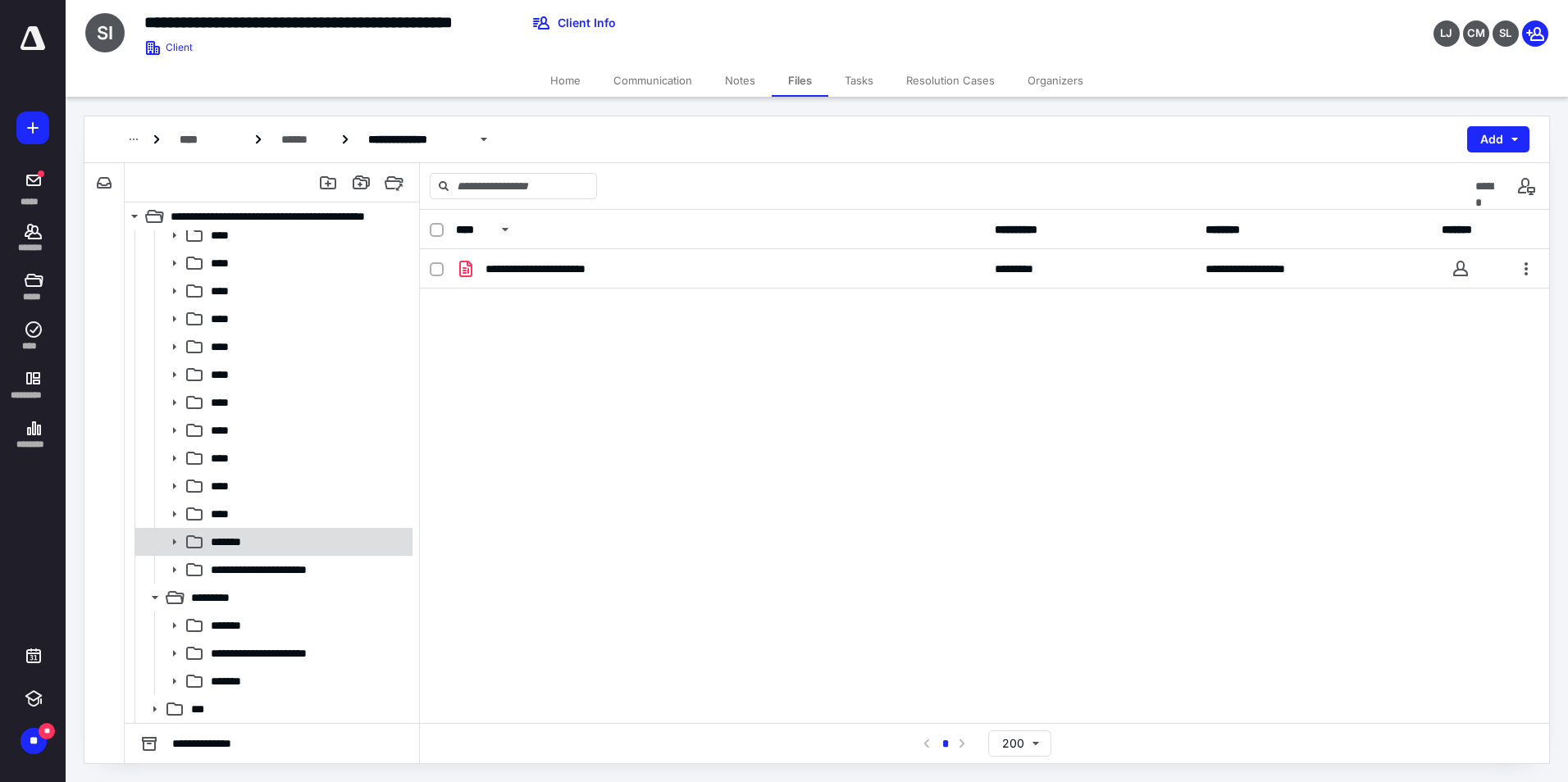 click 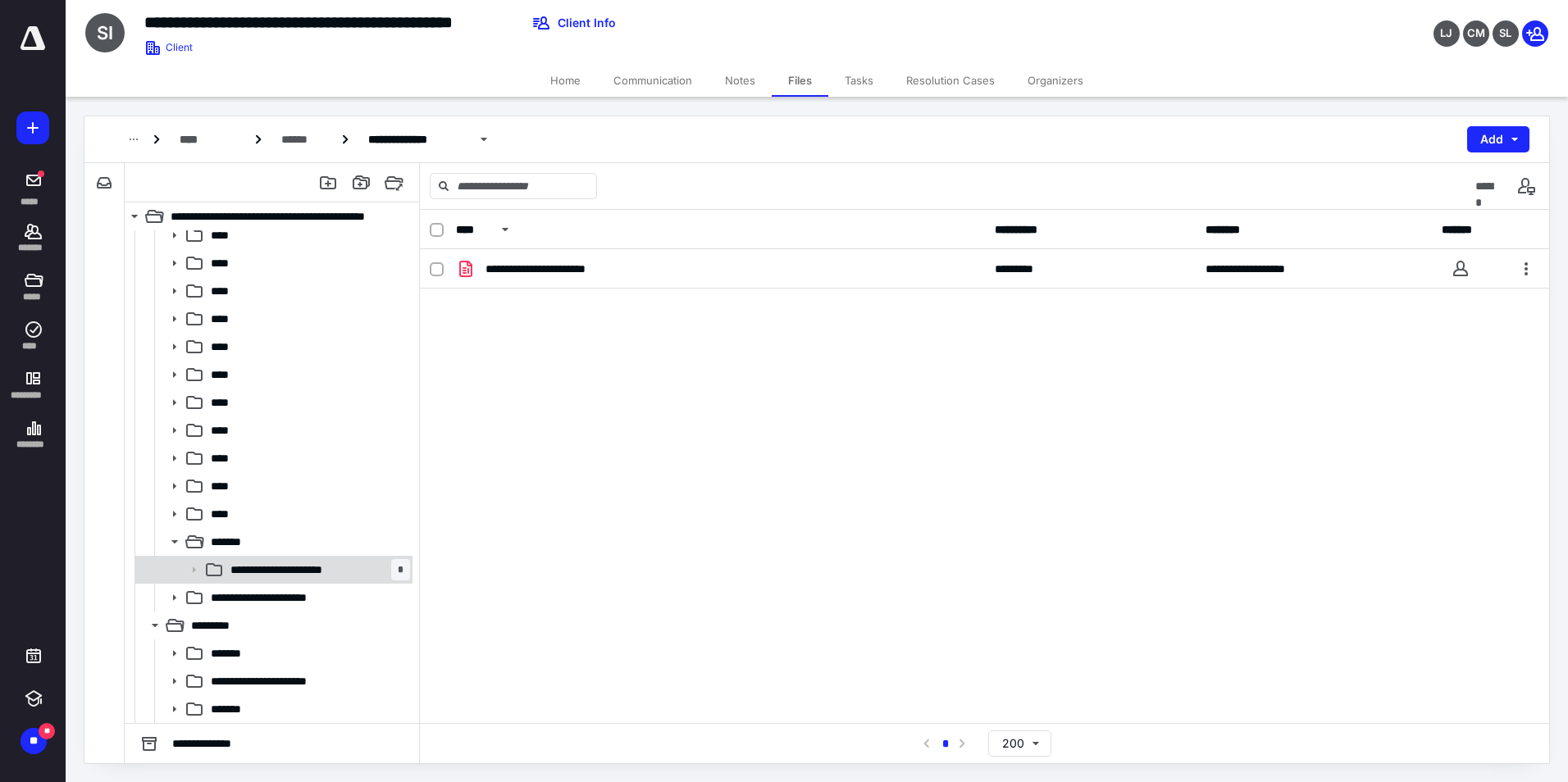 click on "**********" at bounding box center [272, 570] 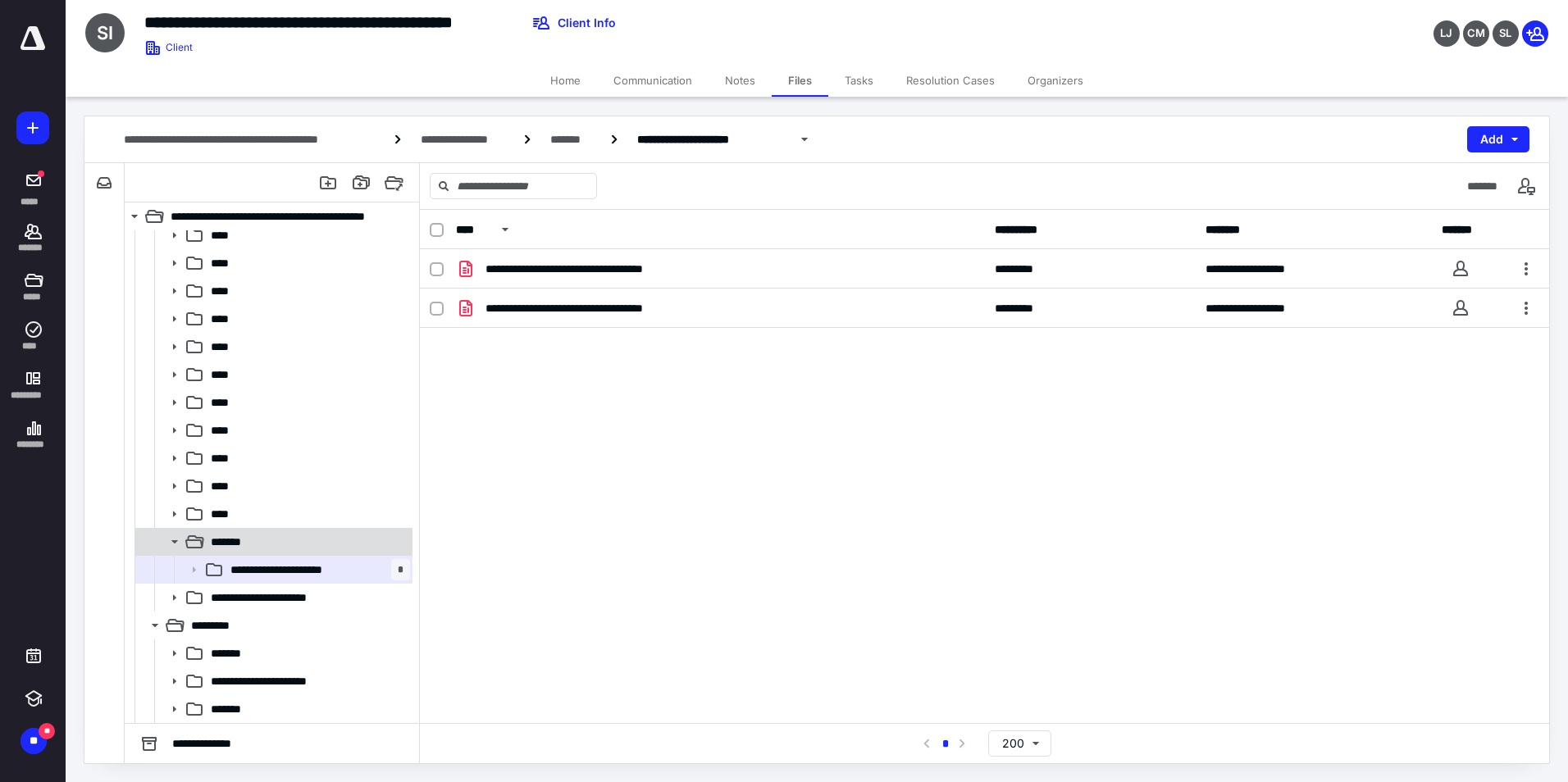 click 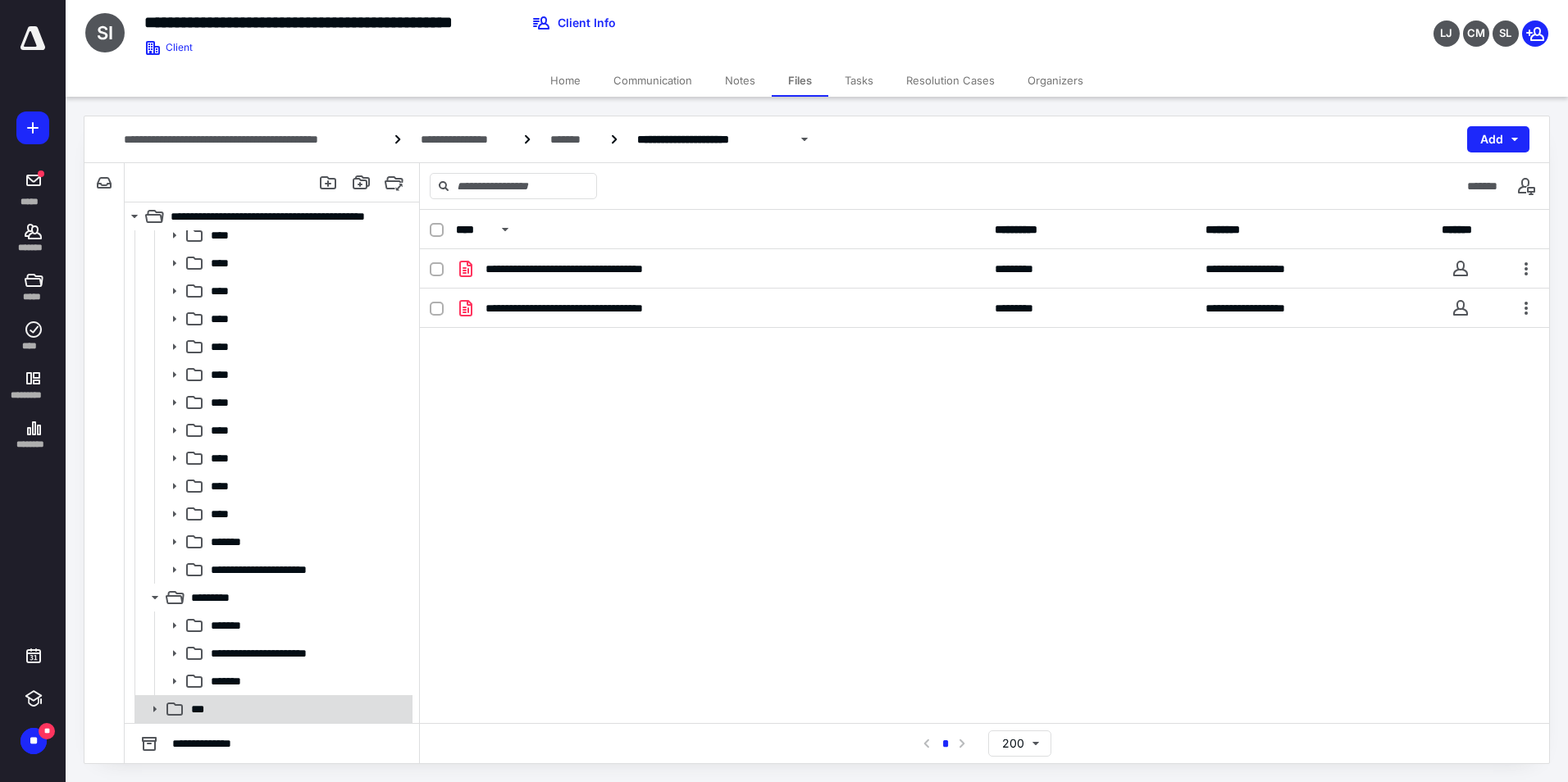 click 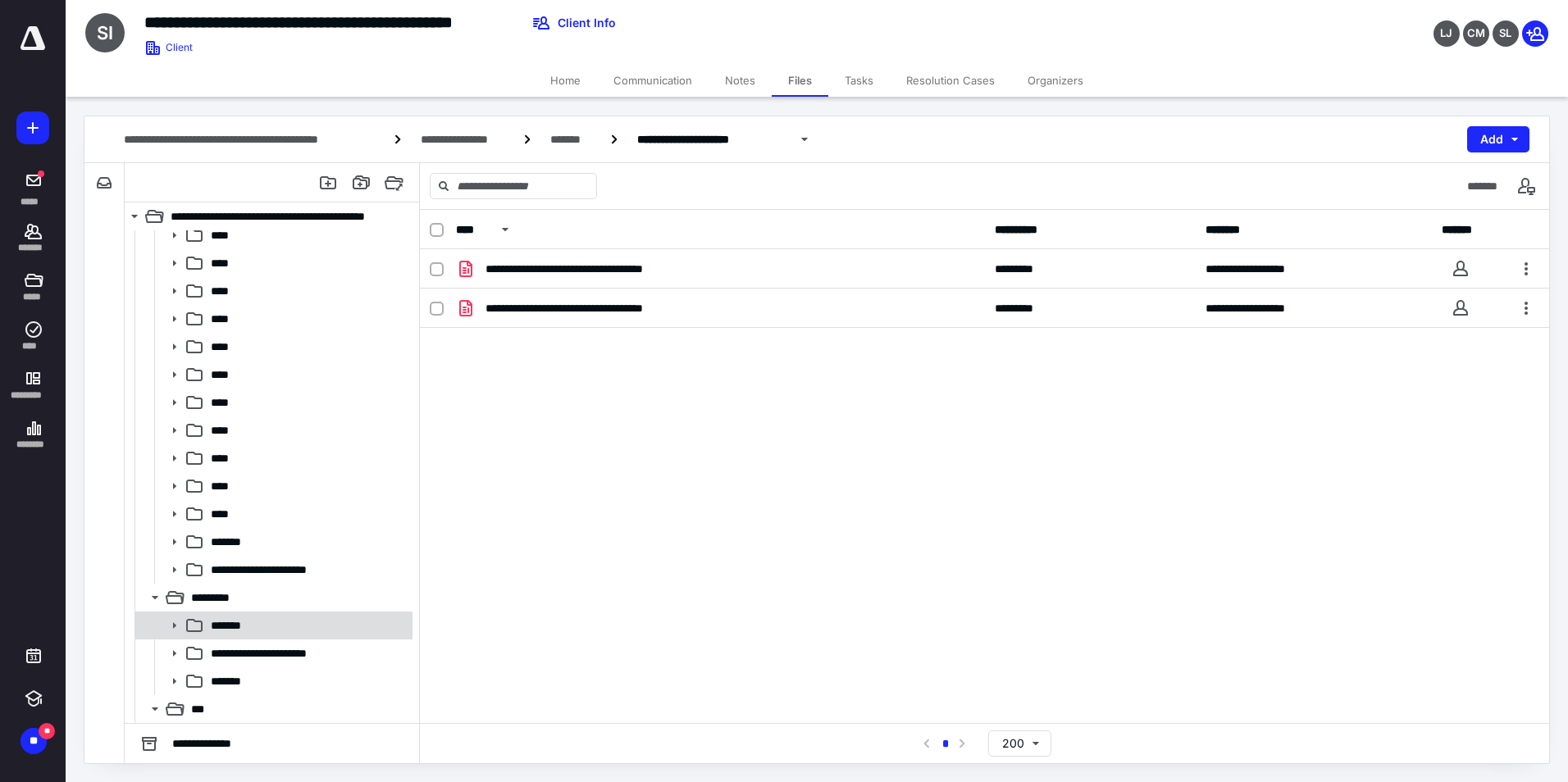 scroll, scrollTop: 399, scrollLeft: 0, axis: vertical 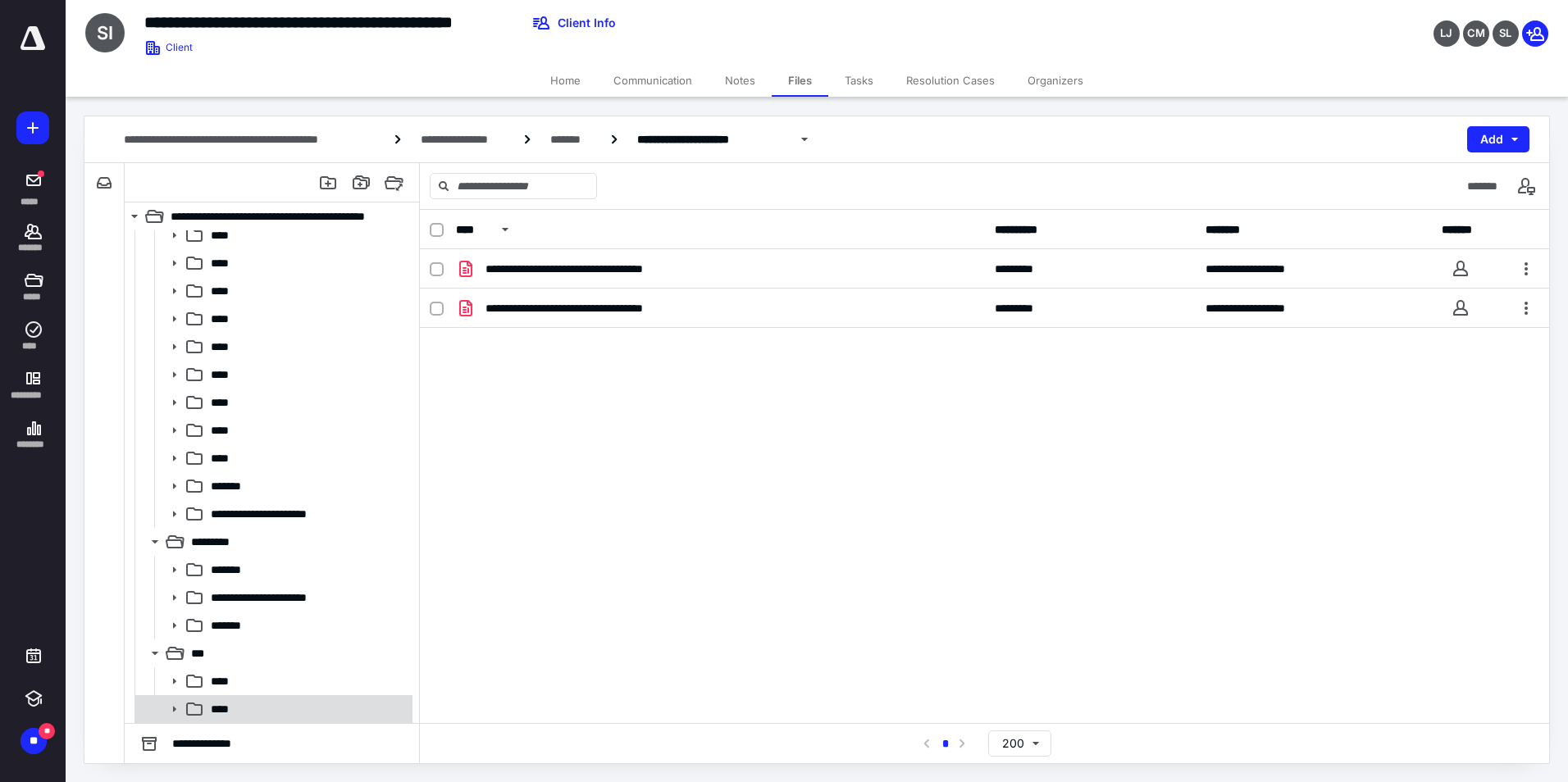 click 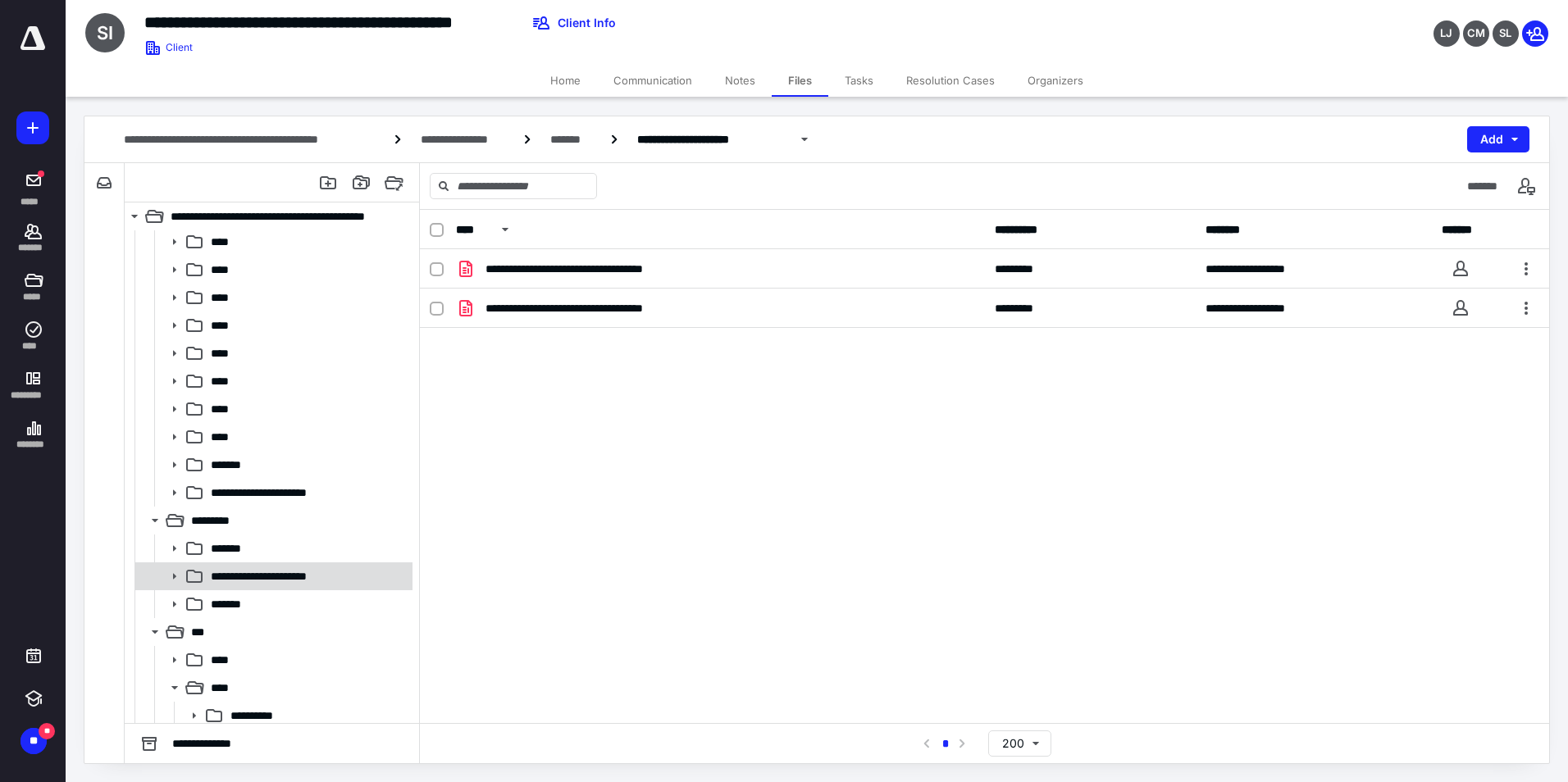 scroll, scrollTop: 427, scrollLeft: 0, axis: vertical 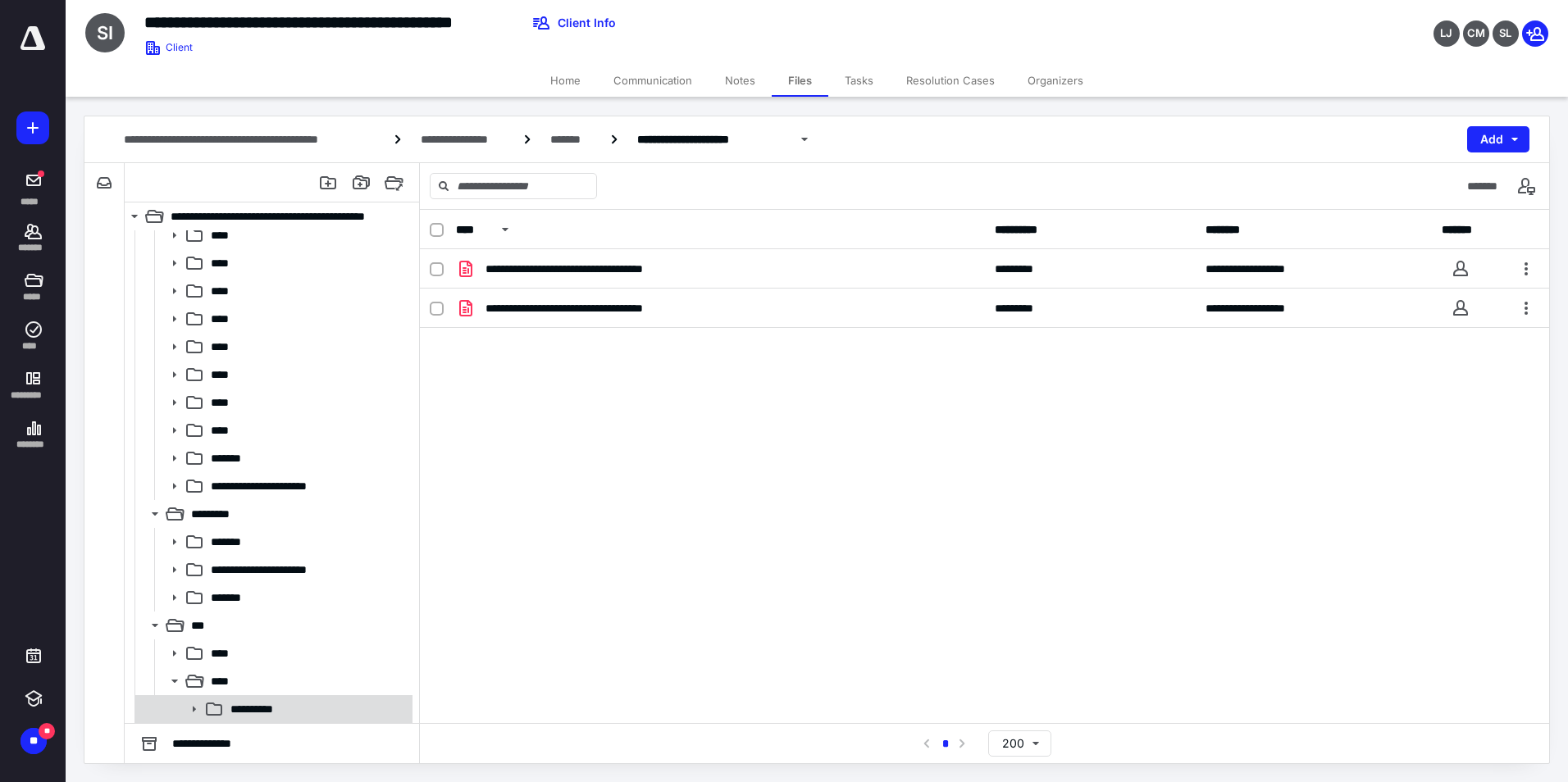 click 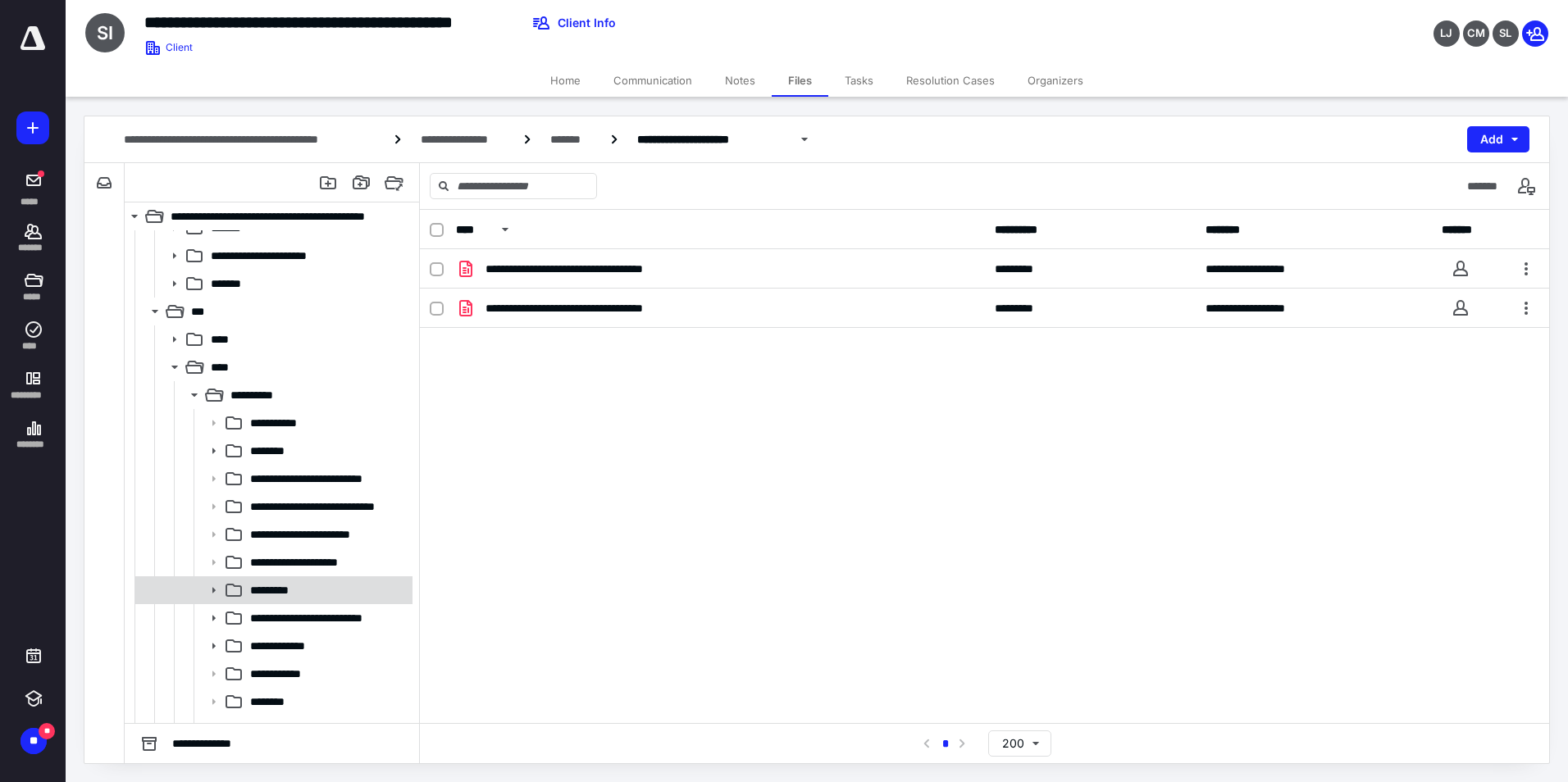 scroll, scrollTop: 755, scrollLeft: 0, axis: vertical 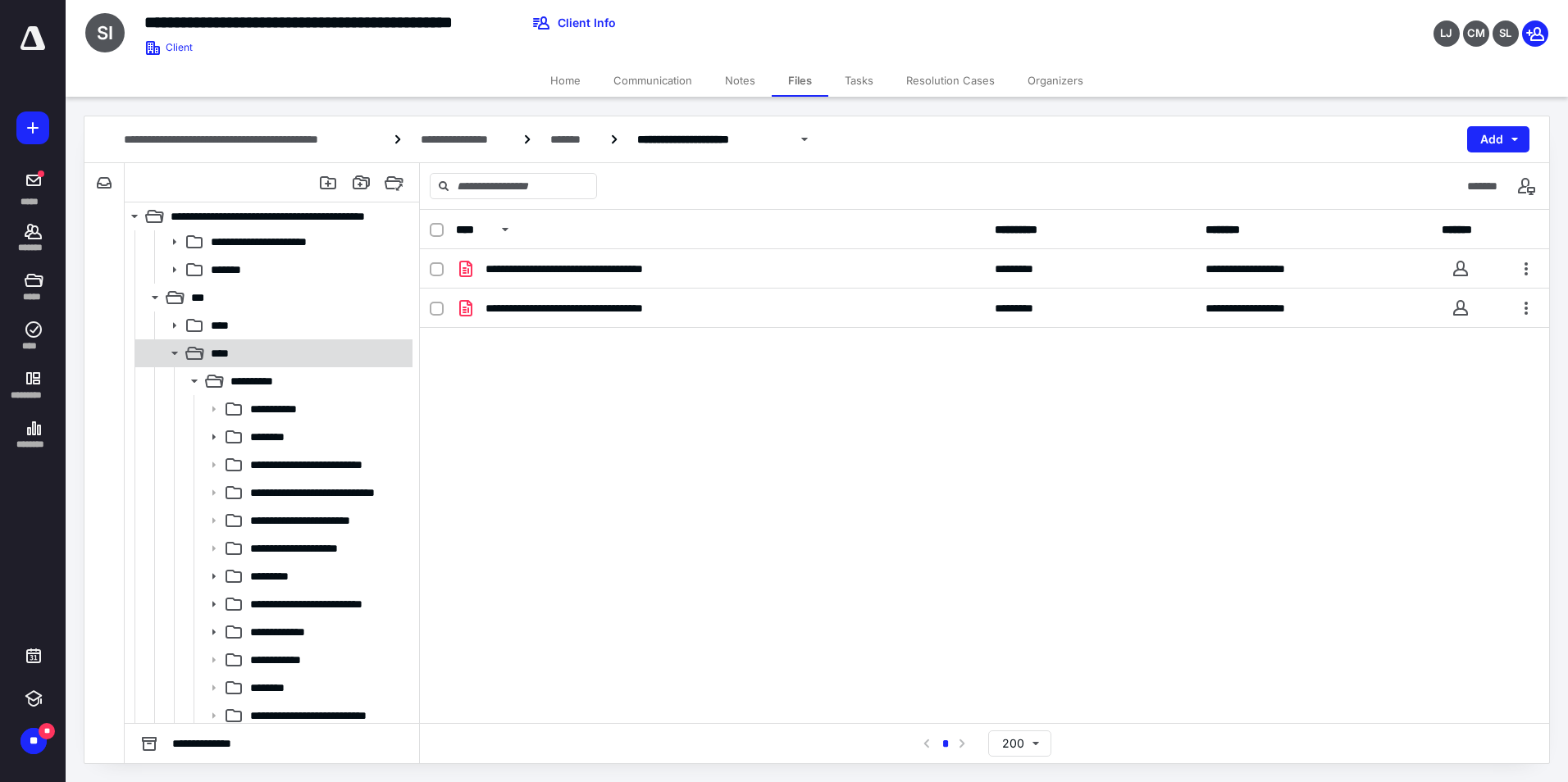 click 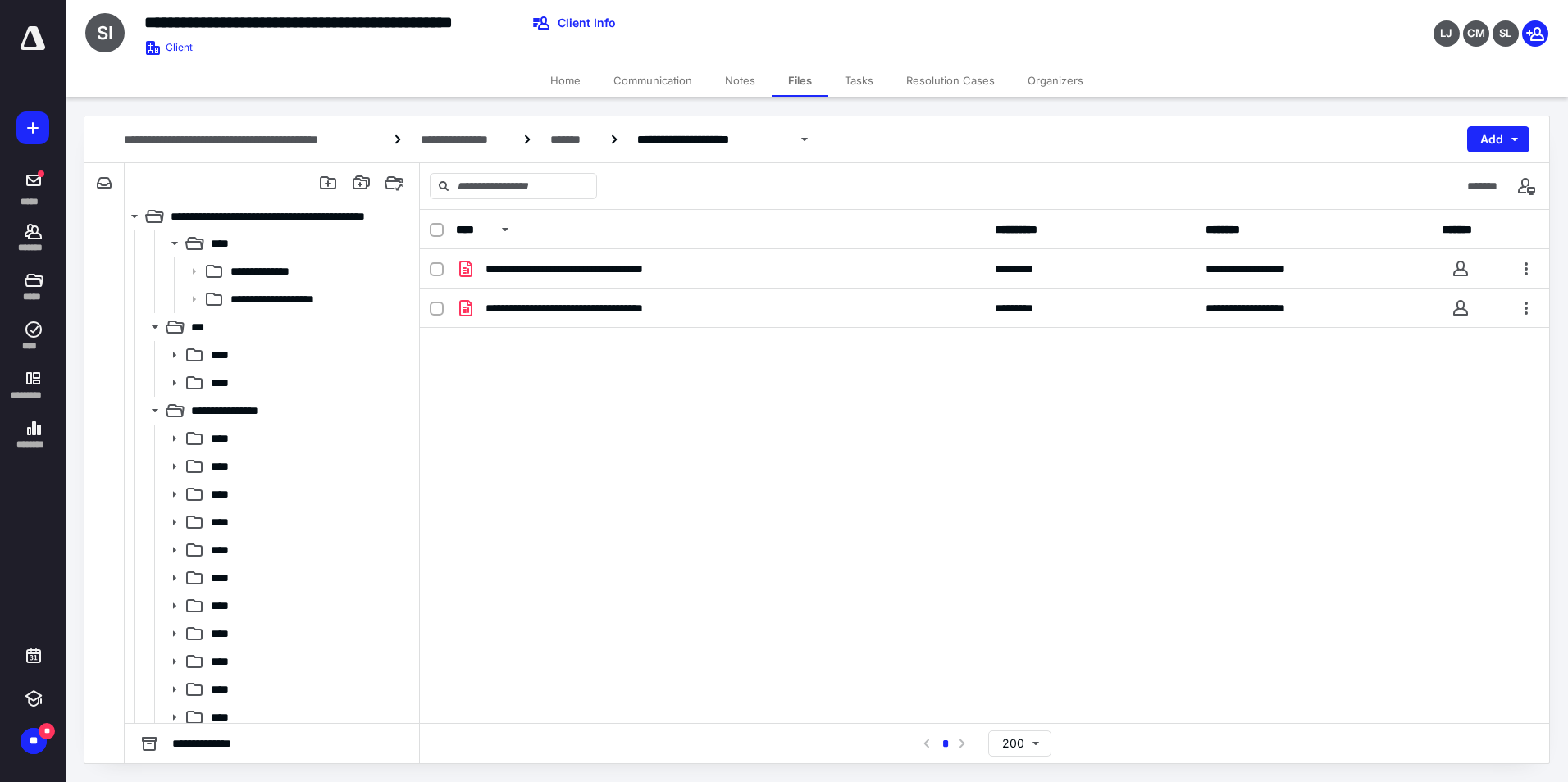 scroll, scrollTop: 328, scrollLeft: 0, axis: vertical 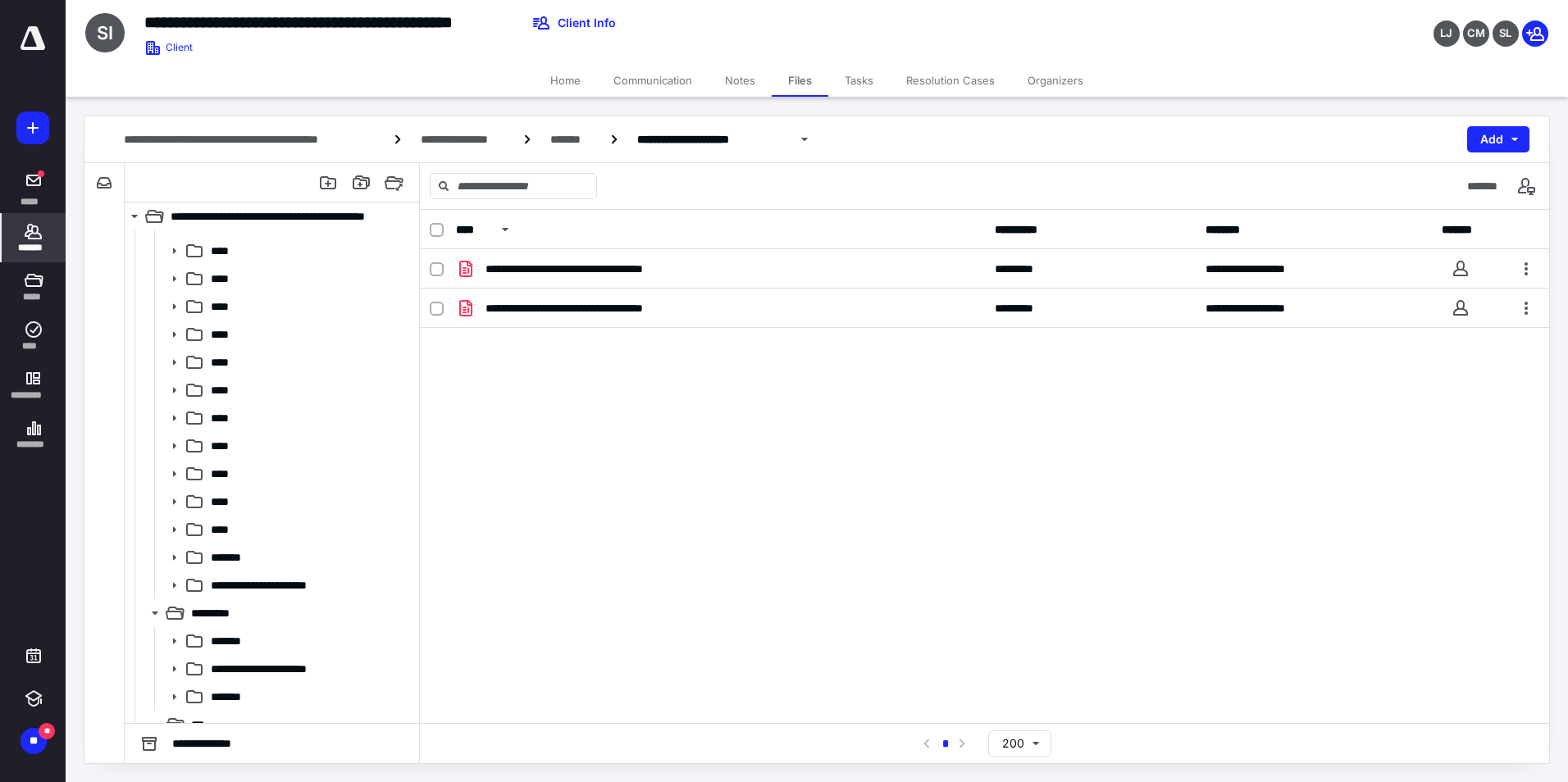 click on "*******" at bounding box center [34, 248] 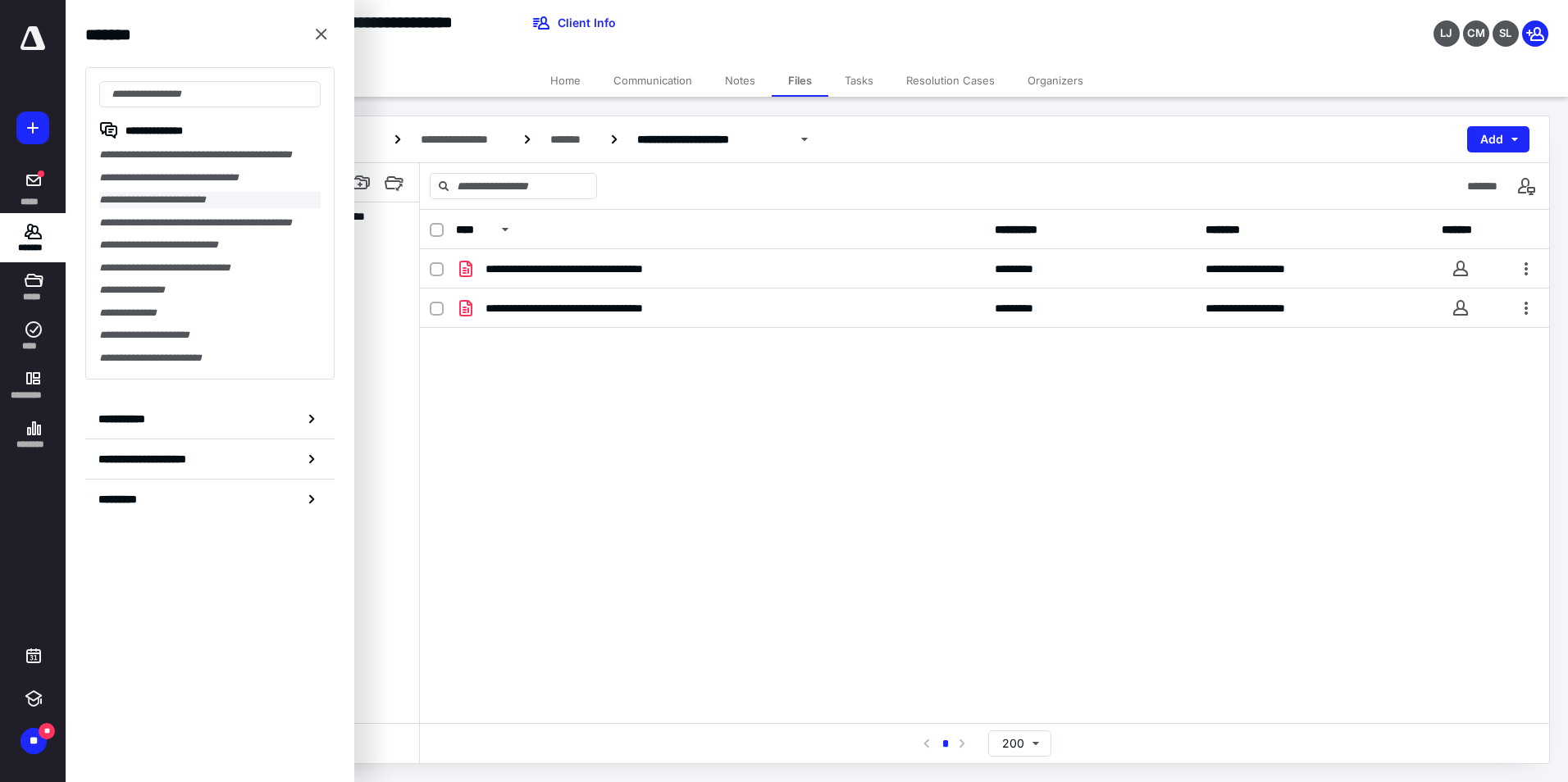 click on "**********" at bounding box center [210, 200] 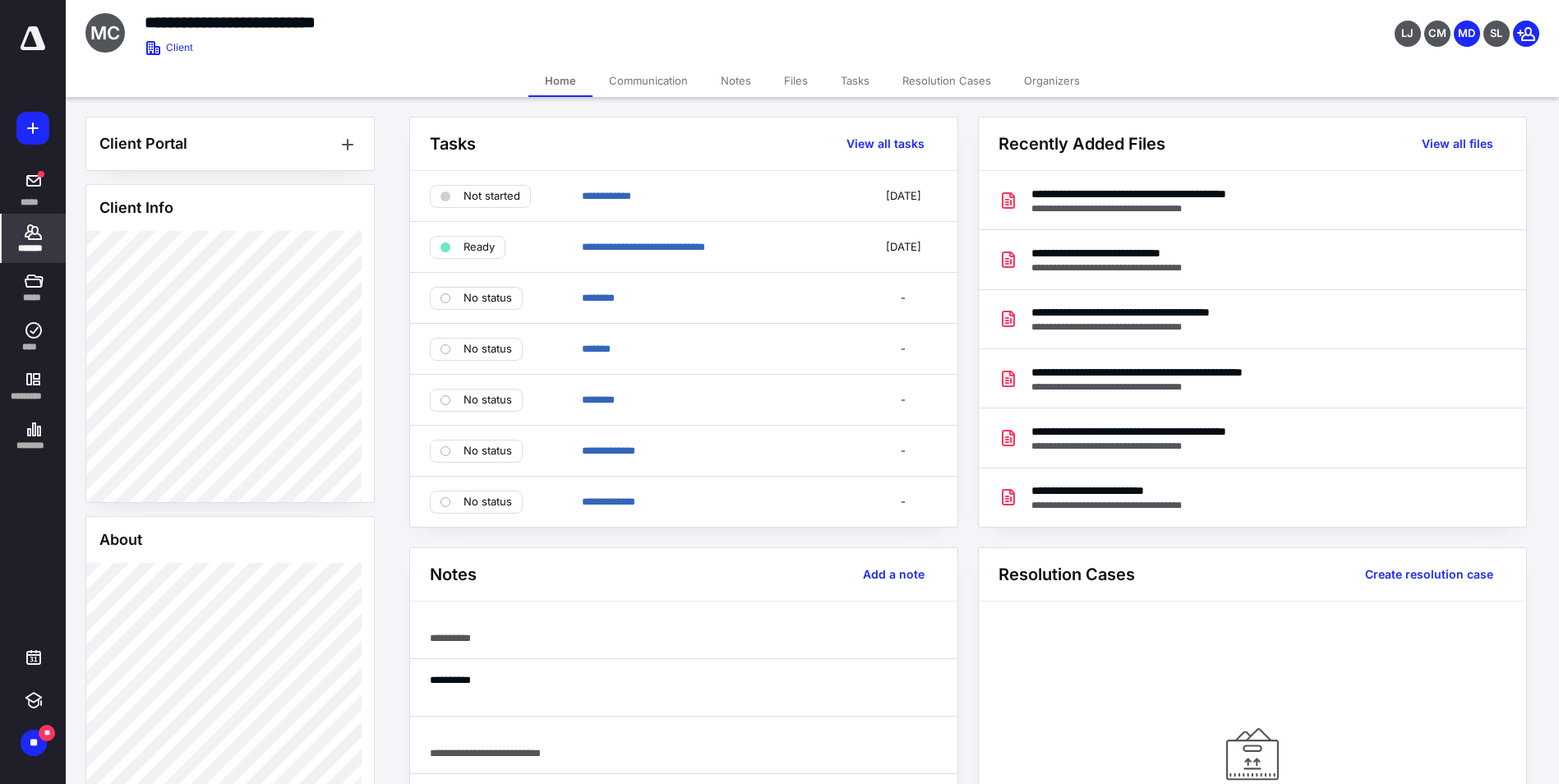 click on "Notes" at bounding box center [736, 81] 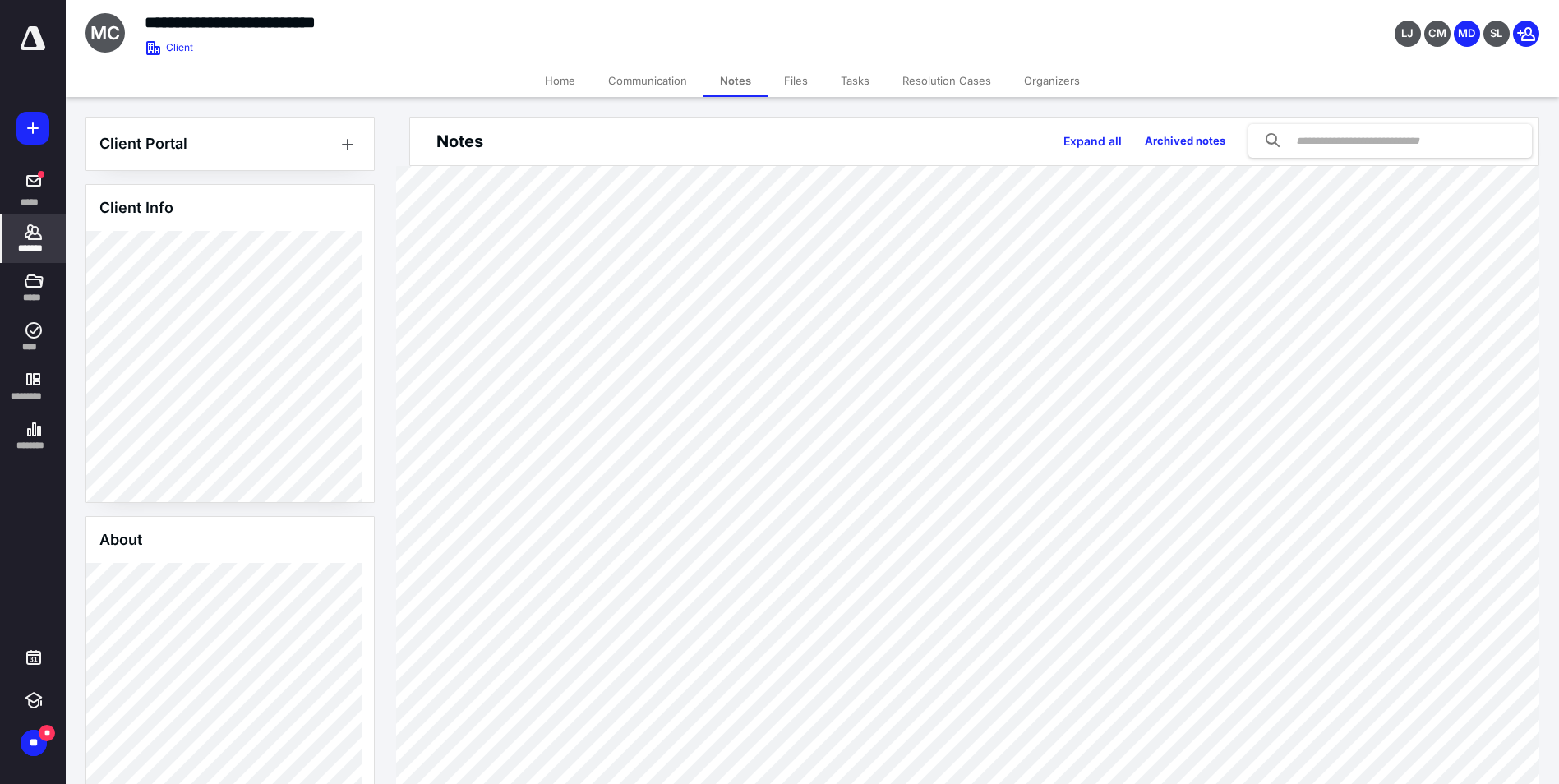 click on "Files" at bounding box center [796, 81] 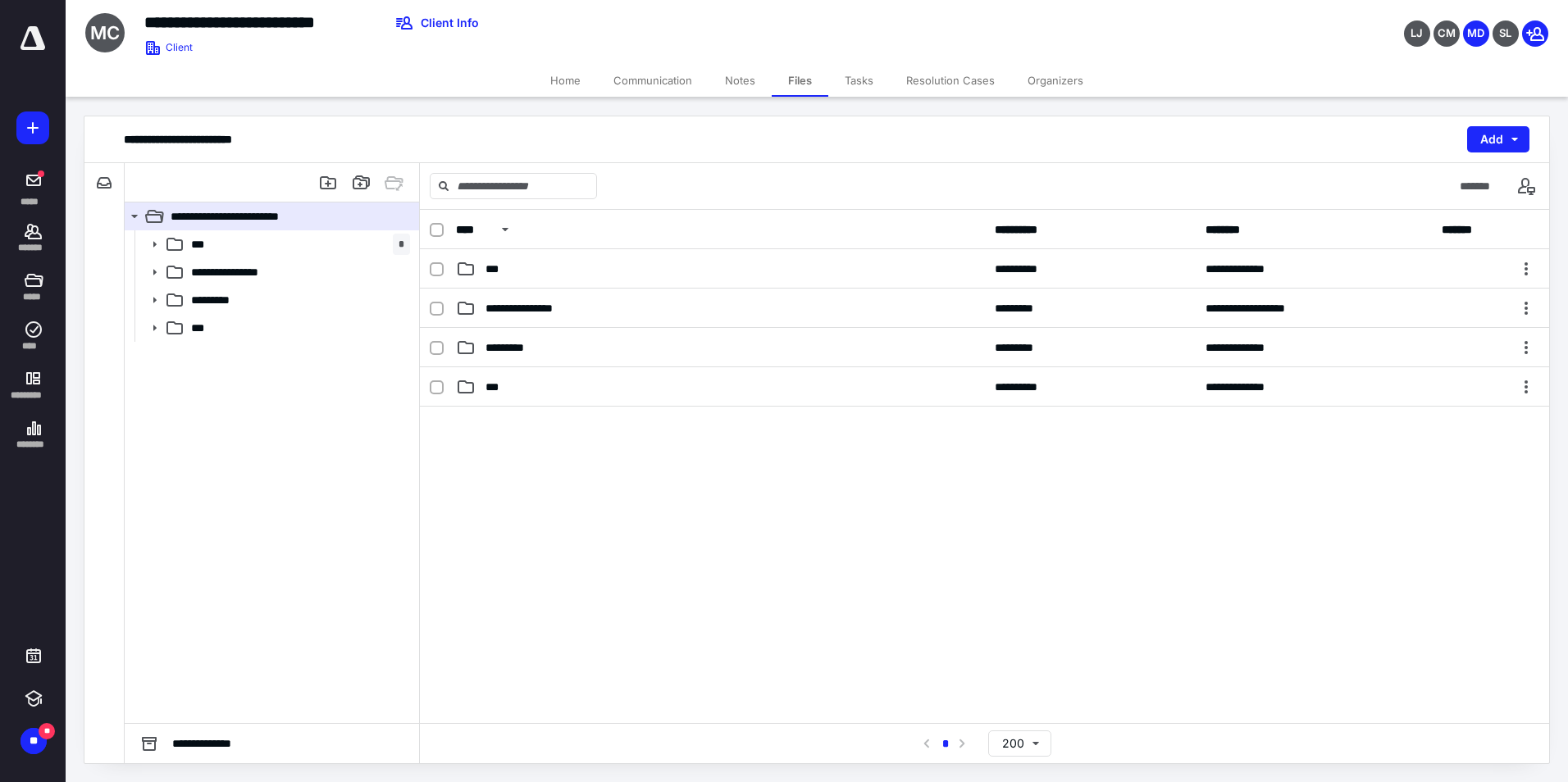 click on "Notes" at bounding box center [740, 80] 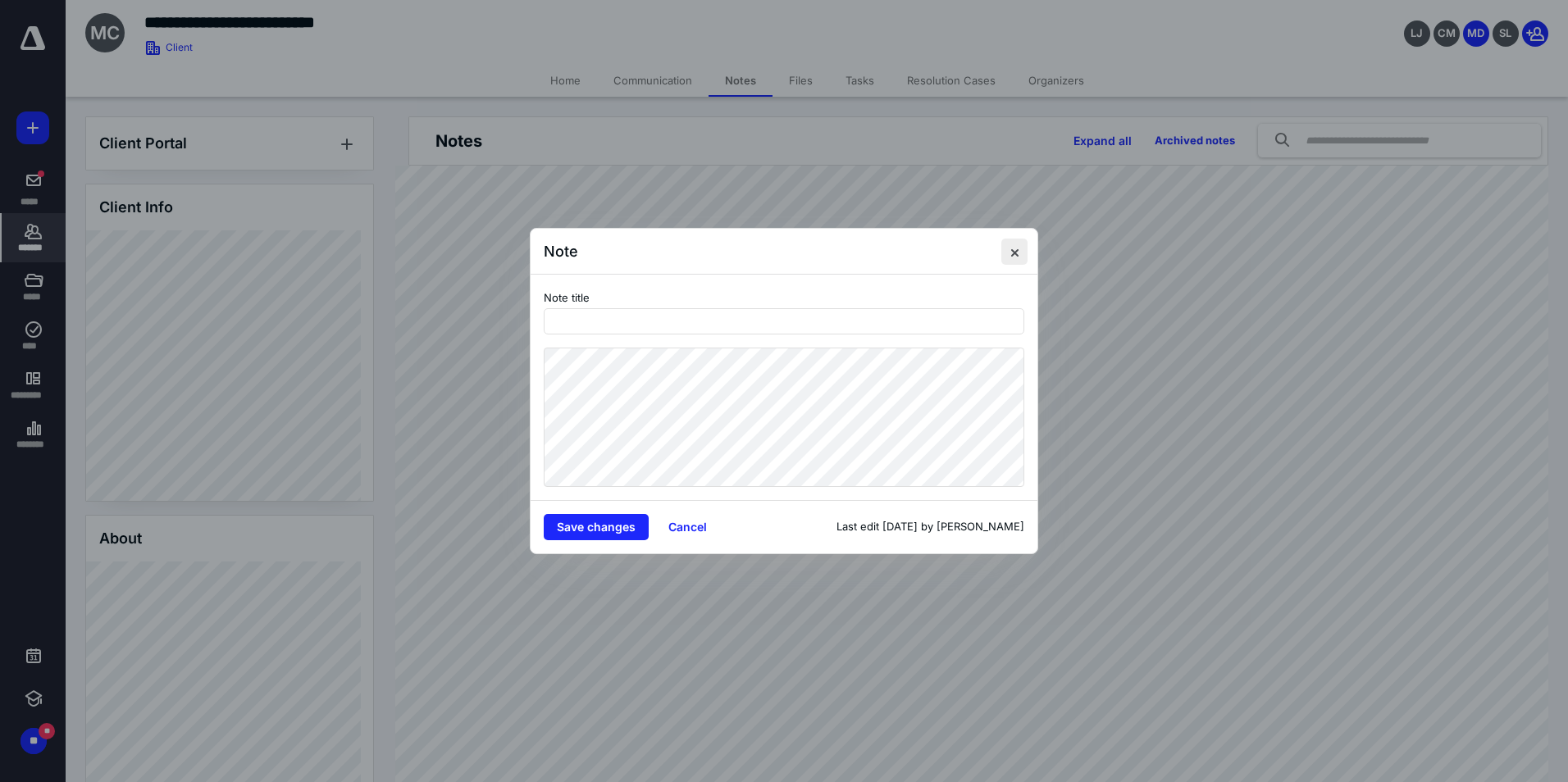 click at bounding box center [1014, 252] 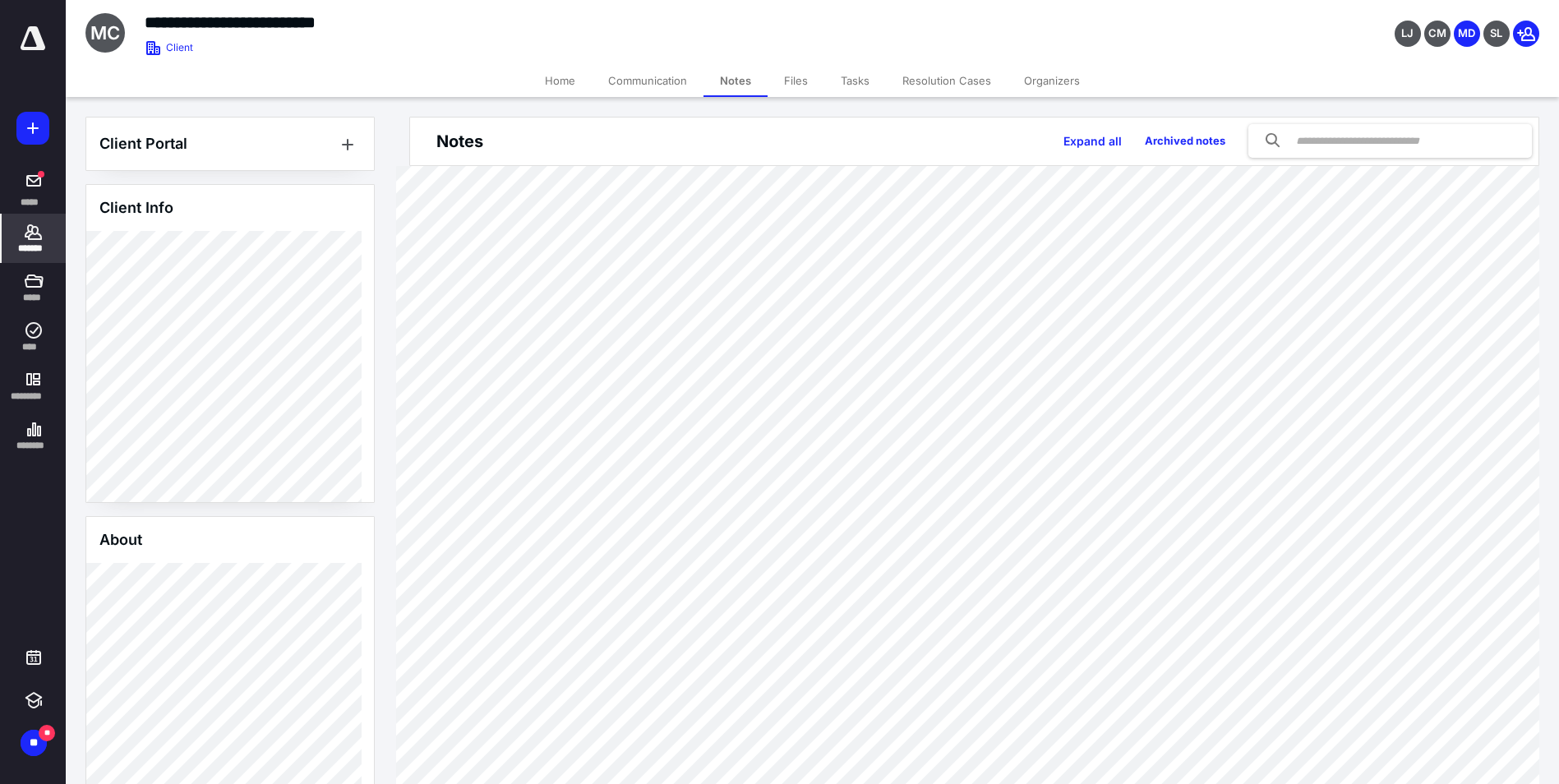 click on "Files" at bounding box center (796, 81) 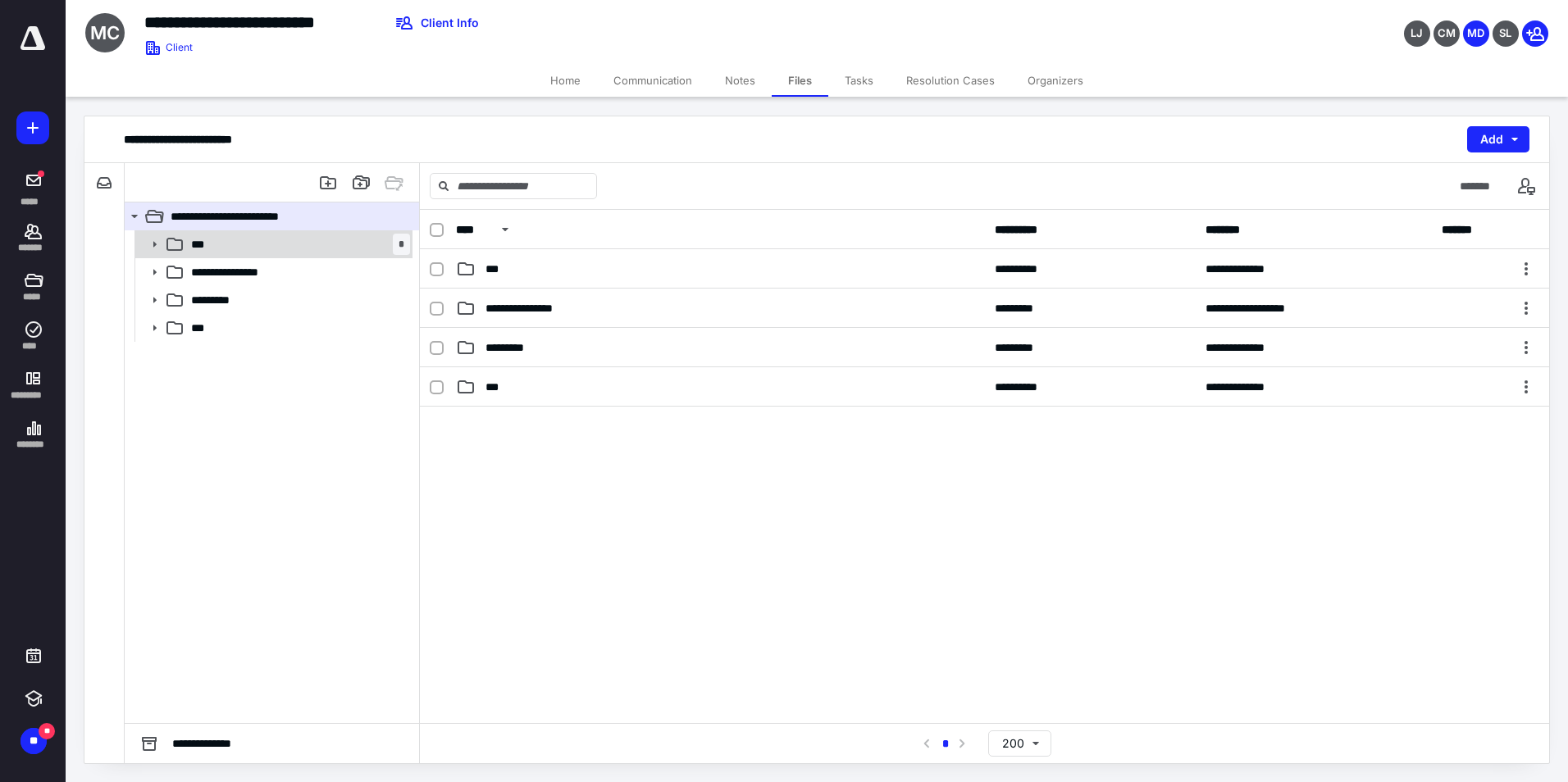 click 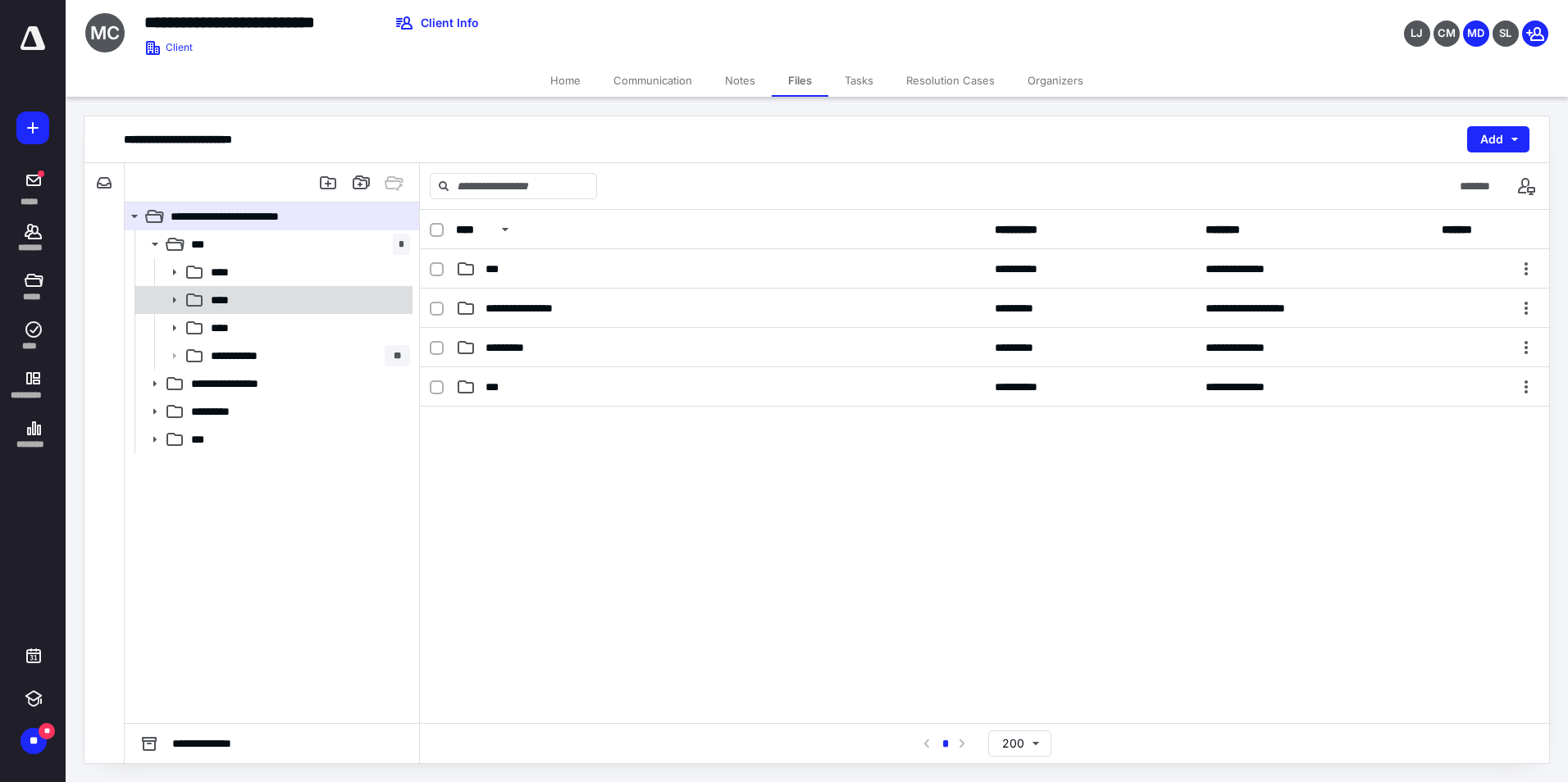 click 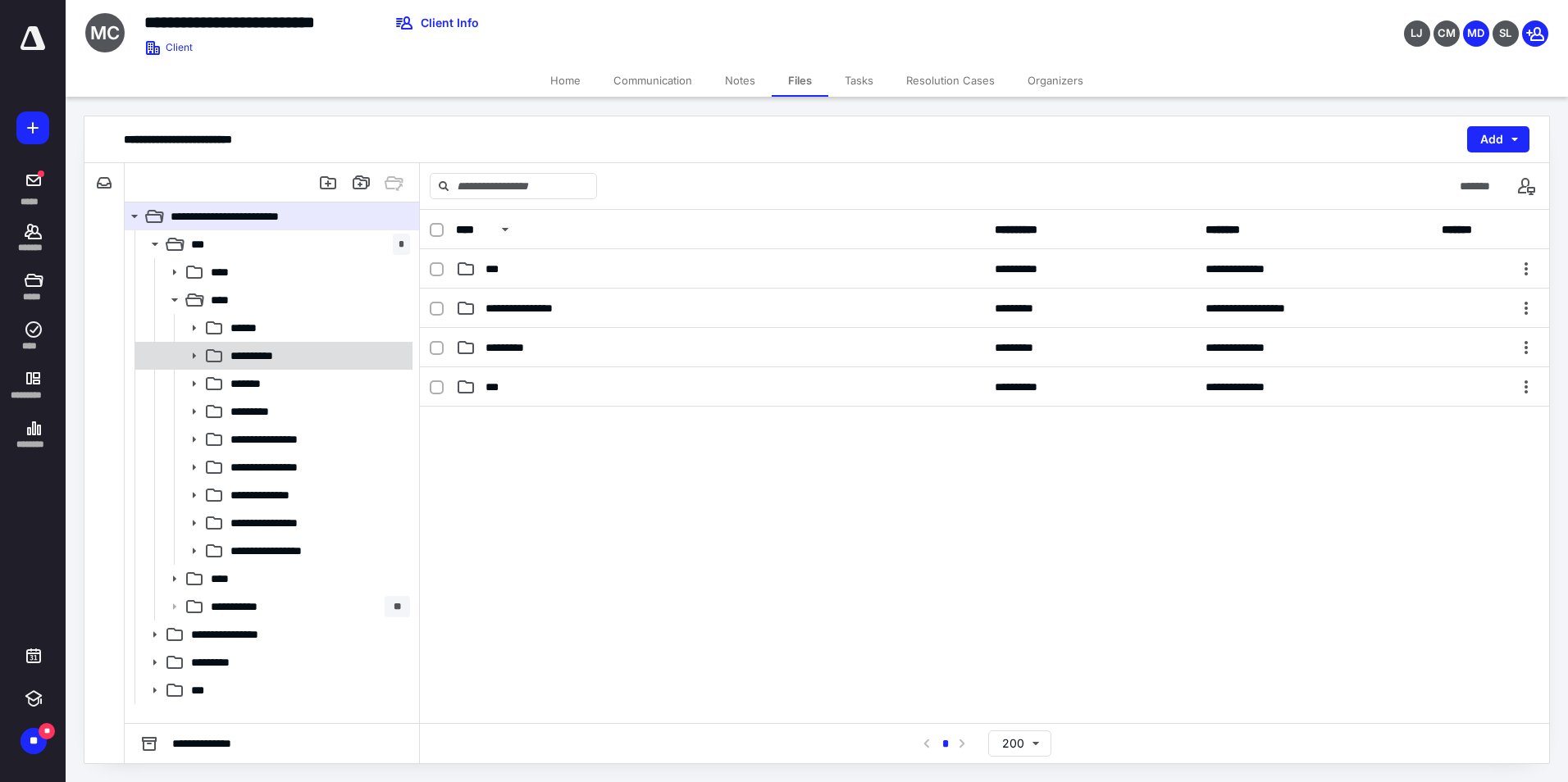 click 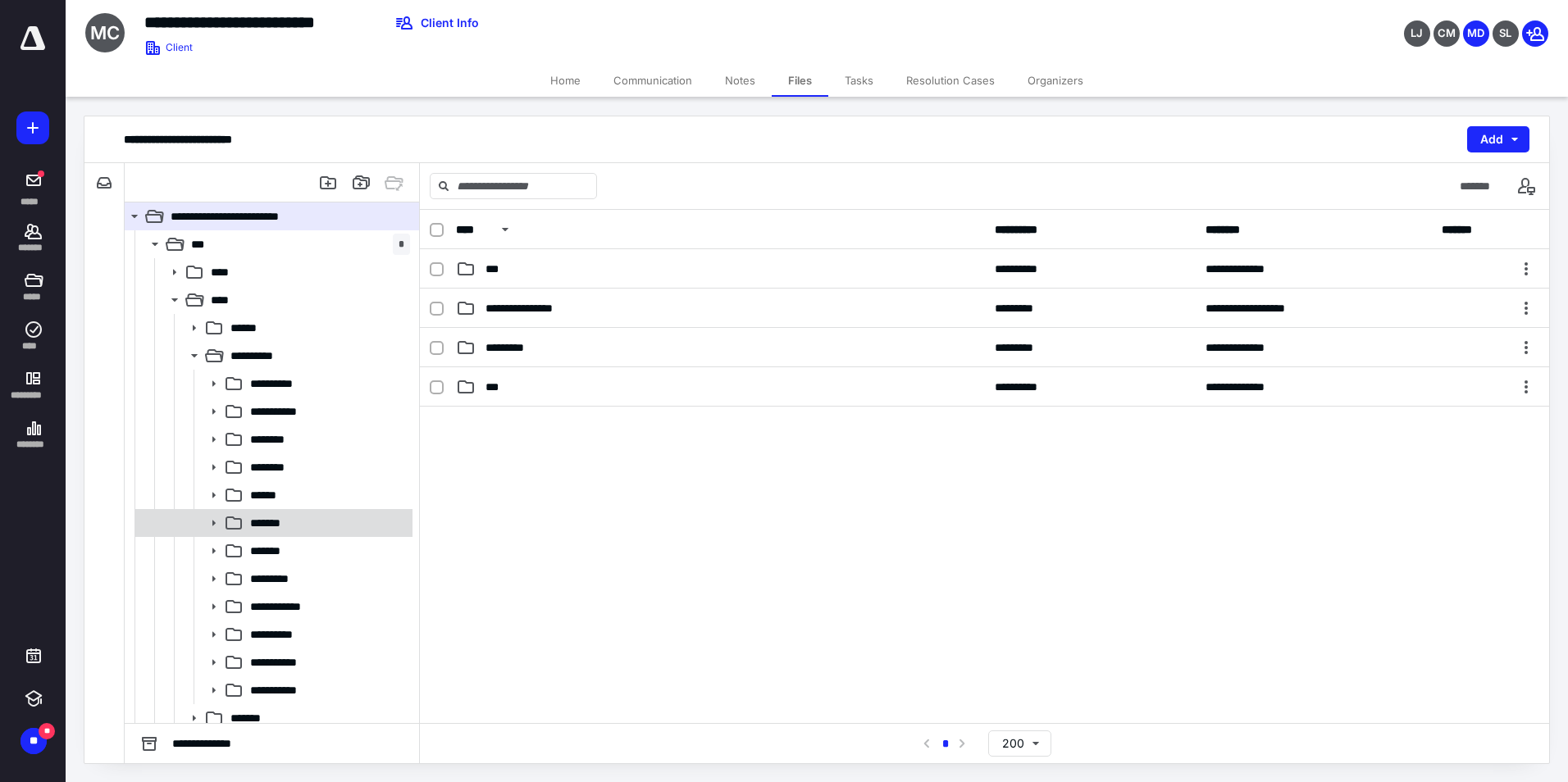 click 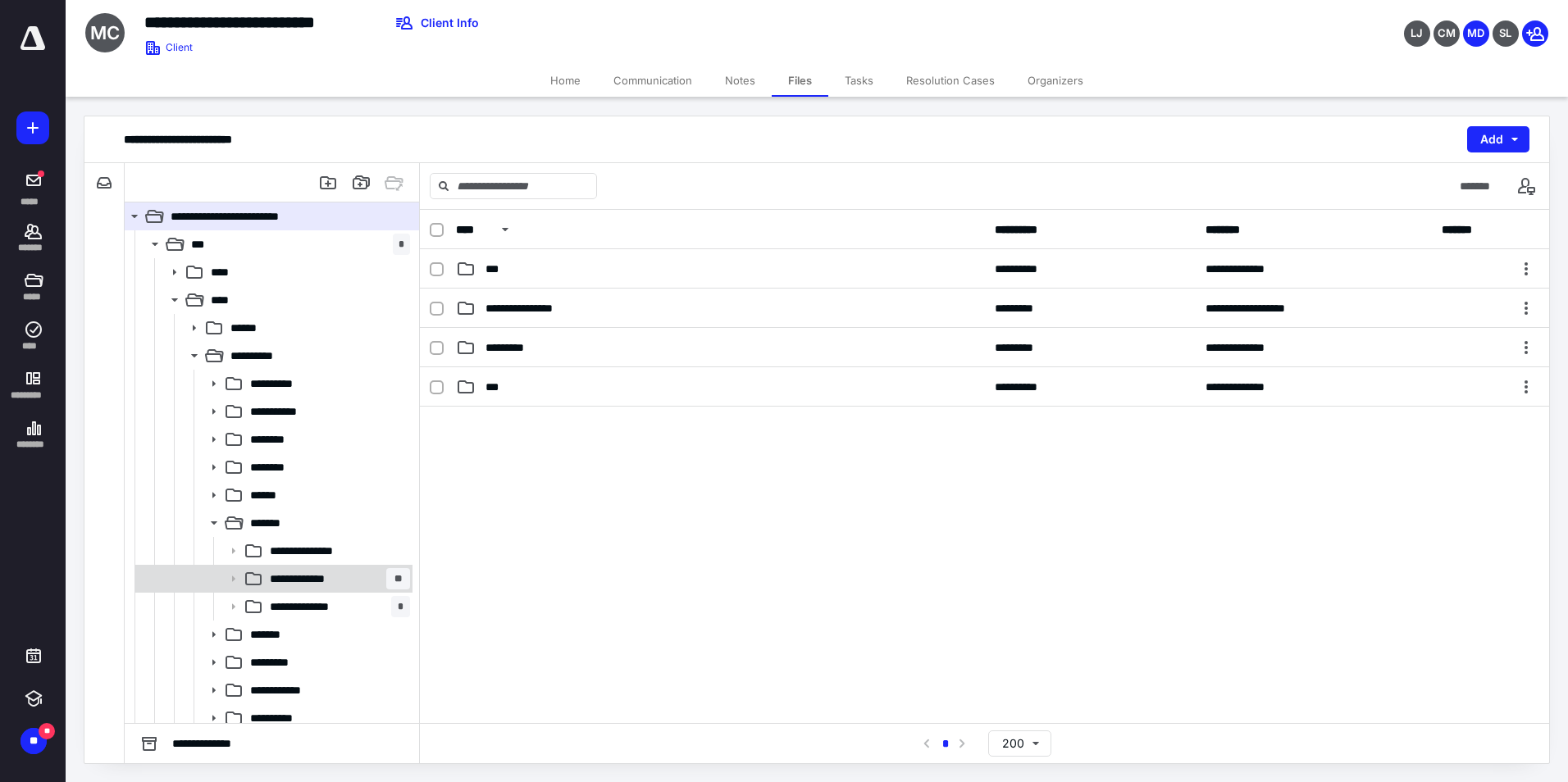 click on "**********" at bounding box center (312, 579) 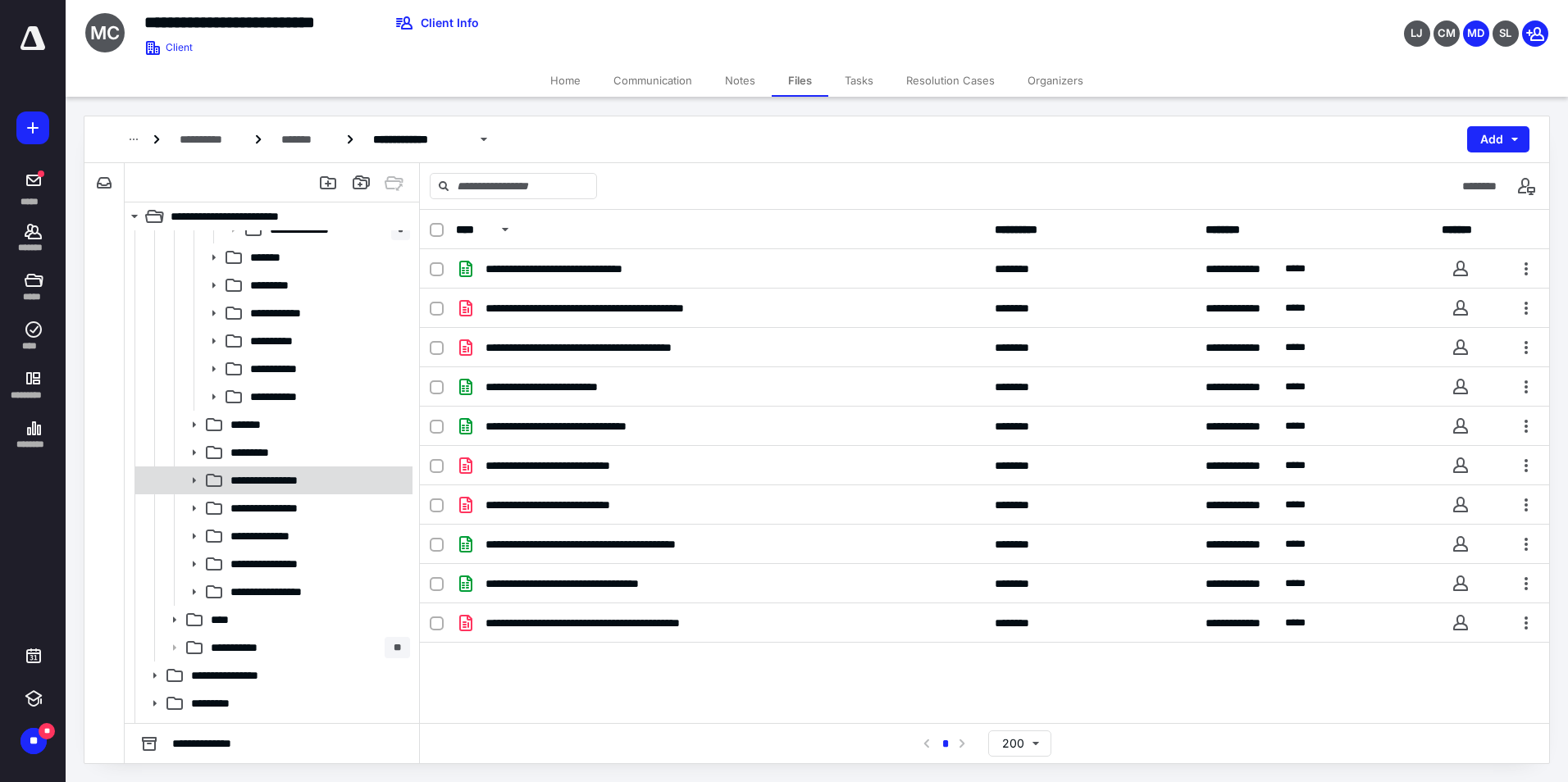 scroll, scrollTop: 399, scrollLeft: 0, axis: vertical 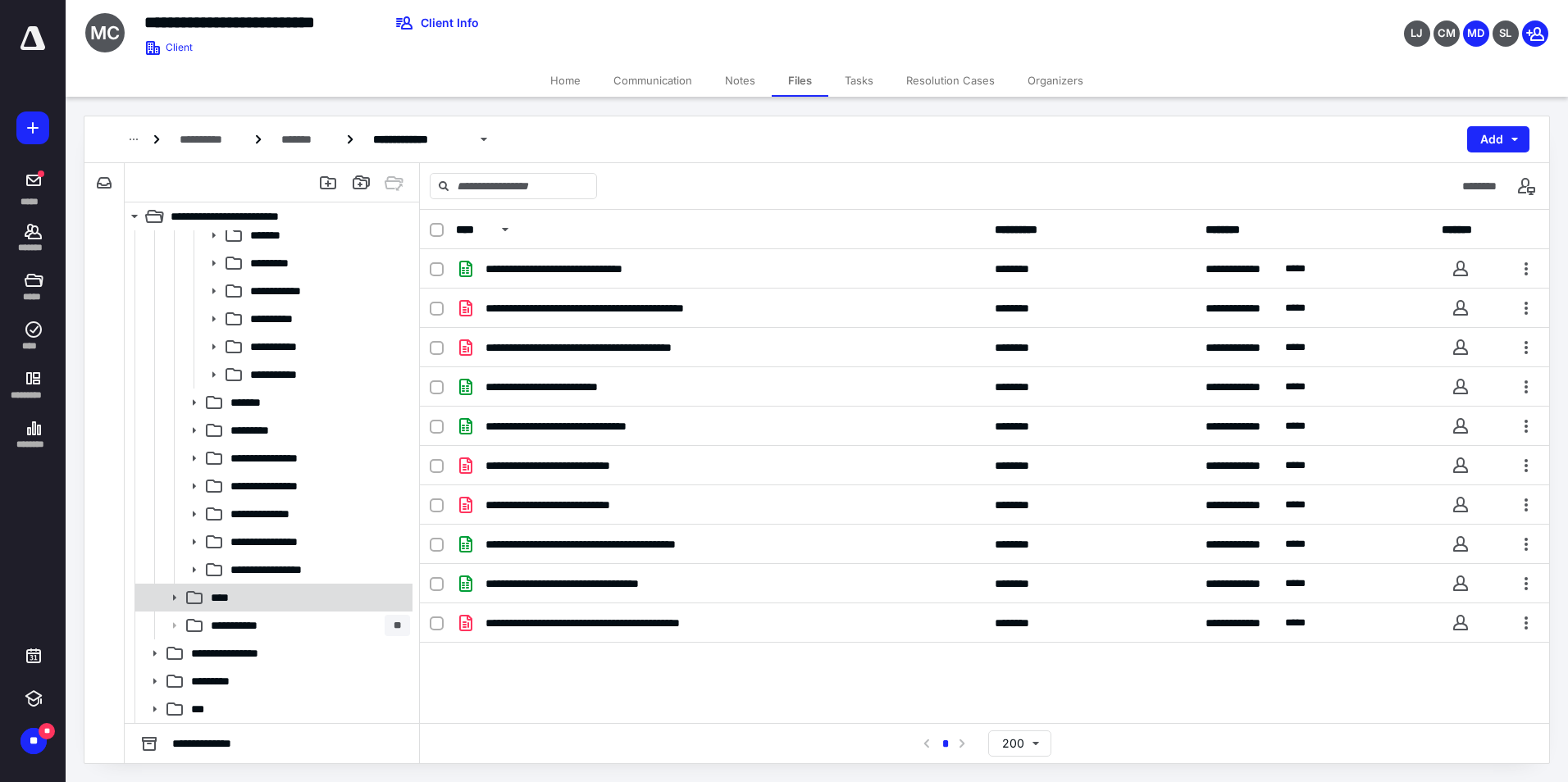 click 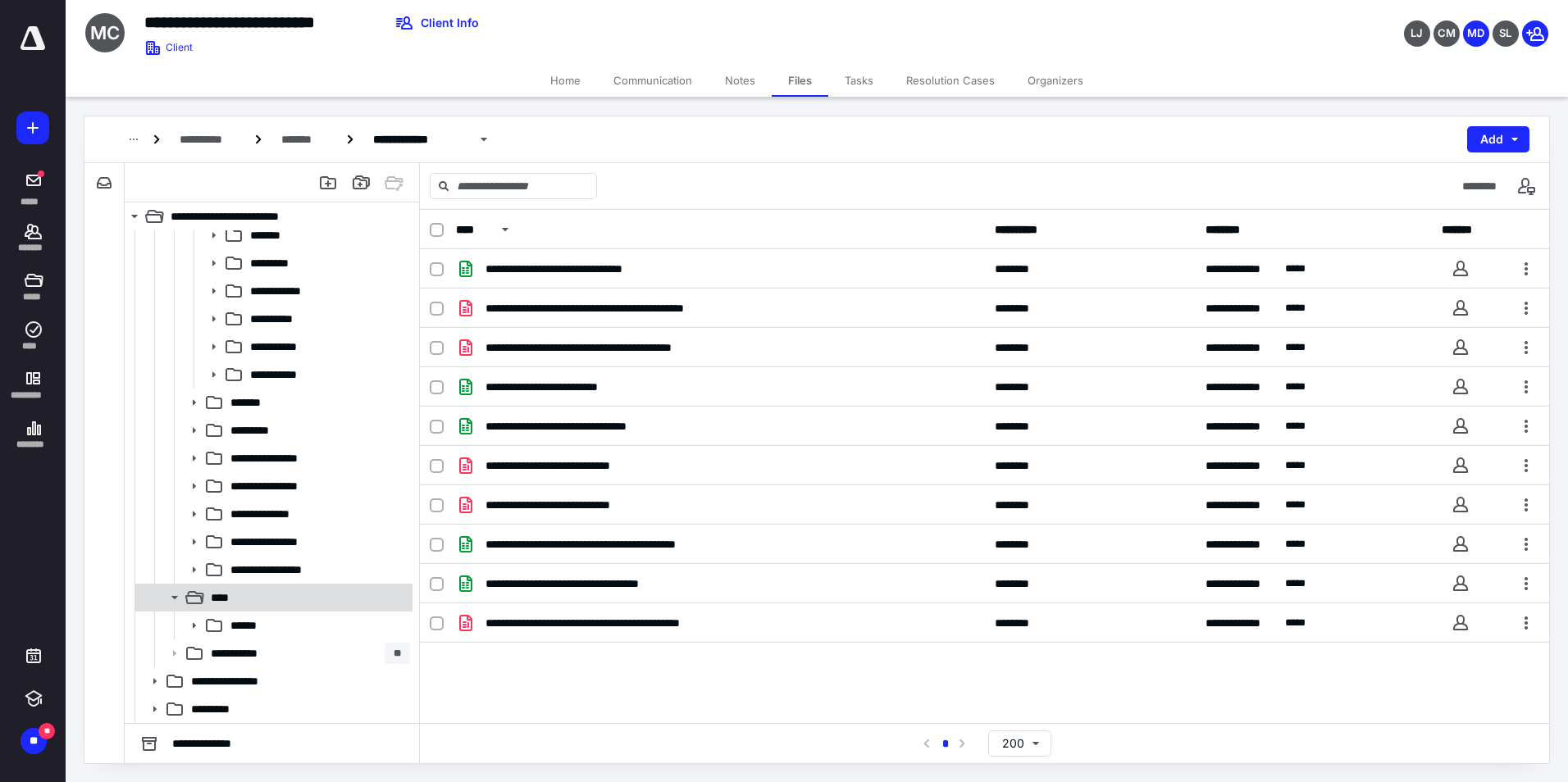 click on "****" at bounding box center (307, 598) 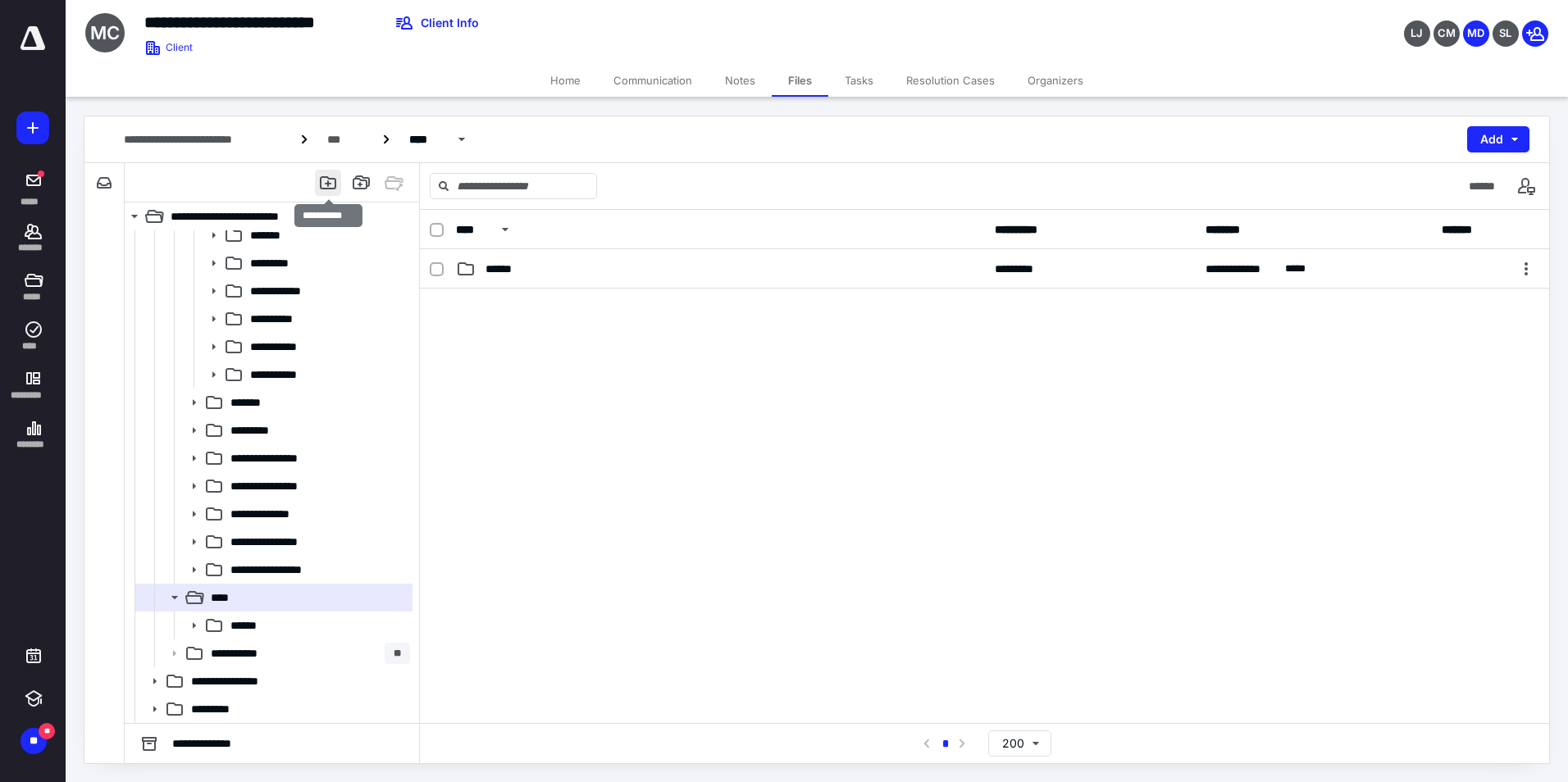click at bounding box center [328, 183] 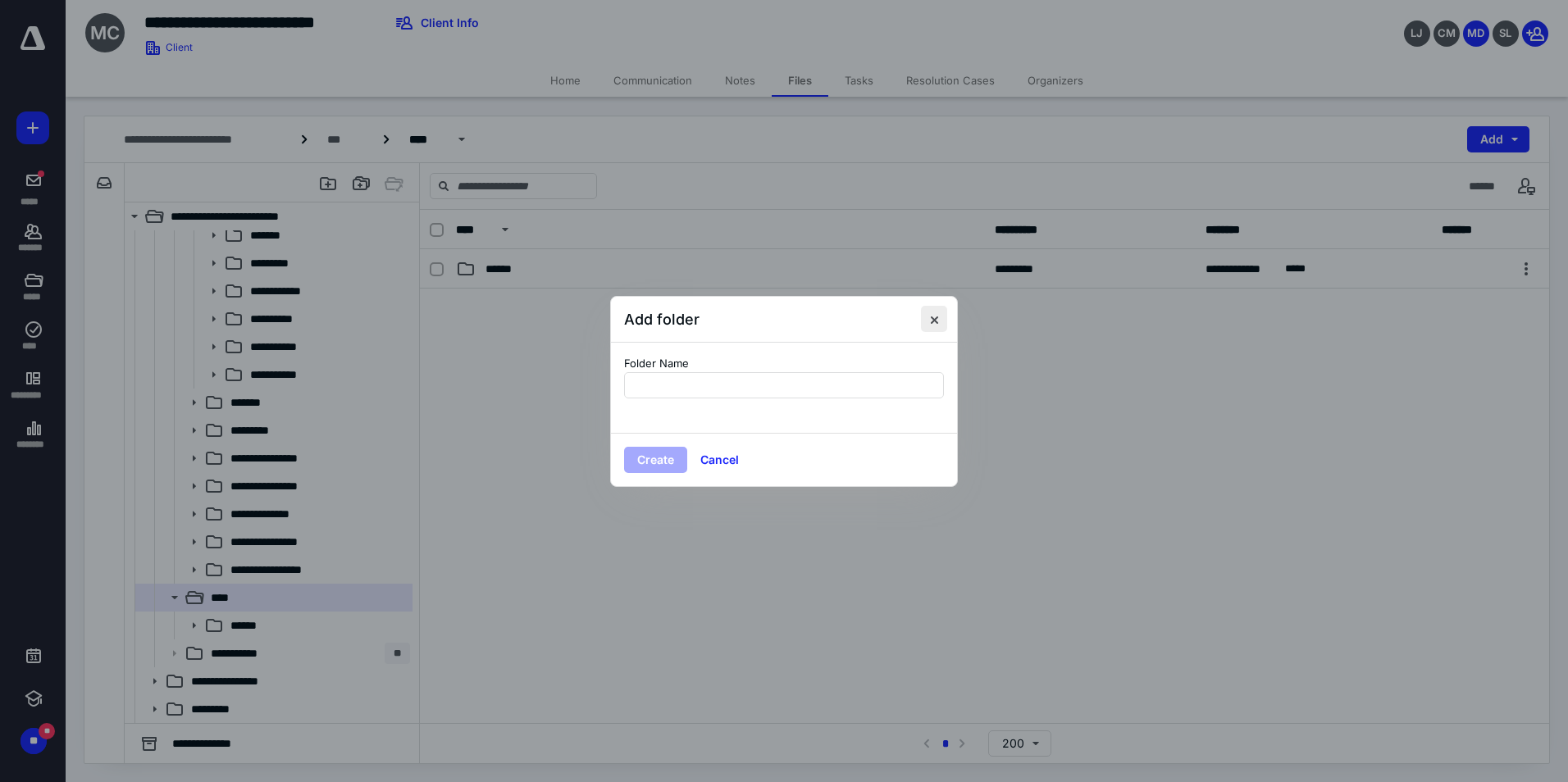 click at bounding box center (934, 319) 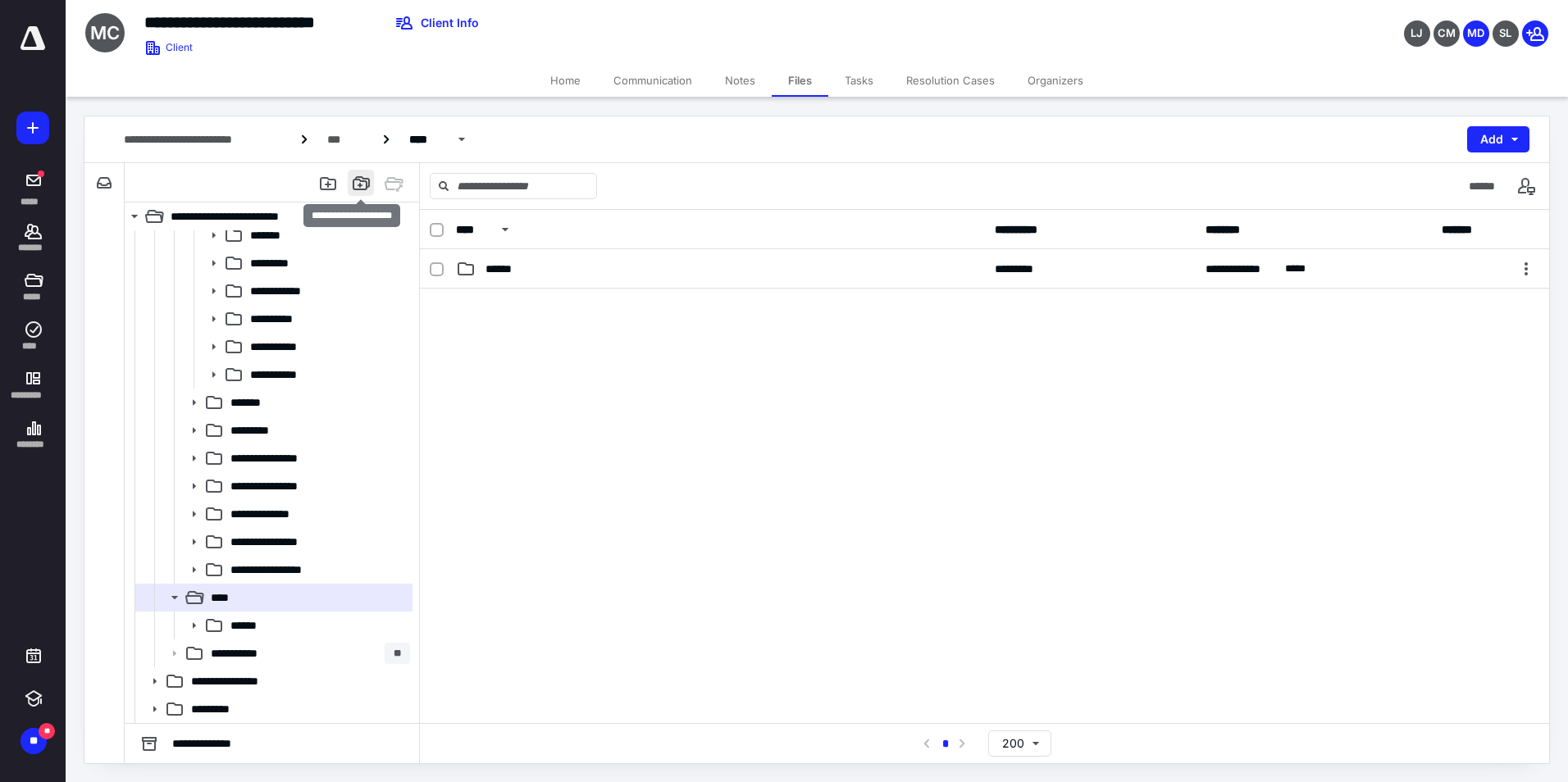 click at bounding box center [361, 183] 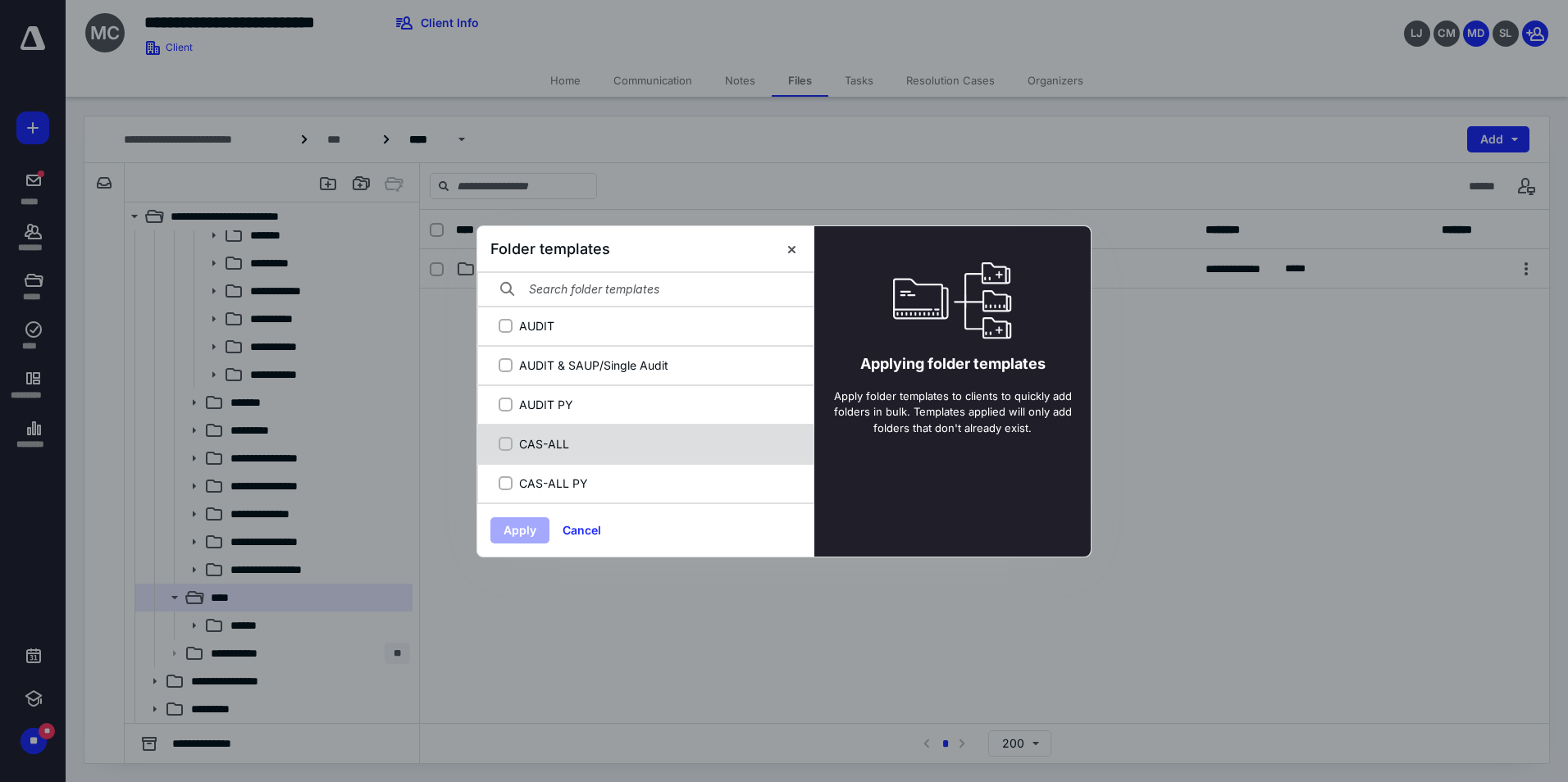 click 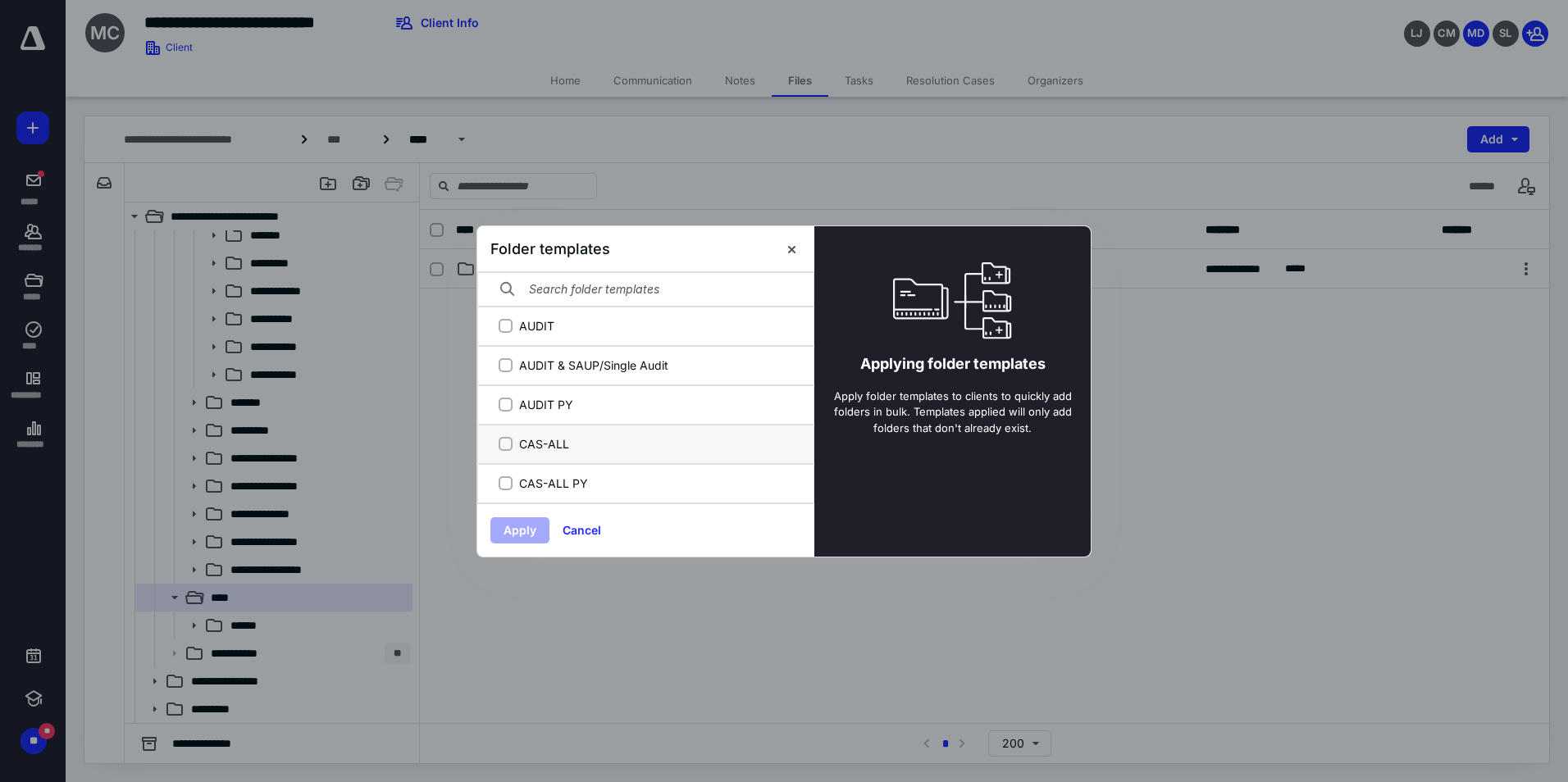 click on "CAS-ALL" at bounding box center [505, 443] 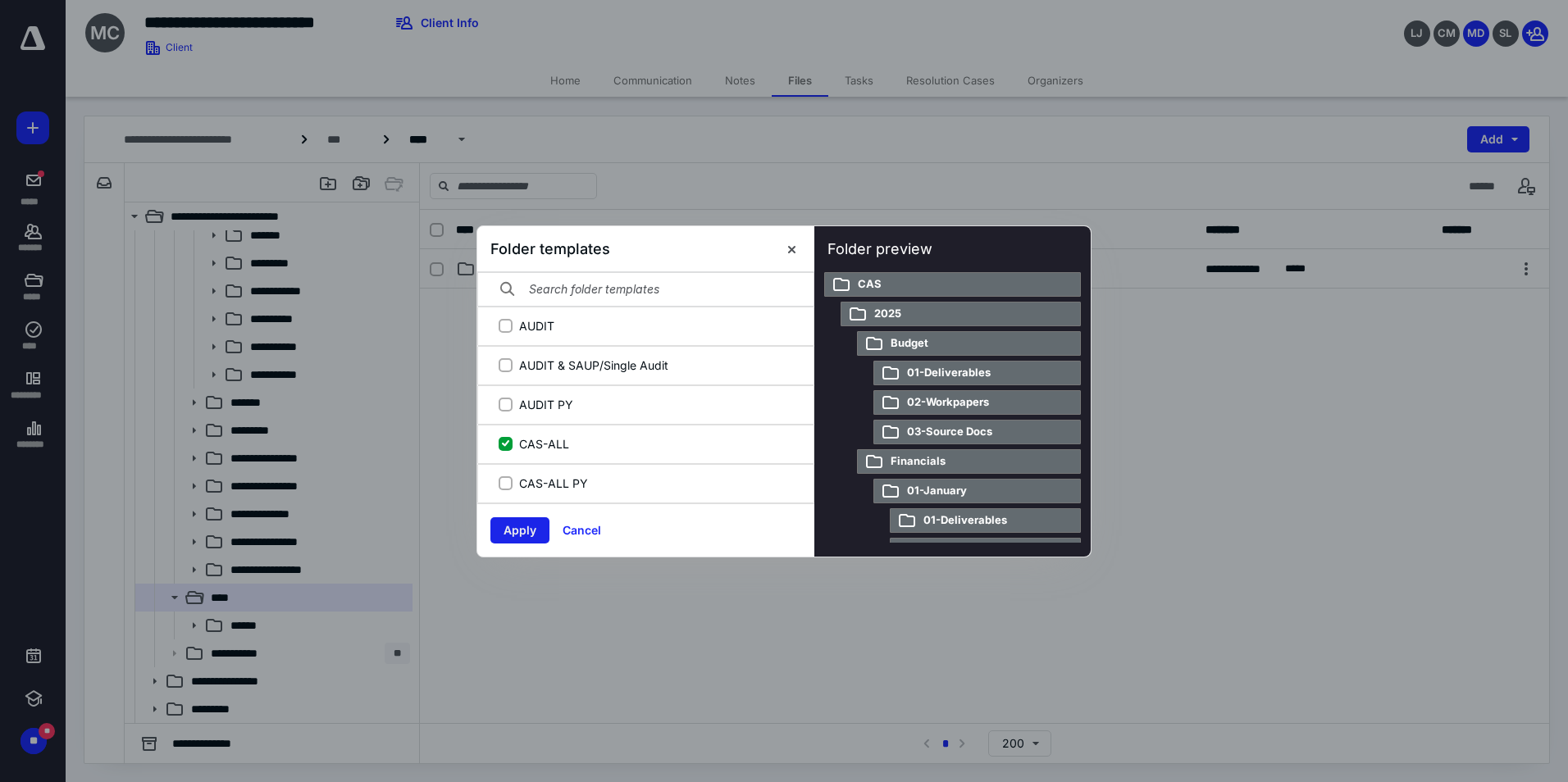 click on "Apply" at bounding box center [520, 530] 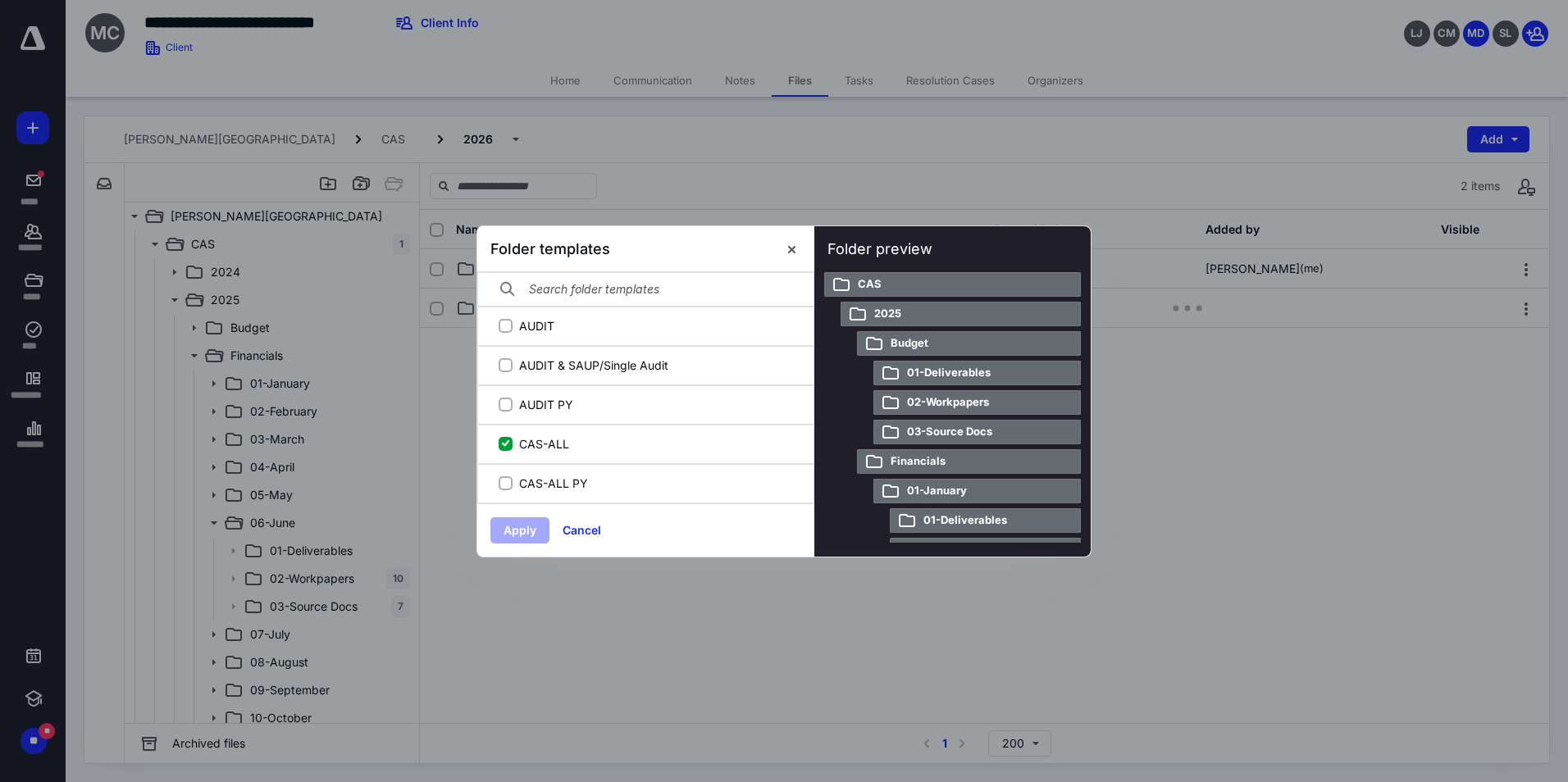 scroll, scrollTop: 399, scrollLeft: 0, axis: vertical 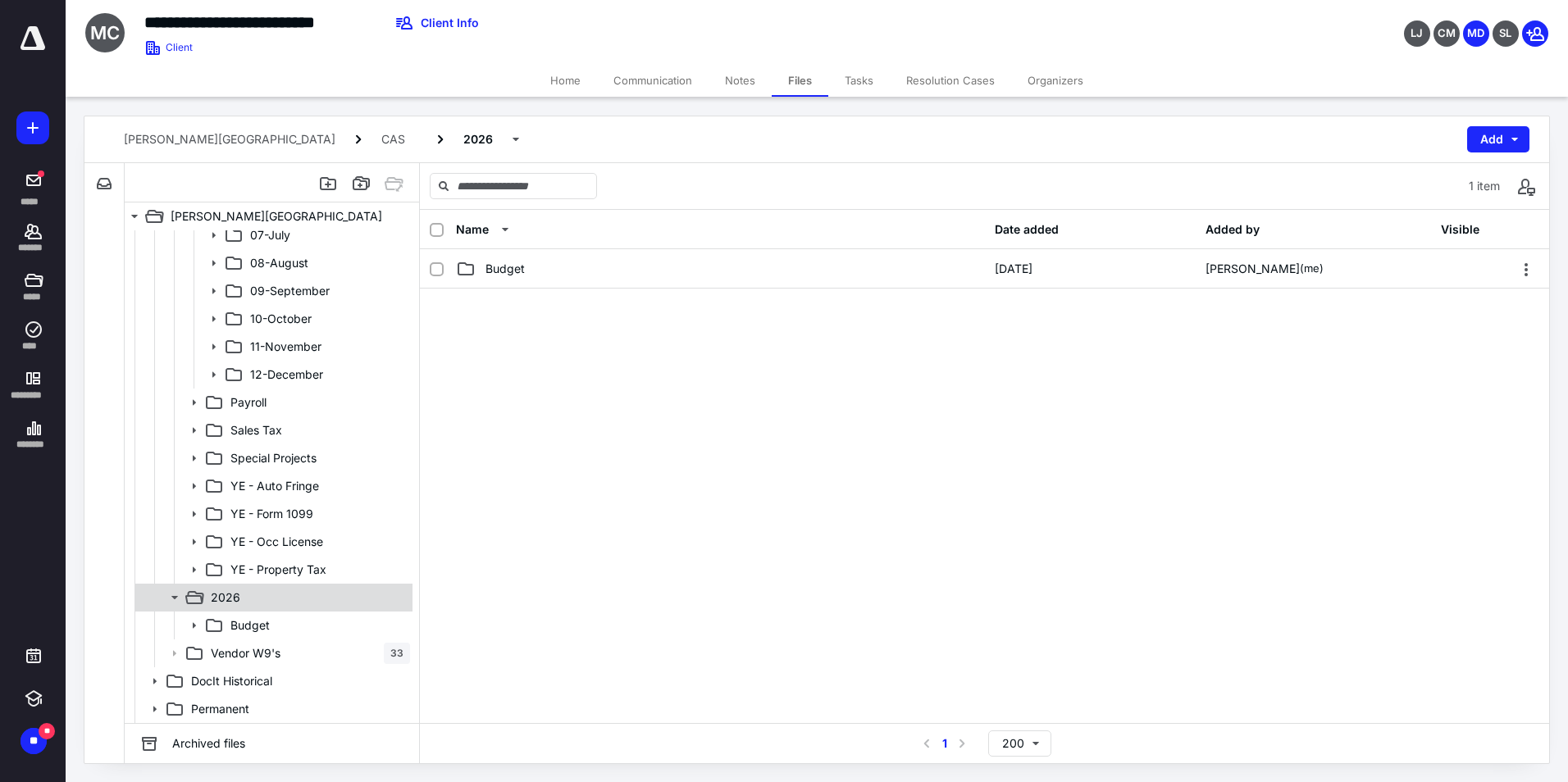click 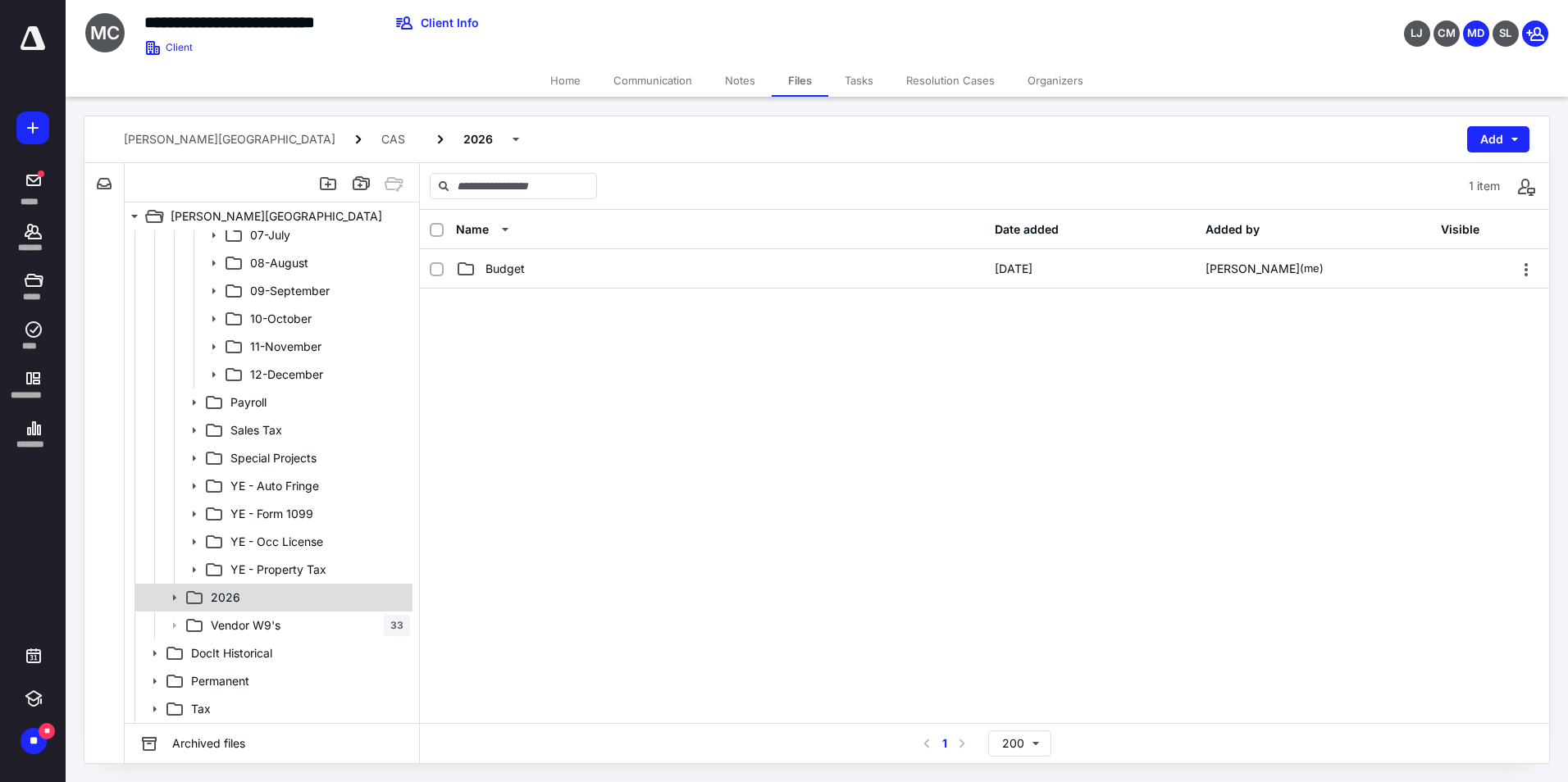 click 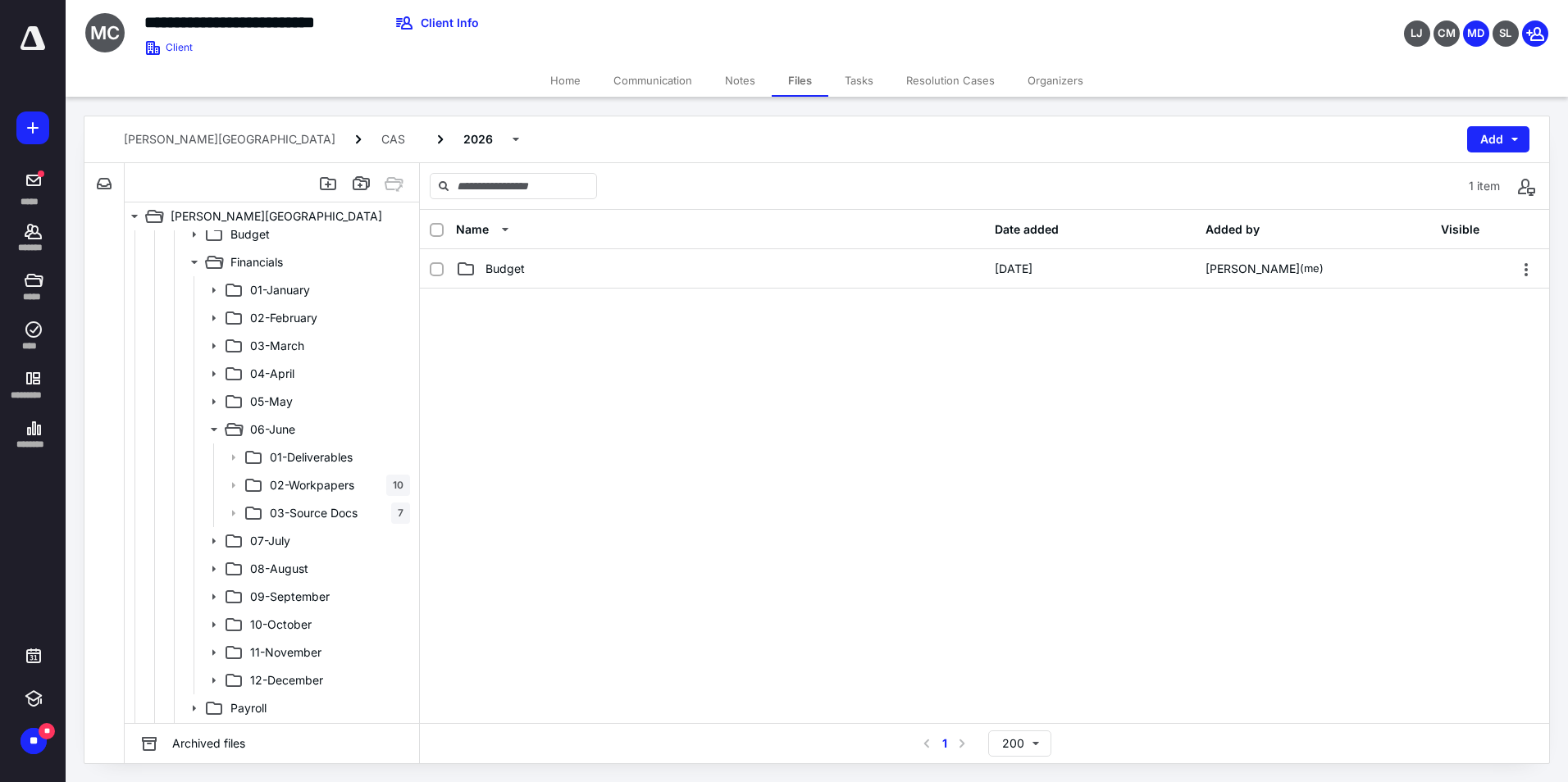 scroll, scrollTop: 410, scrollLeft: 0, axis: vertical 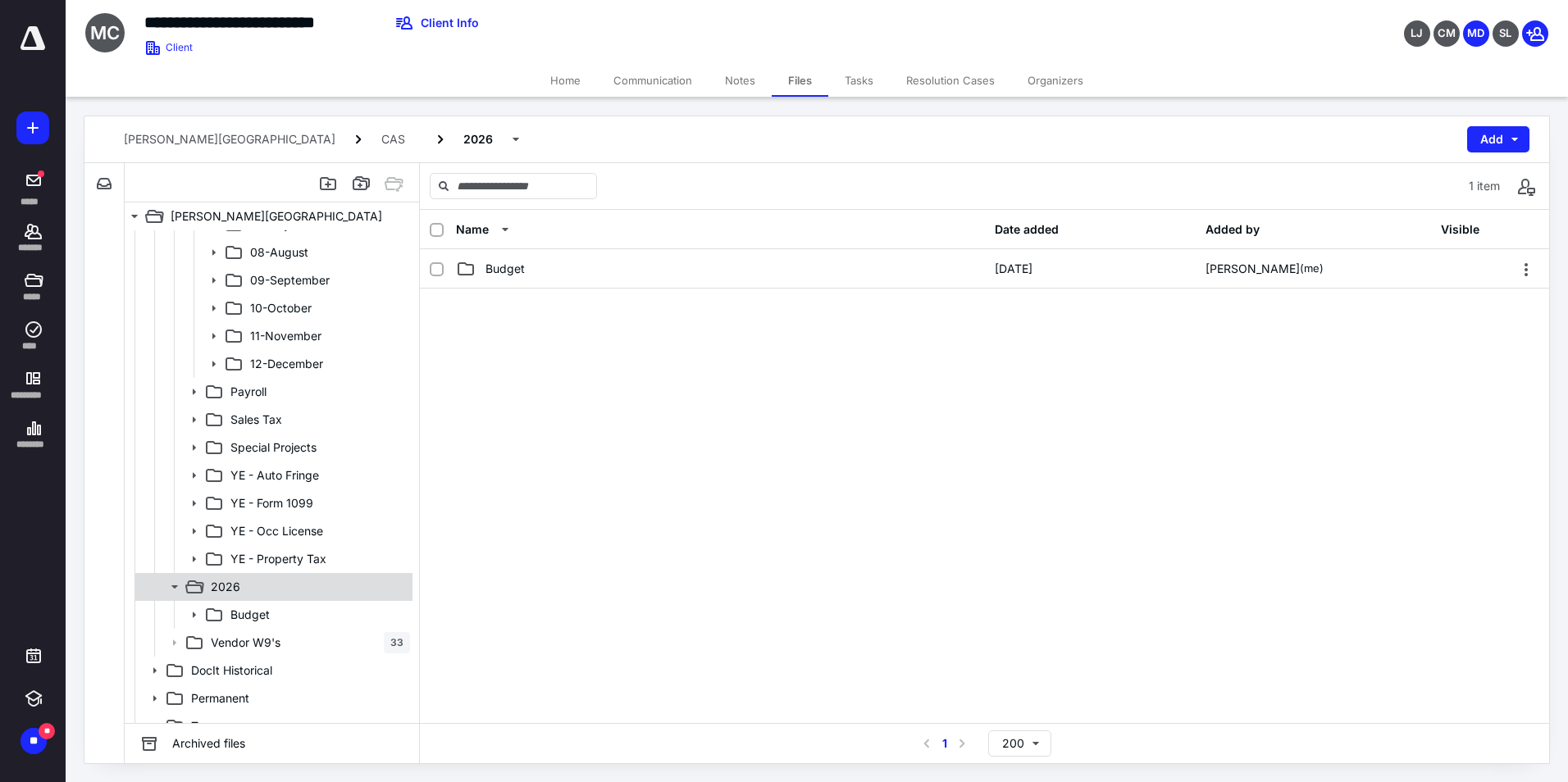 click 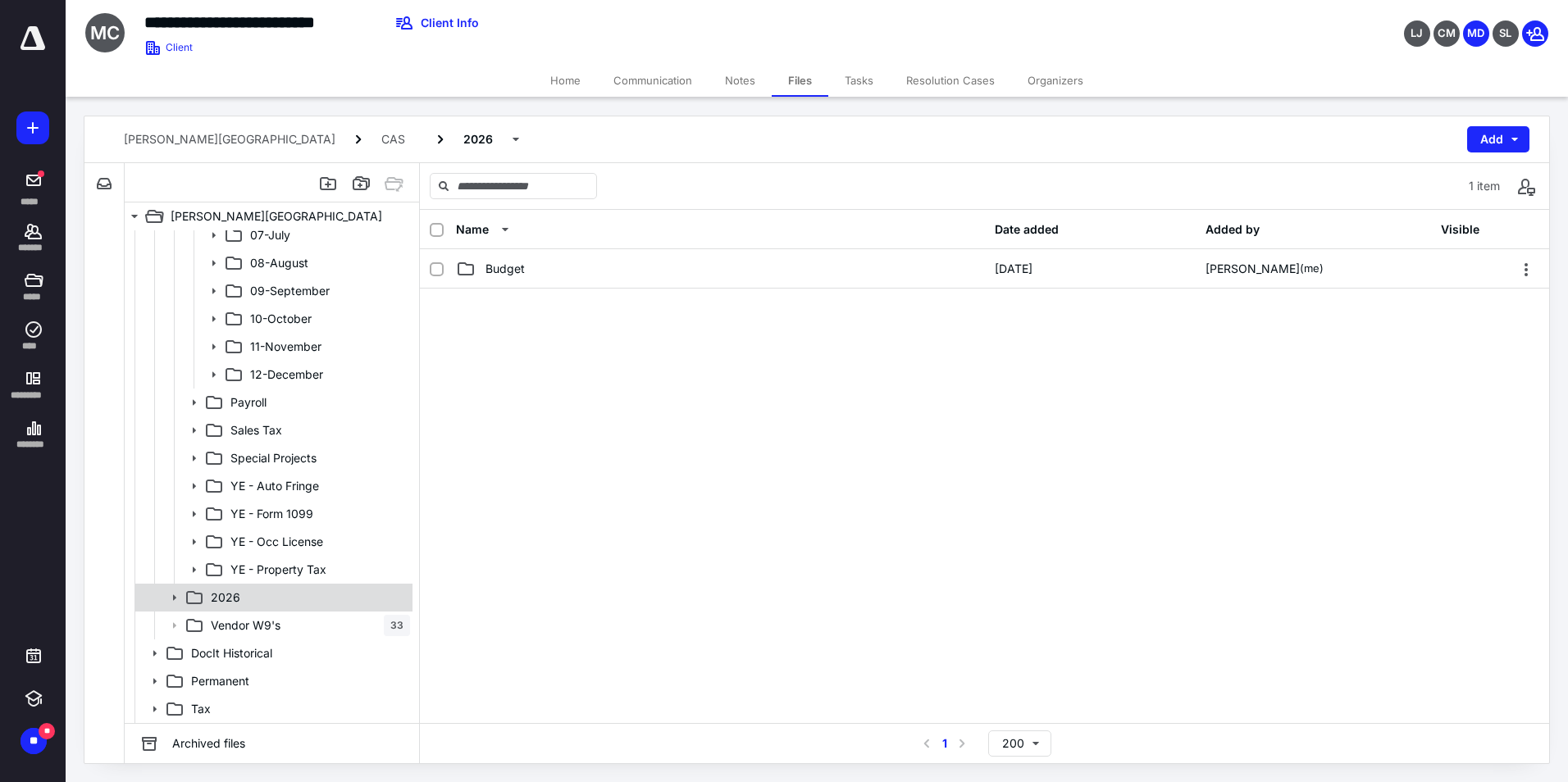 click 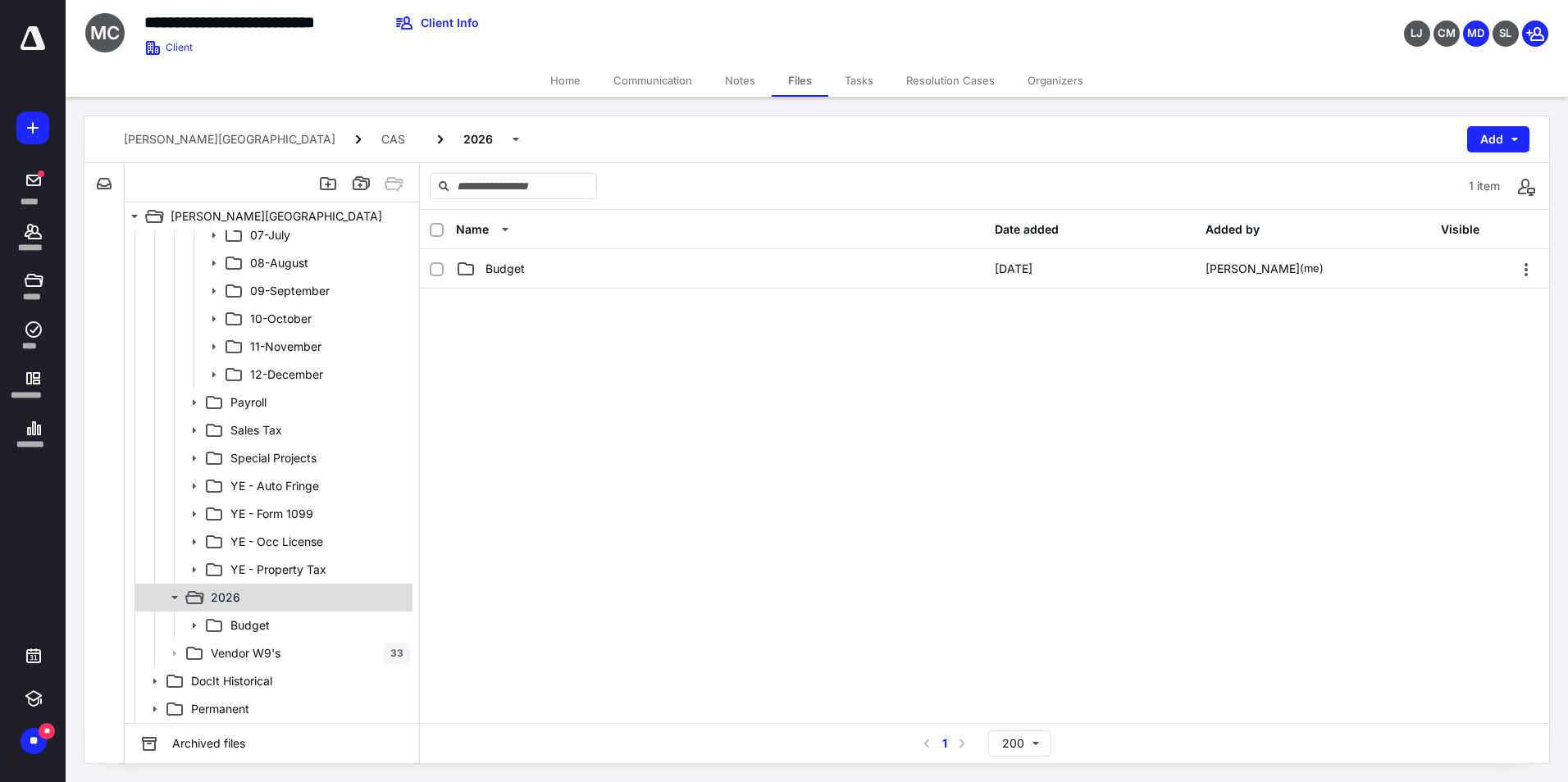 scroll, scrollTop: 410, scrollLeft: 0, axis: vertical 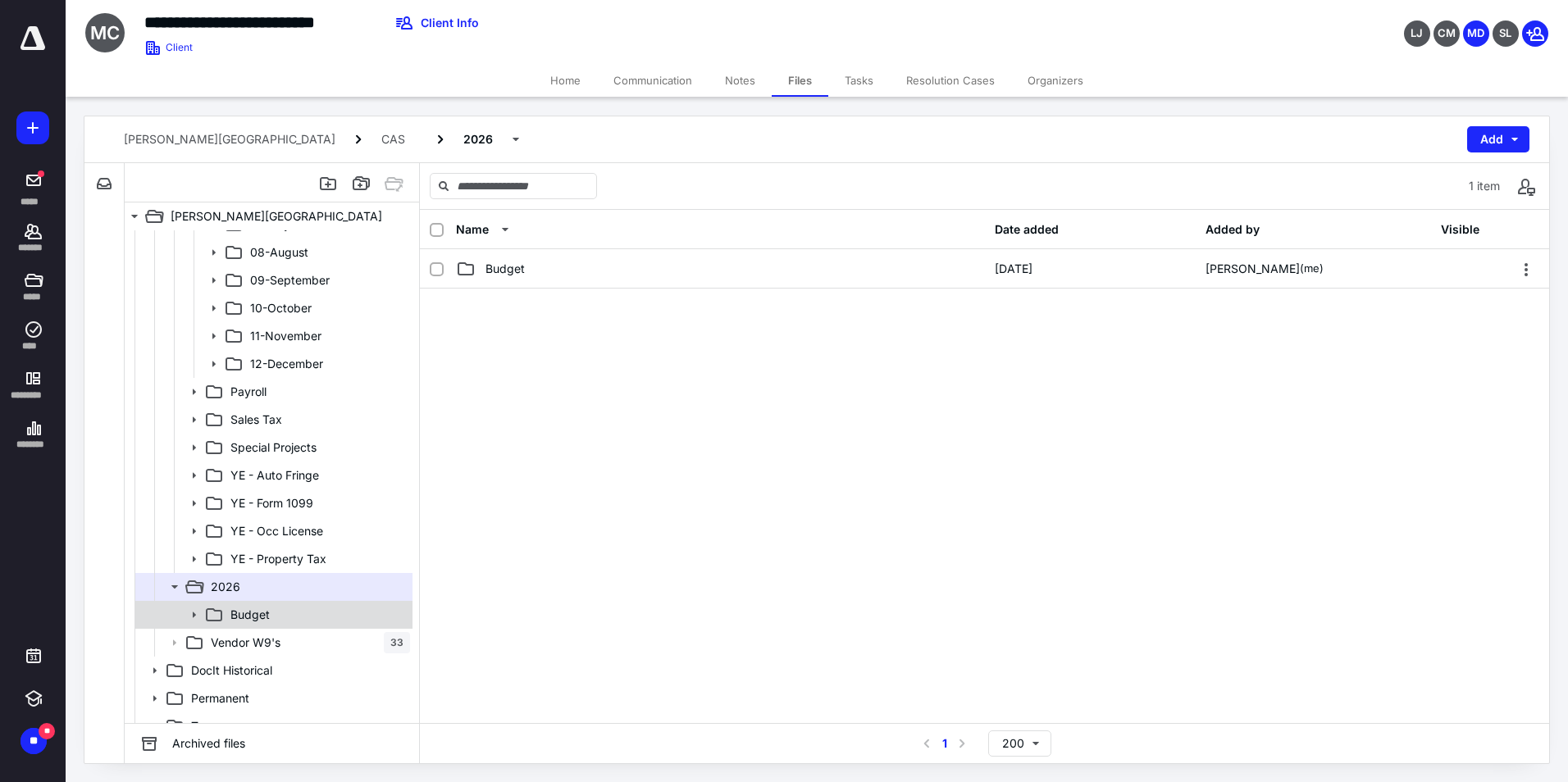 click on "Budget" at bounding box center [250, 615] 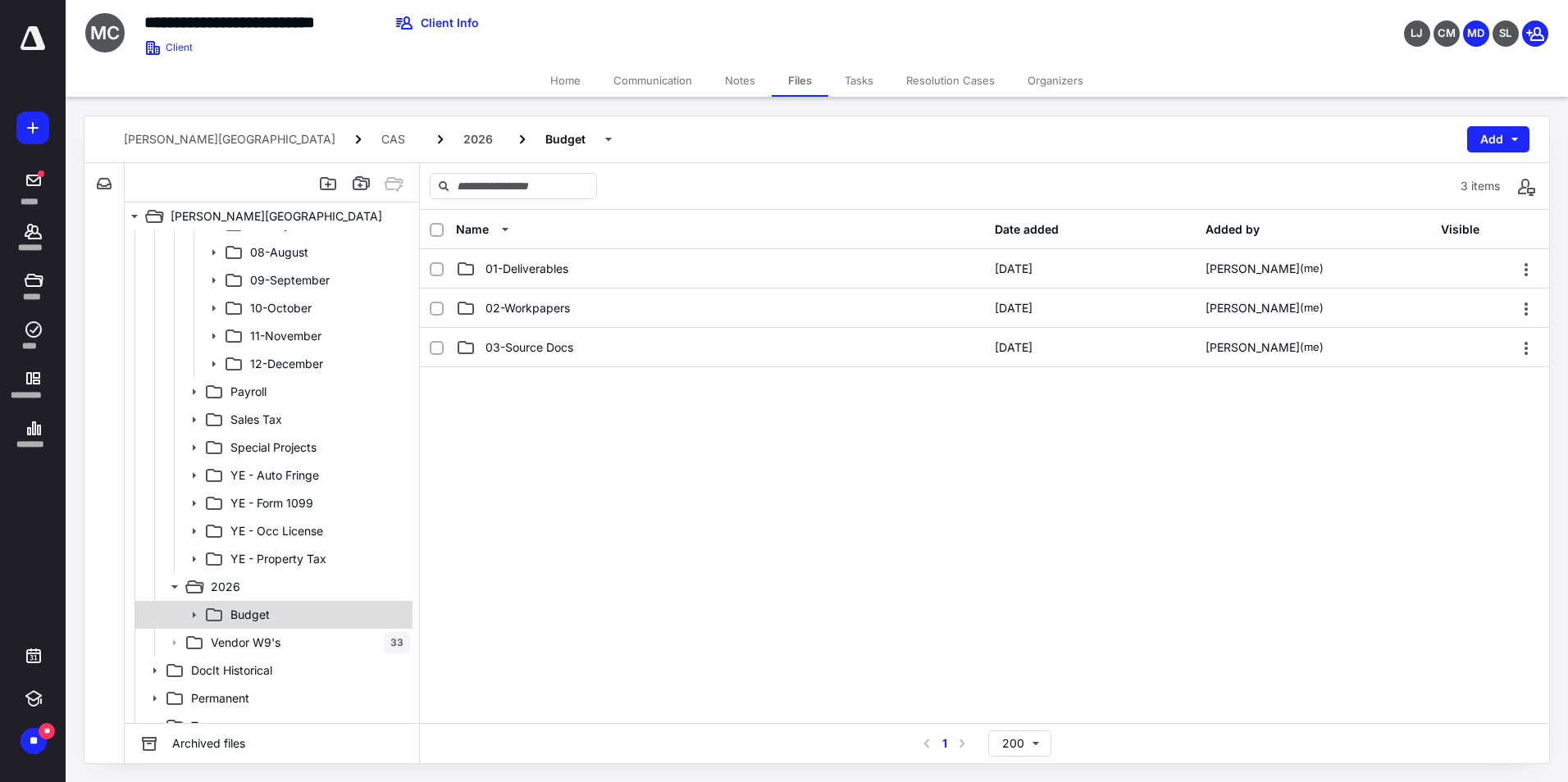 click 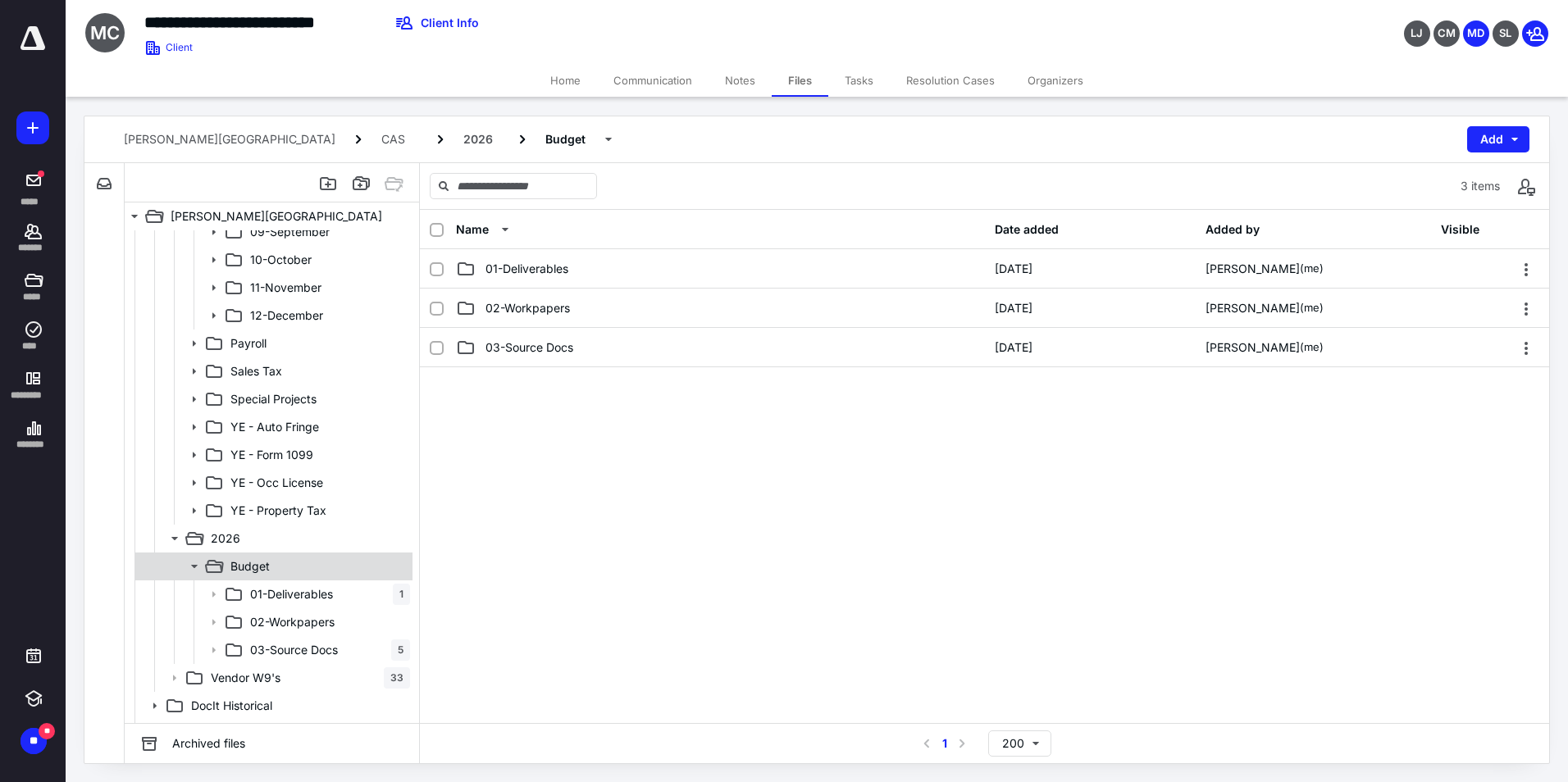 scroll, scrollTop: 511, scrollLeft: 0, axis: vertical 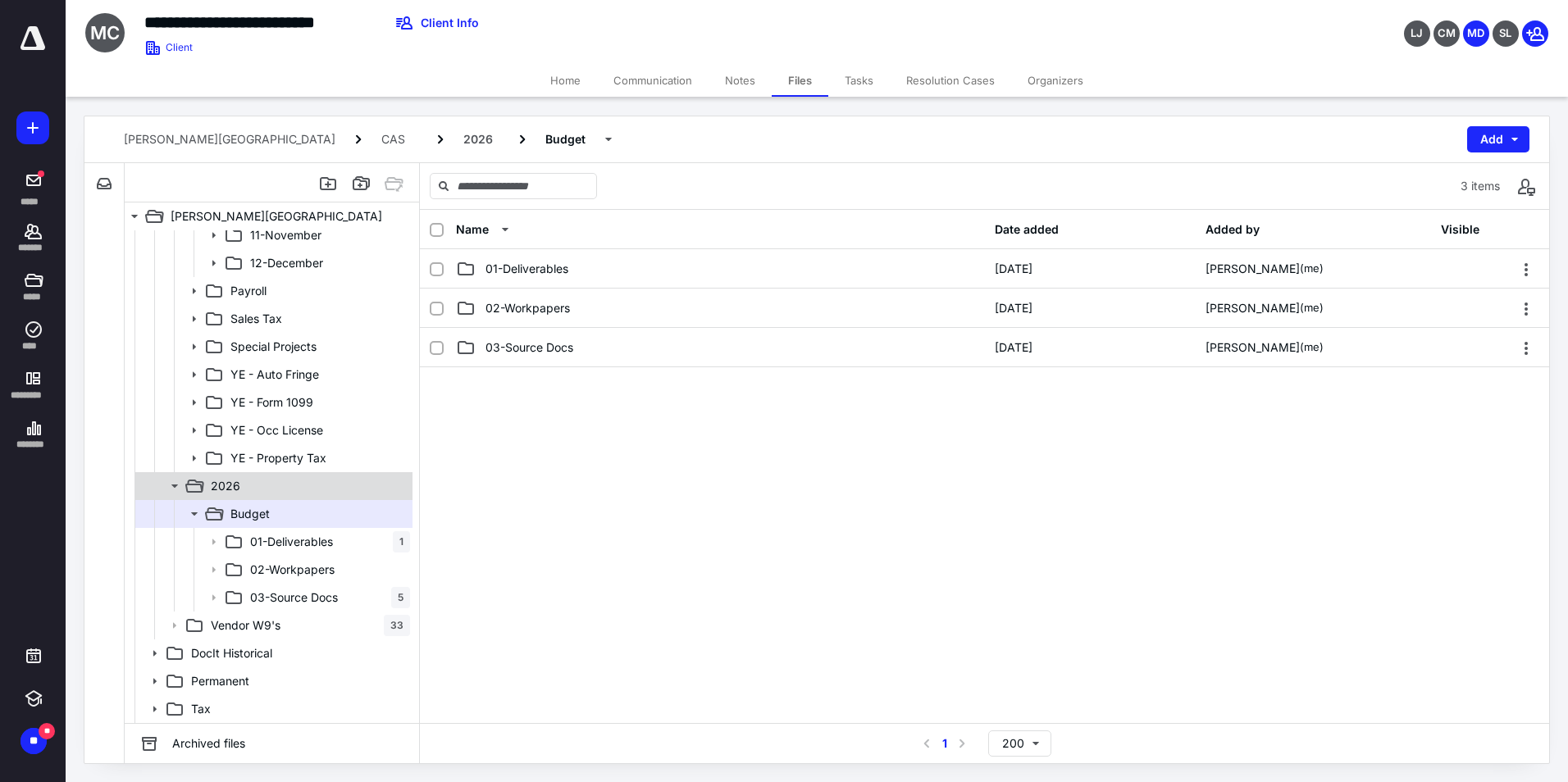 click 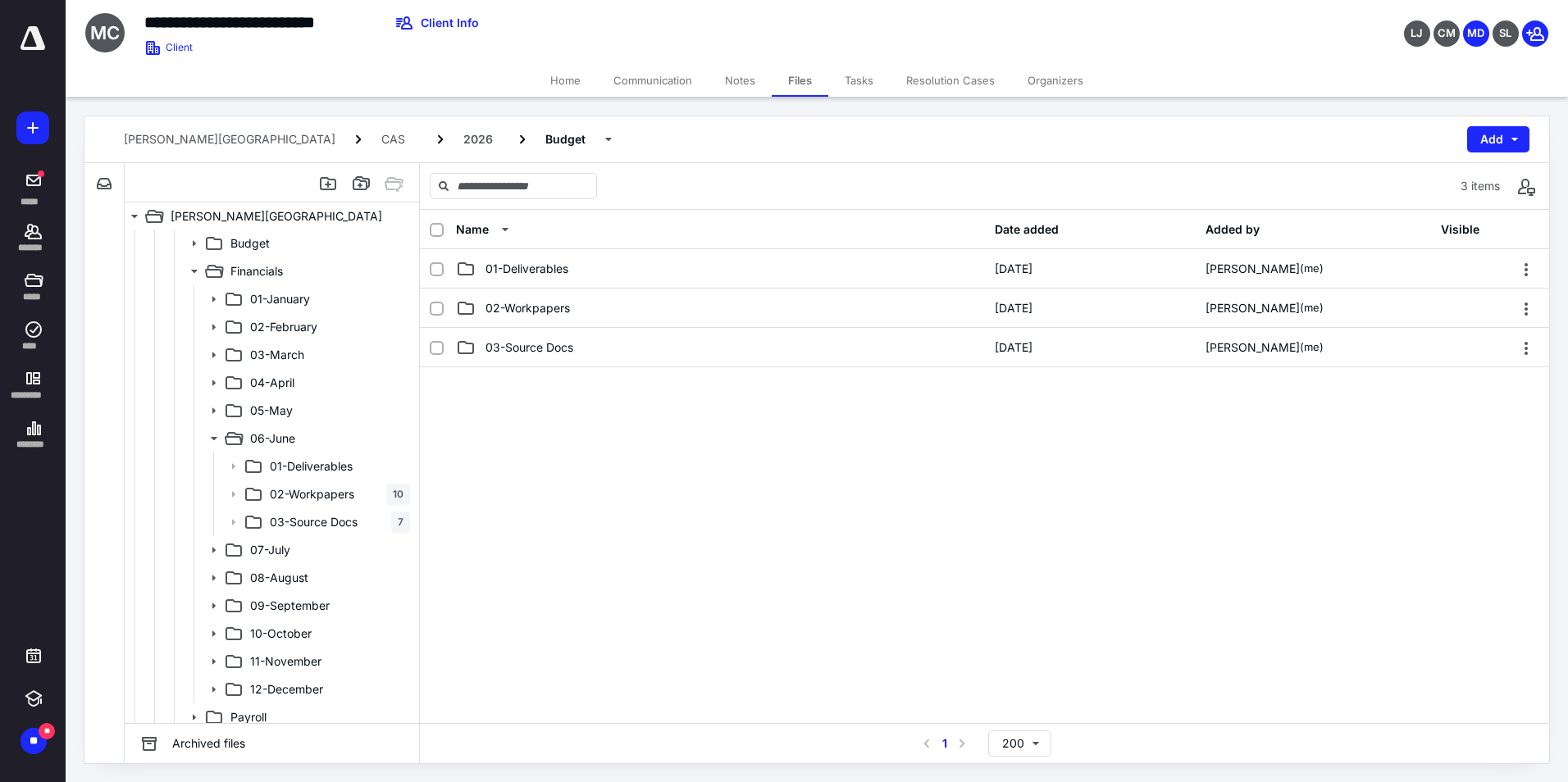 scroll, scrollTop: 71, scrollLeft: 0, axis: vertical 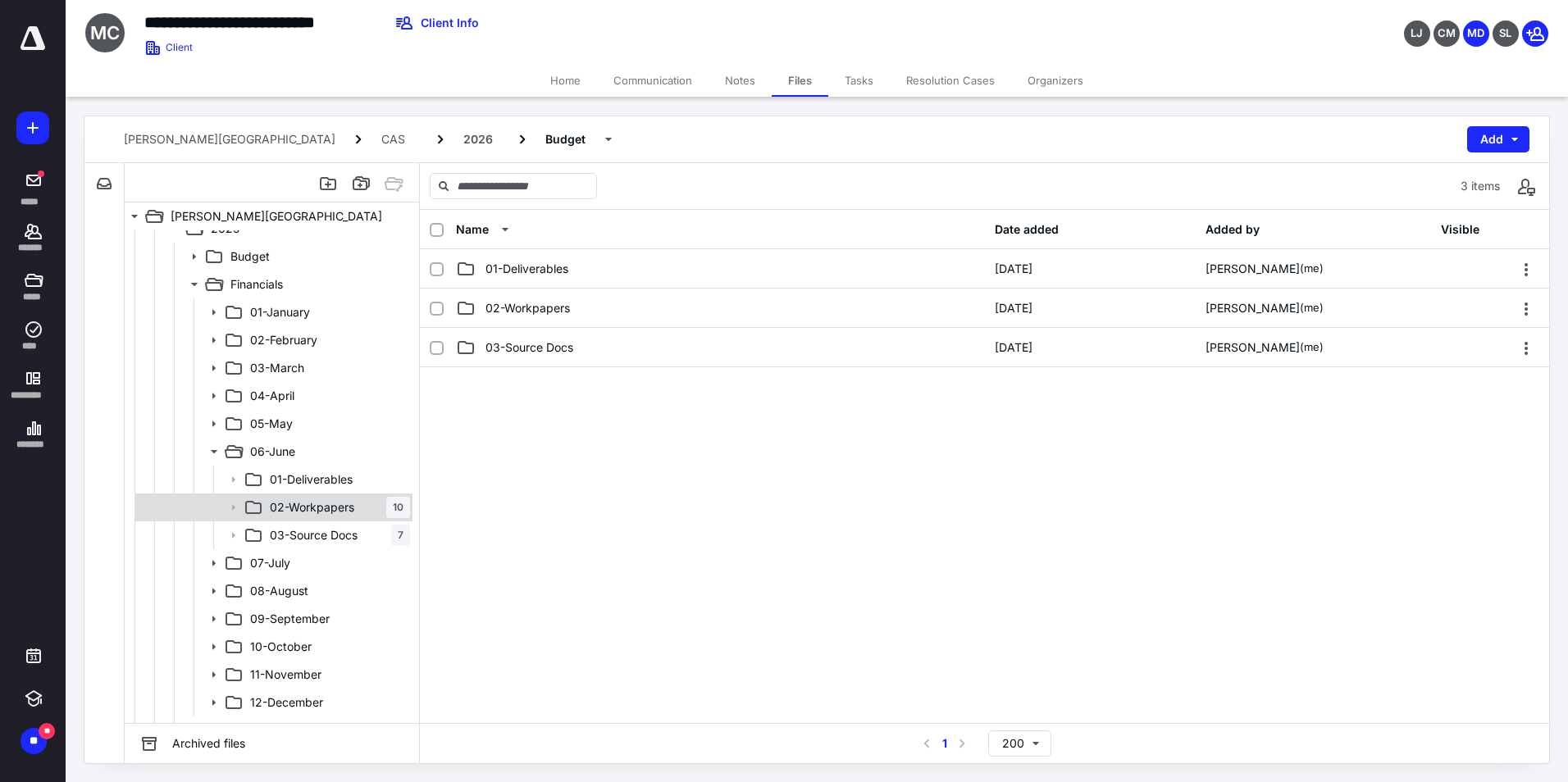 click on "02-Workpapers" at bounding box center [312, 507] 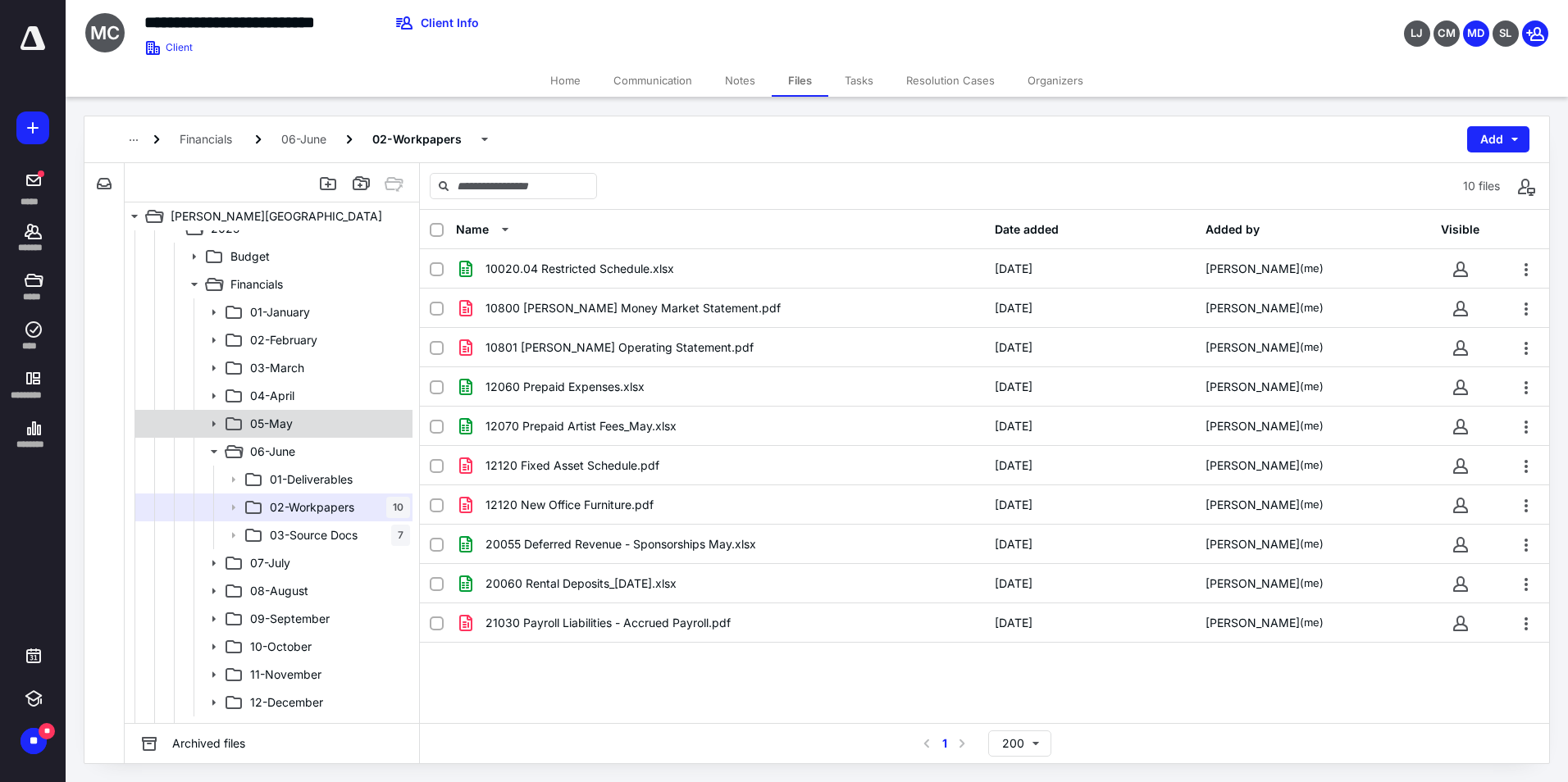 click 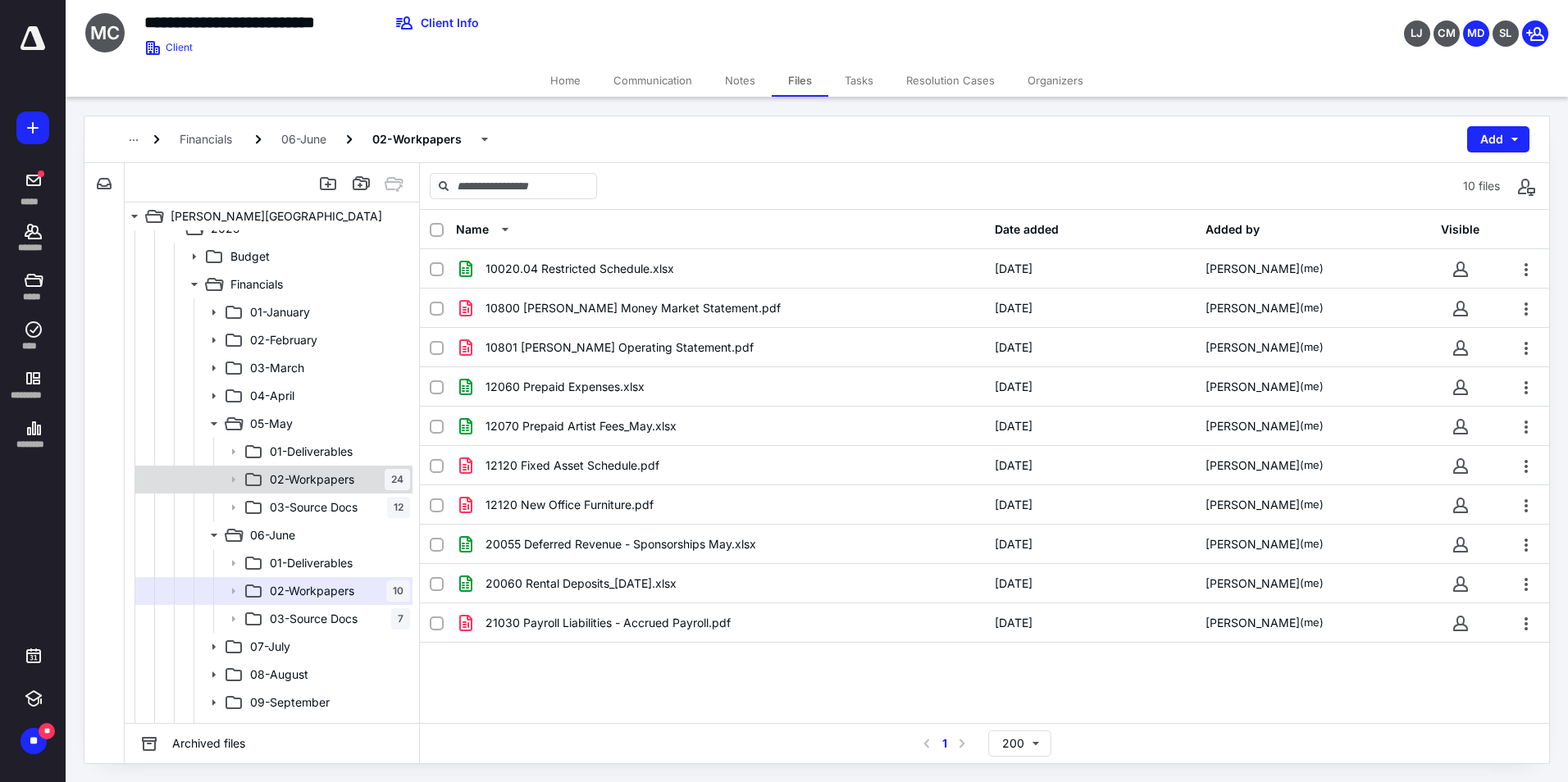 click on "02-Workpapers" at bounding box center (312, 480) 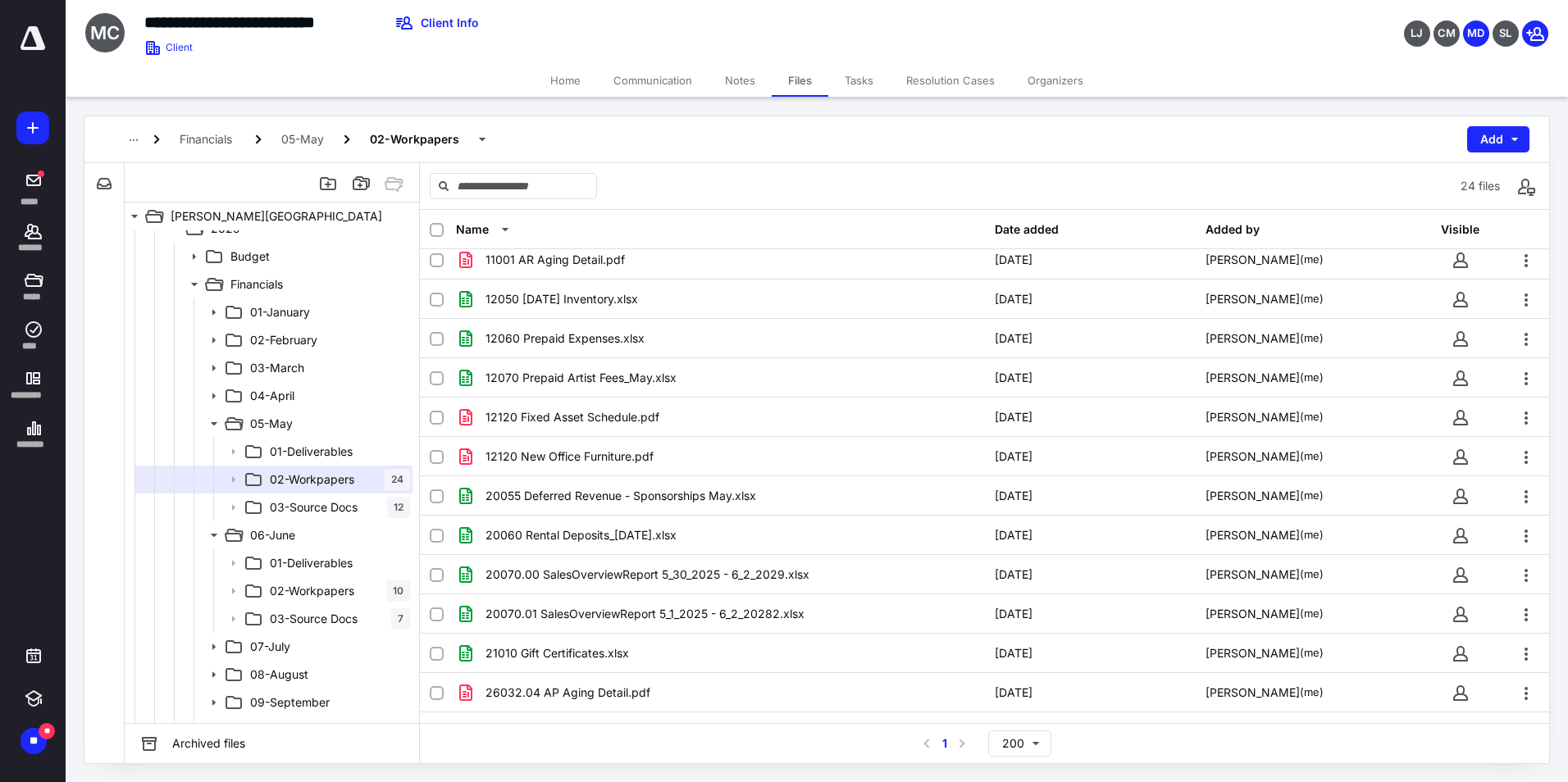scroll, scrollTop: 471, scrollLeft: 0, axis: vertical 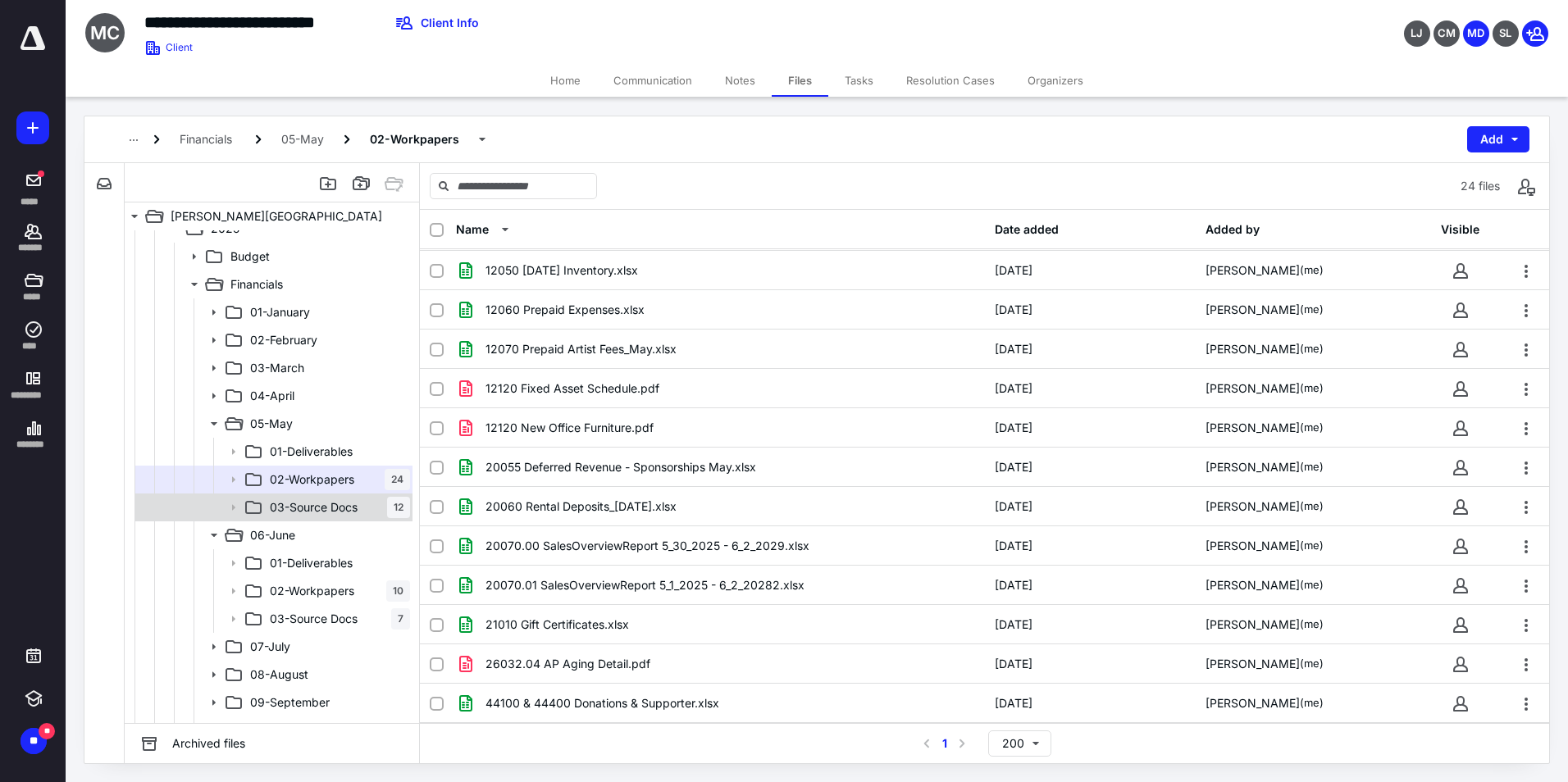 click on "03-Source Docs" at bounding box center (313, 507) 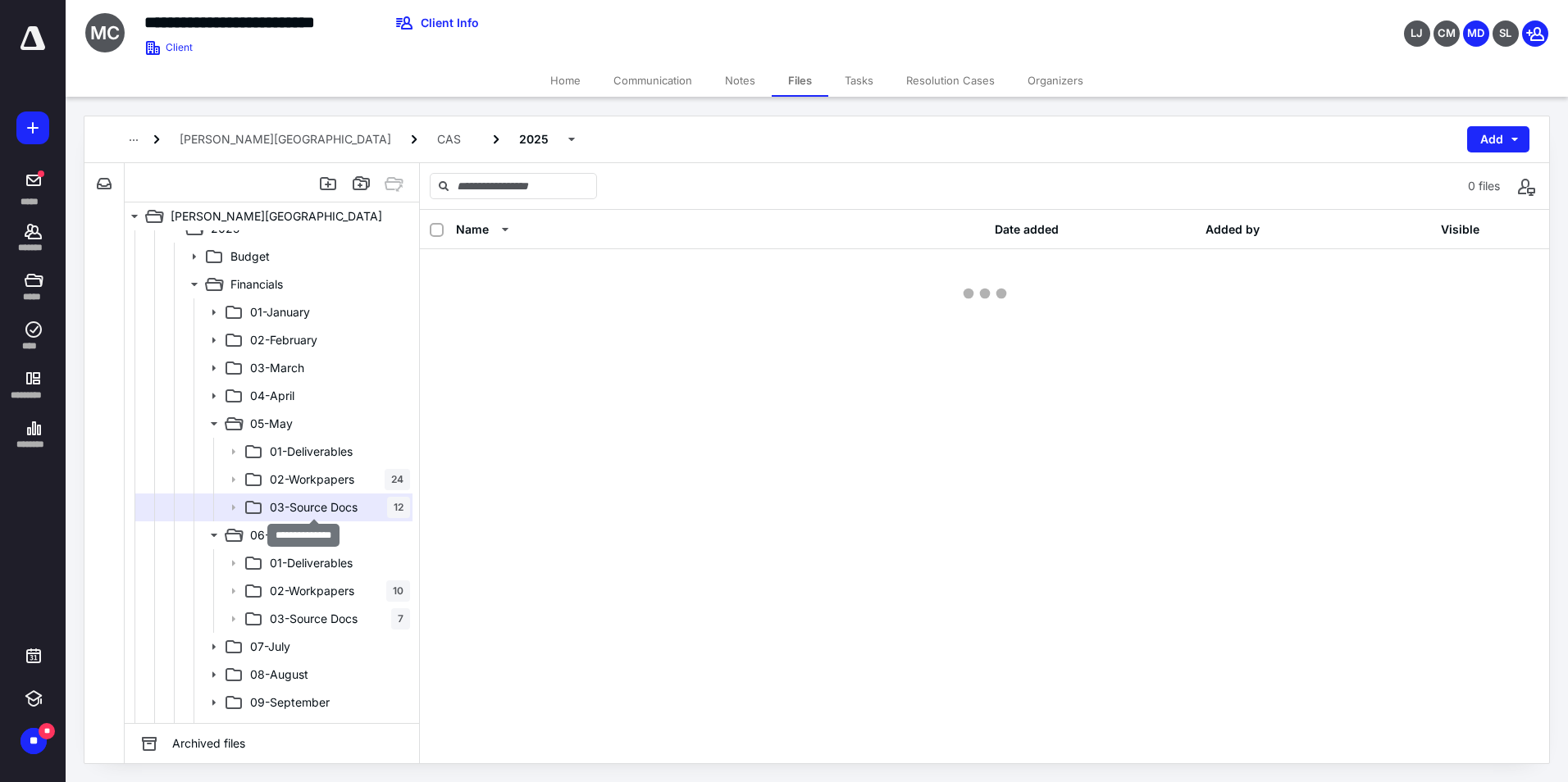 scroll, scrollTop: 0, scrollLeft: 0, axis: both 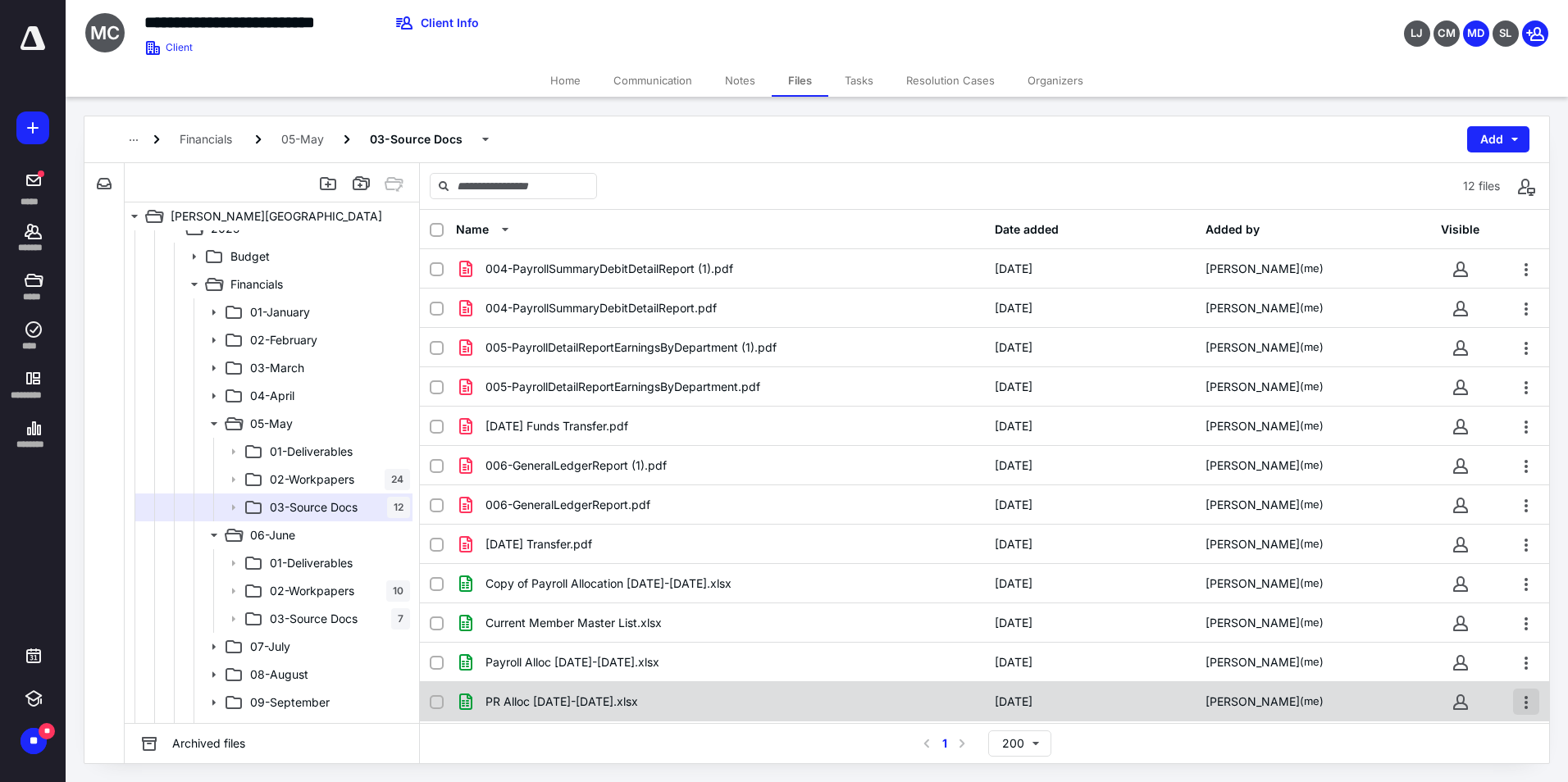 click at bounding box center (1526, 702) 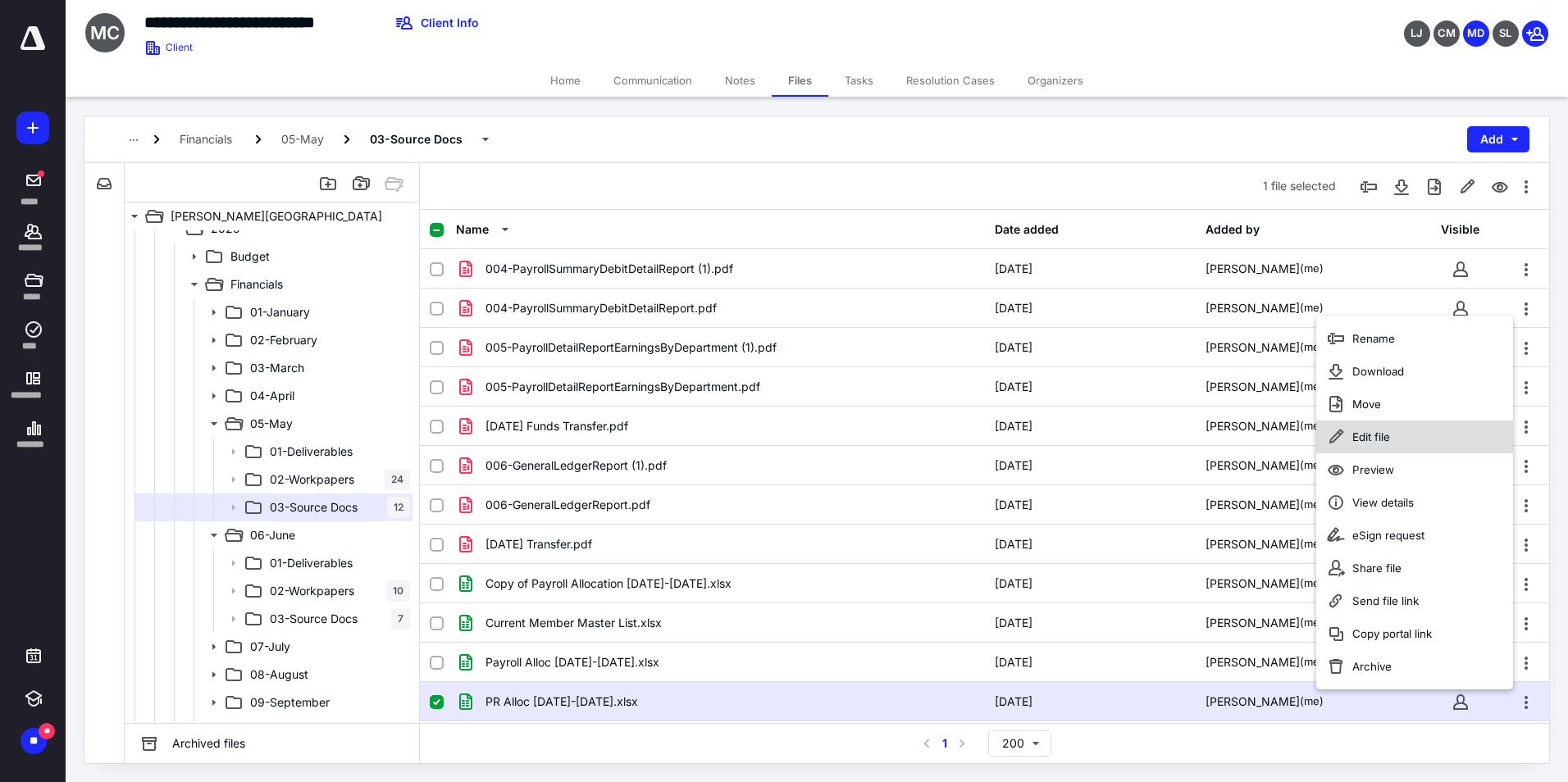 click on "Edit file" at bounding box center [1371, 437] 